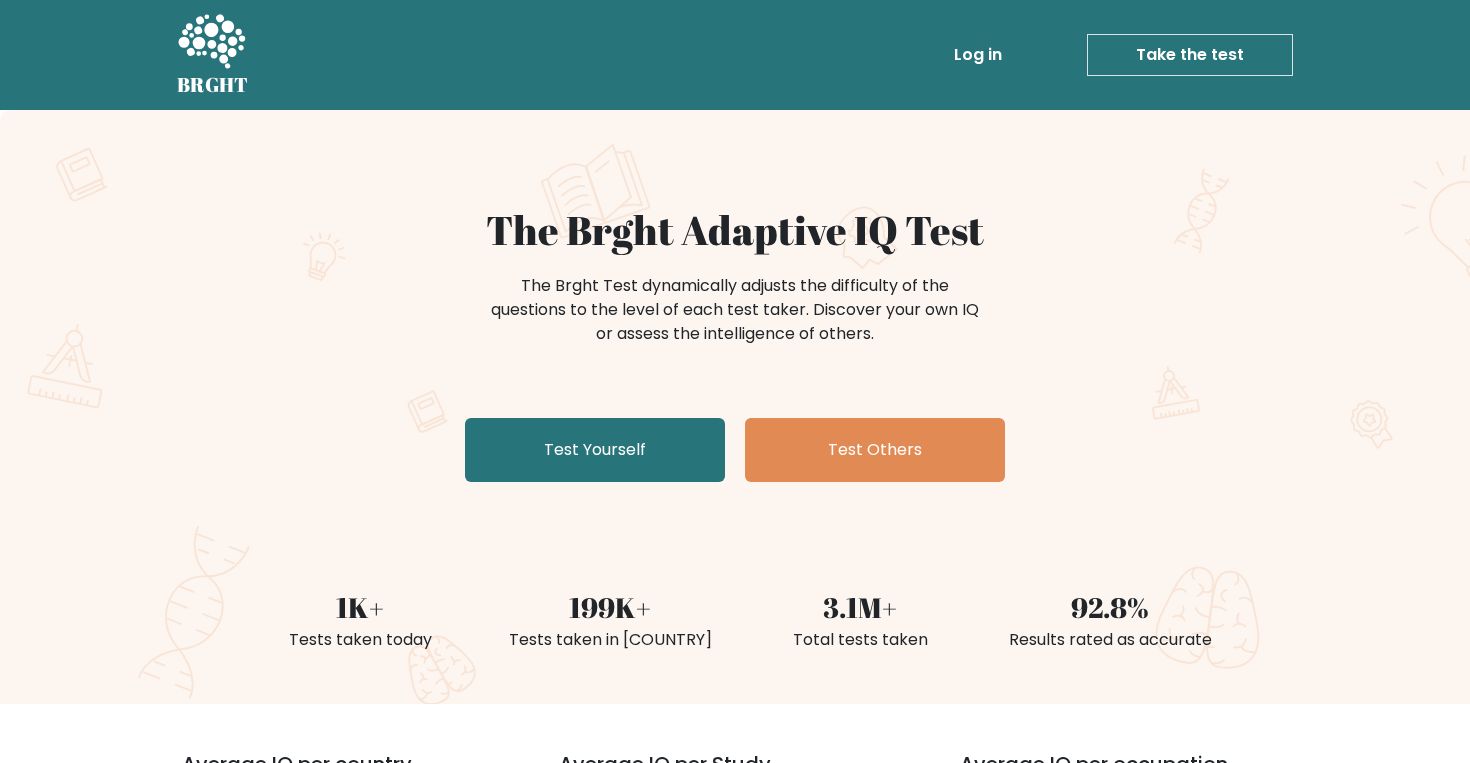 scroll, scrollTop: 0, scrollLeft: 0, axis: both 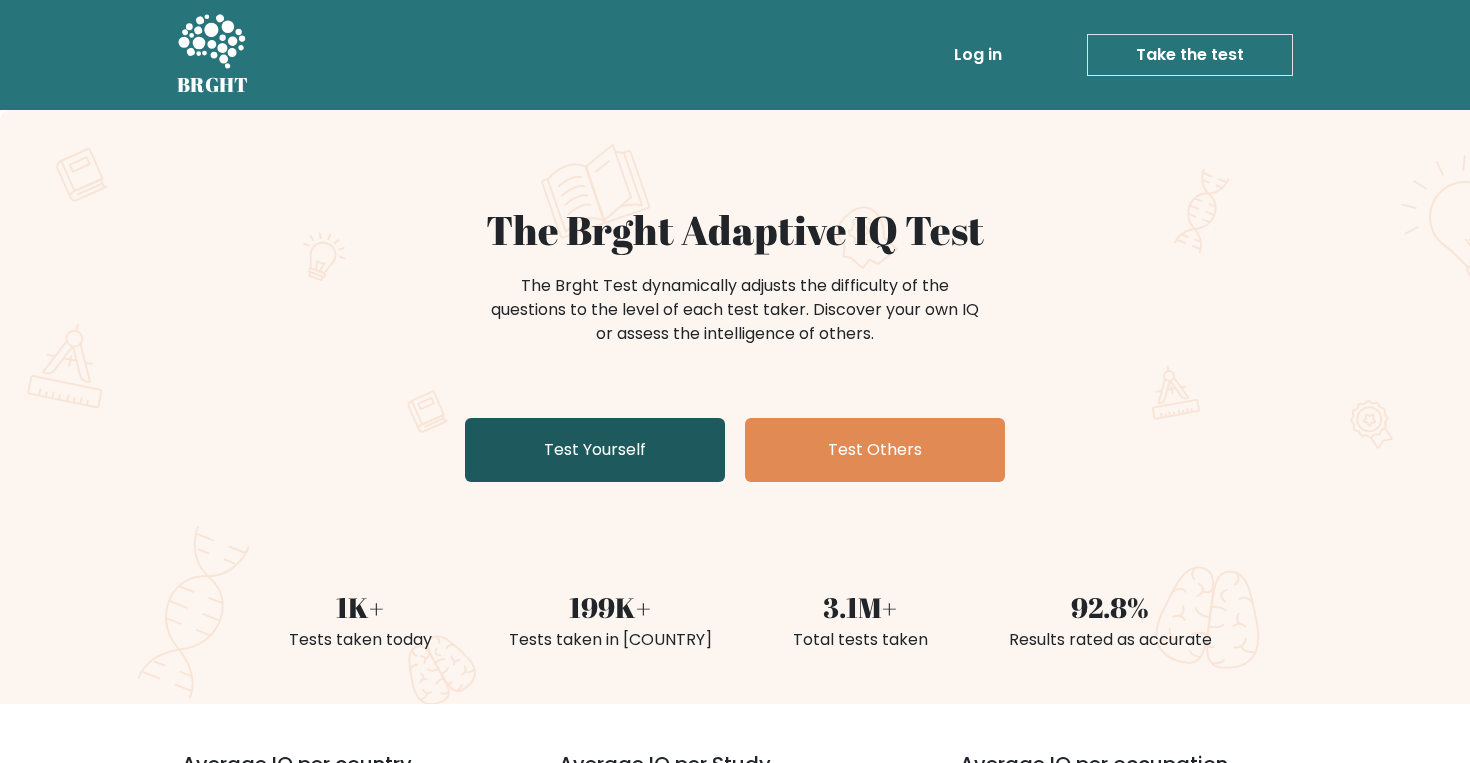click on "Test Yourself" at bounding box center [595, 450] 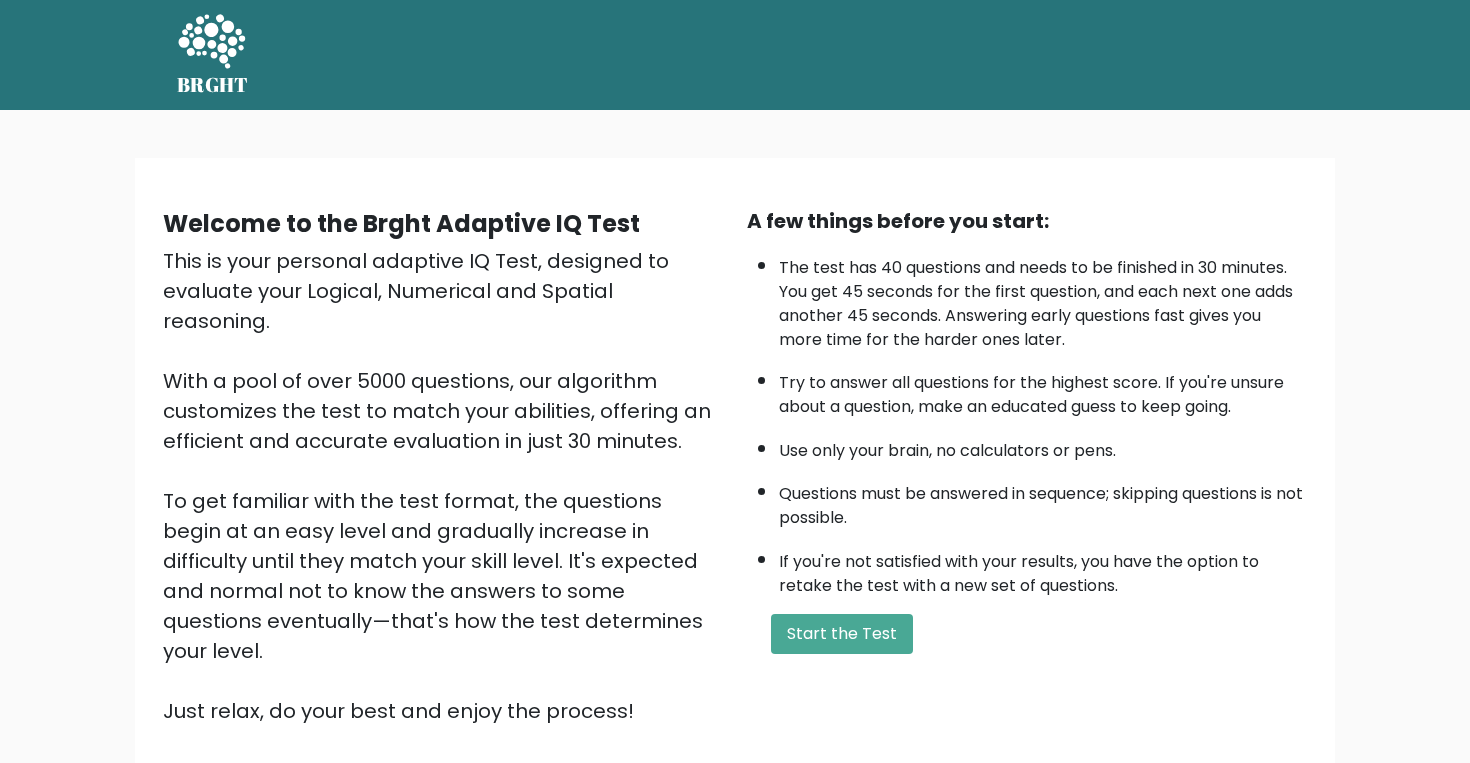 scroll, scrollTop: 0, scrollLeft: 0, axis: both 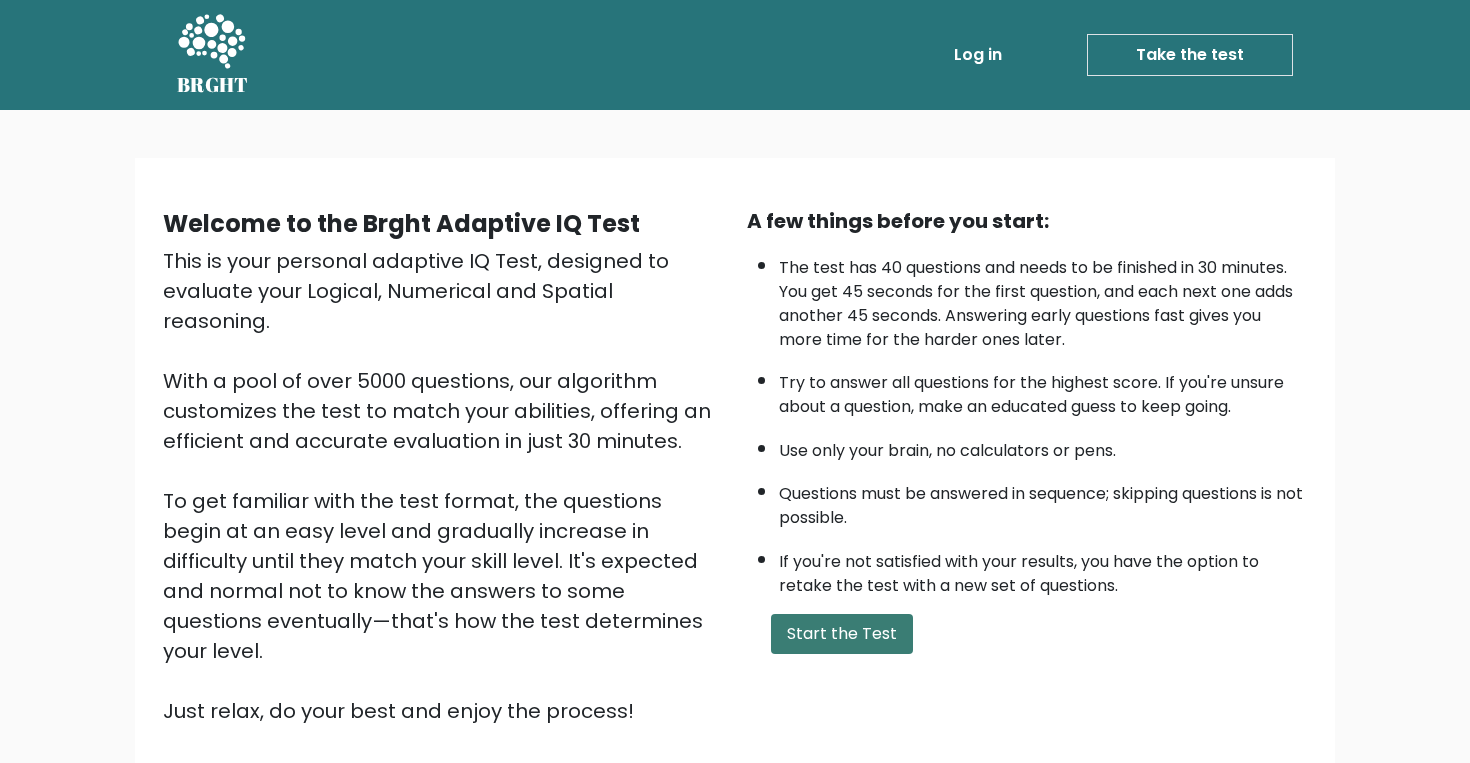click on "Start the Test" at bounding box center (842, 634) 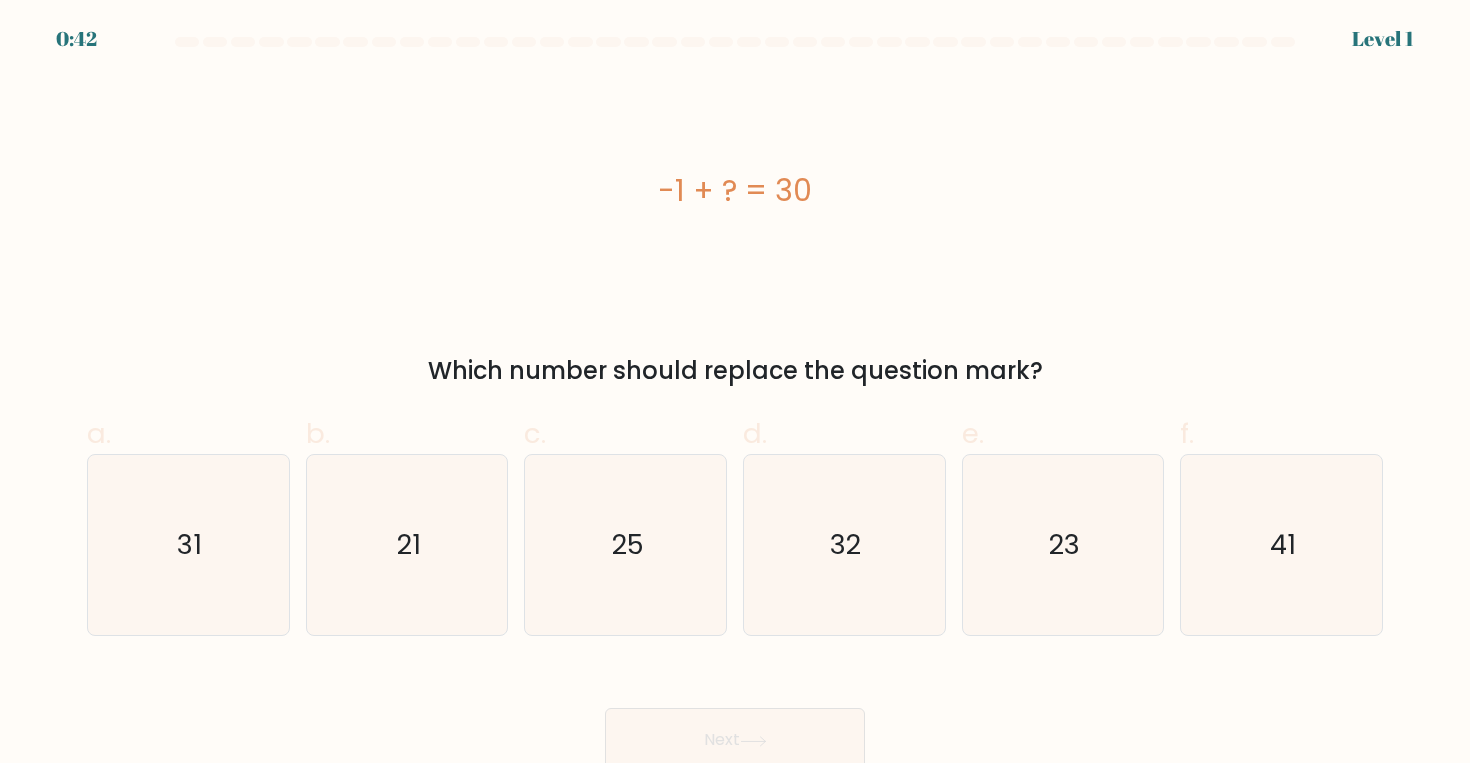 scroll, scrollTop: 9, scrollLeft: 0, axis: vertical 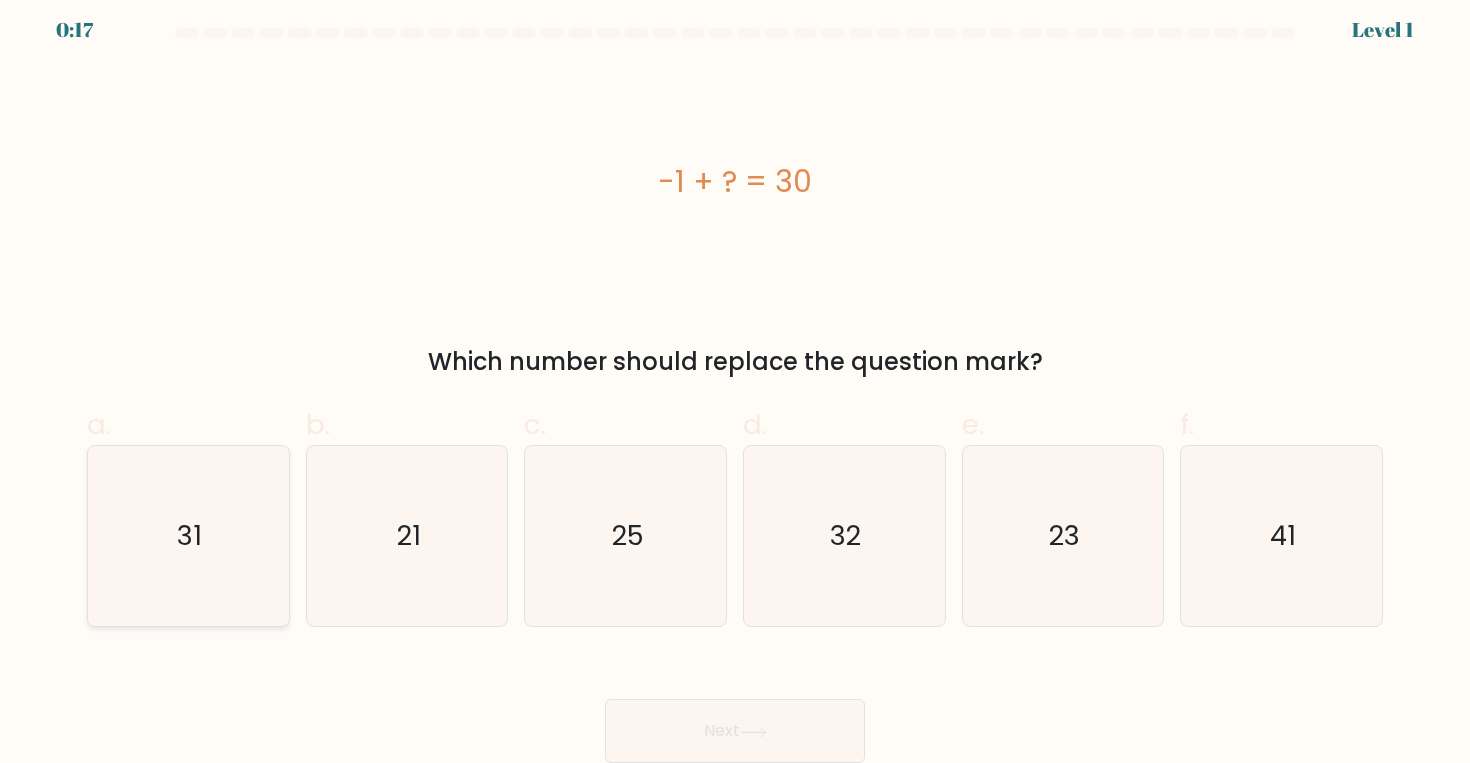click on "31" 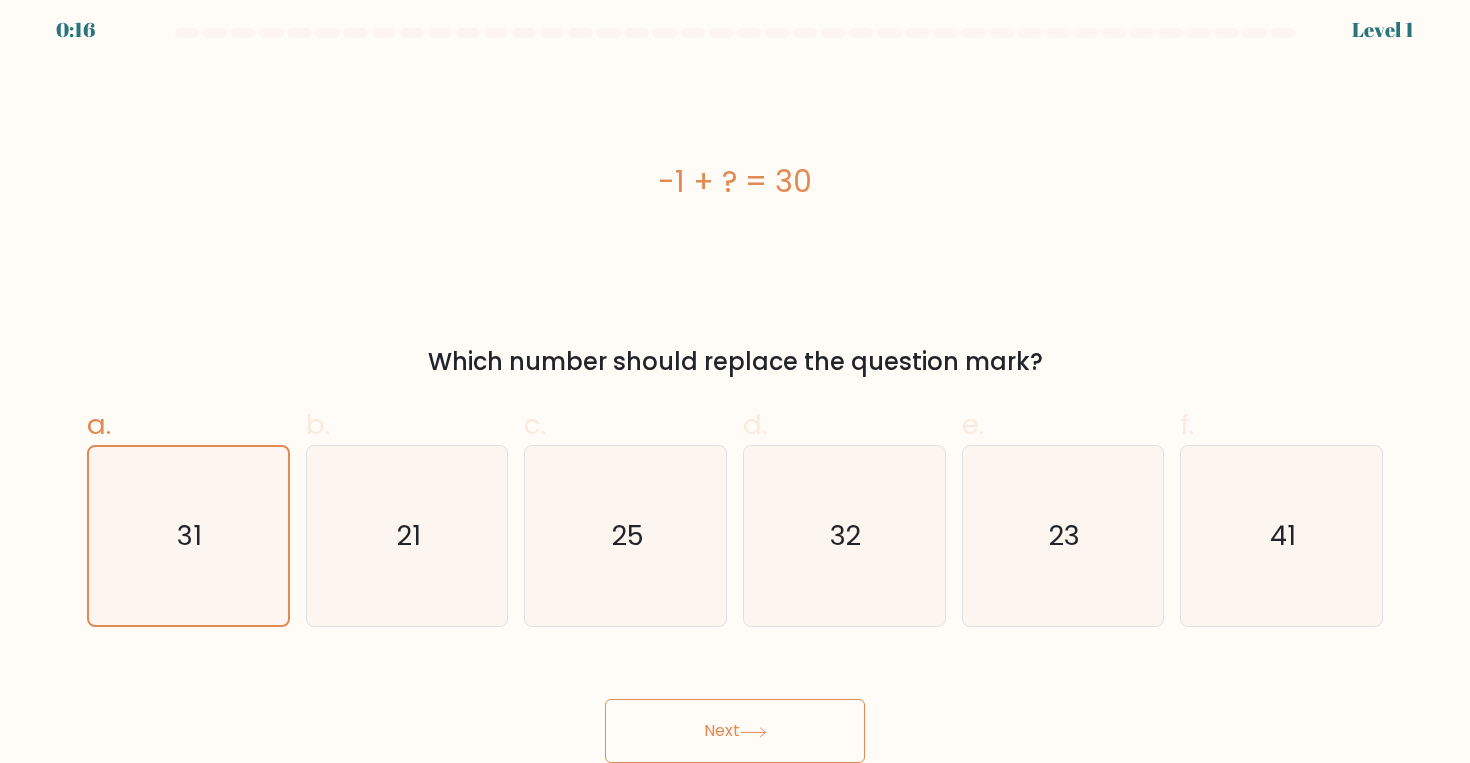 click on "Next" at bounding box center (735, 731) 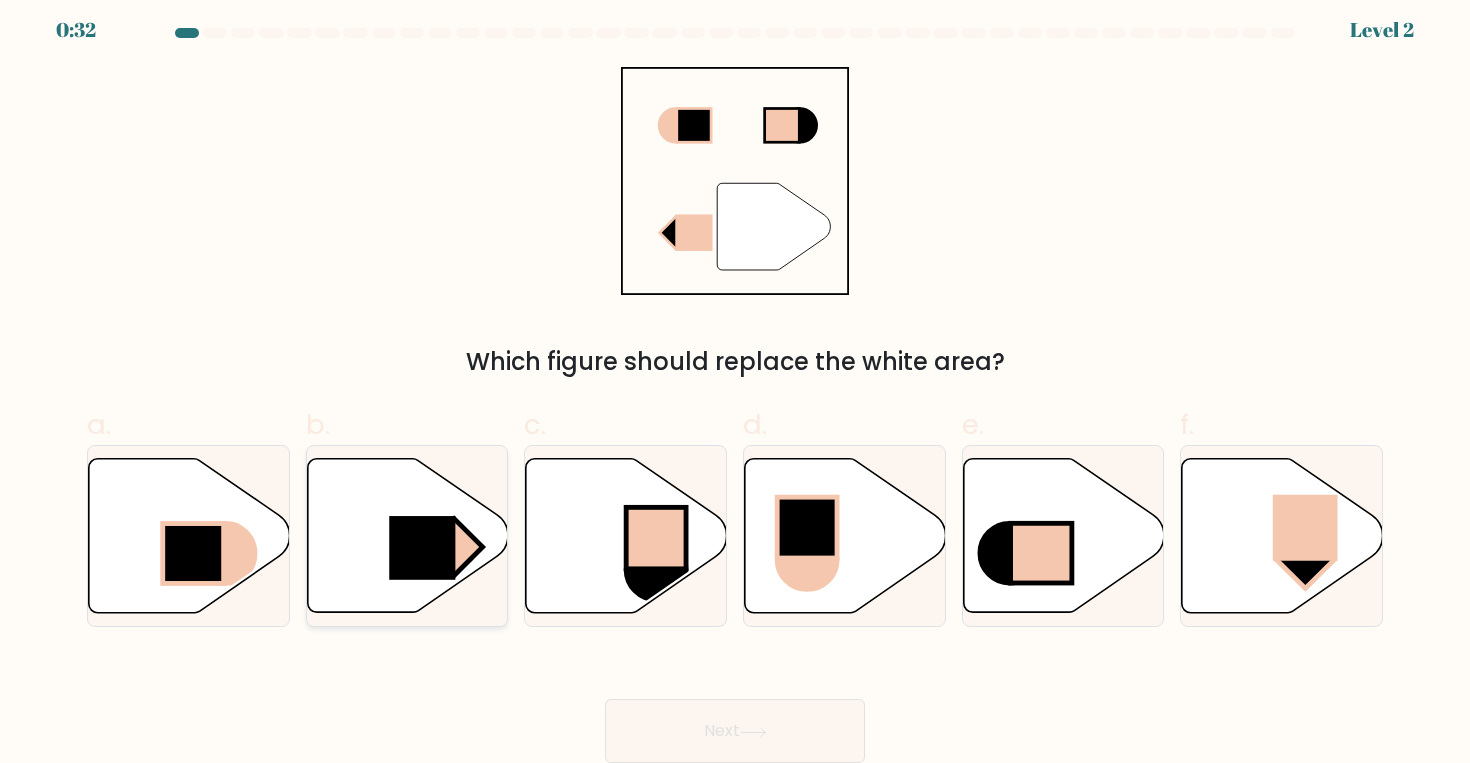 click 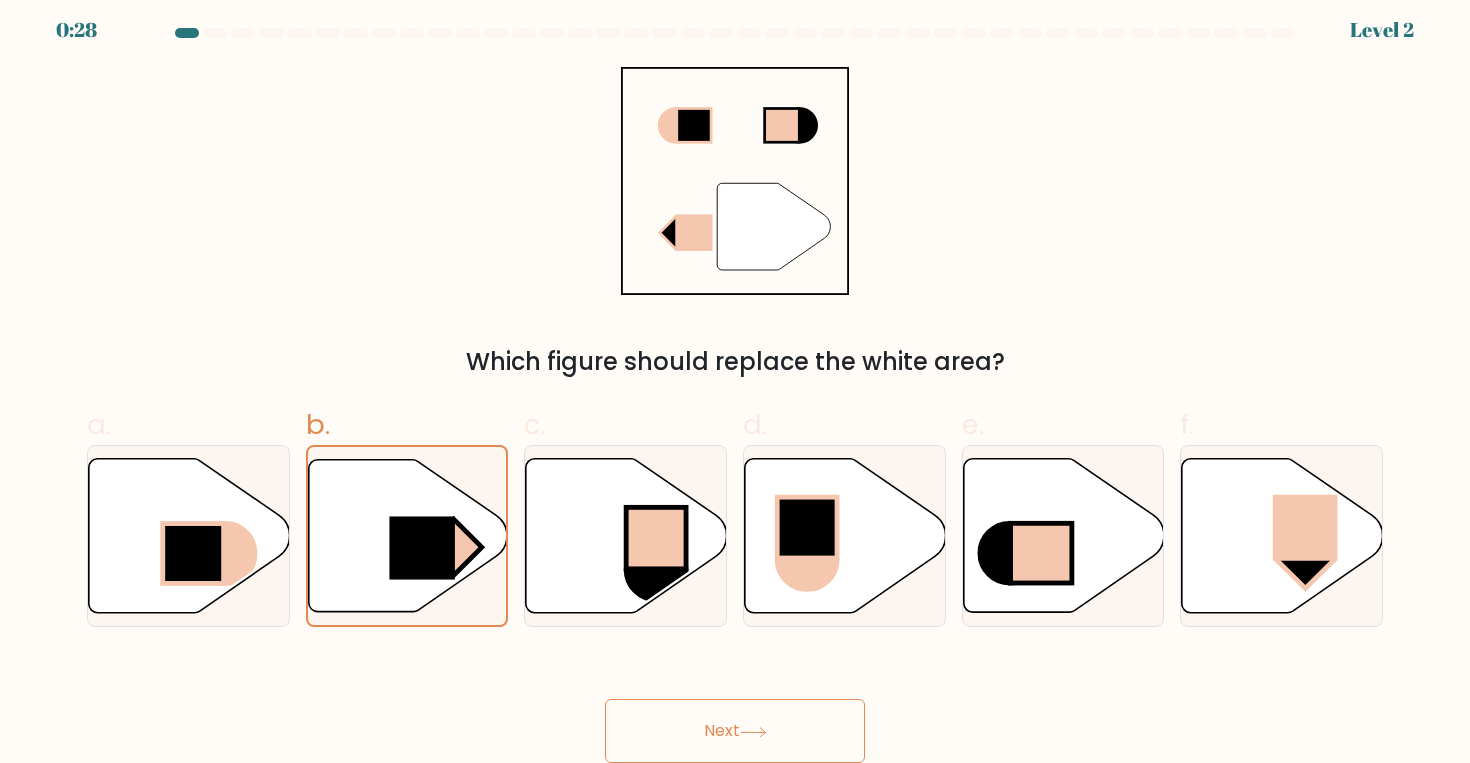 click on "Next" at bounding box center [735, 731] 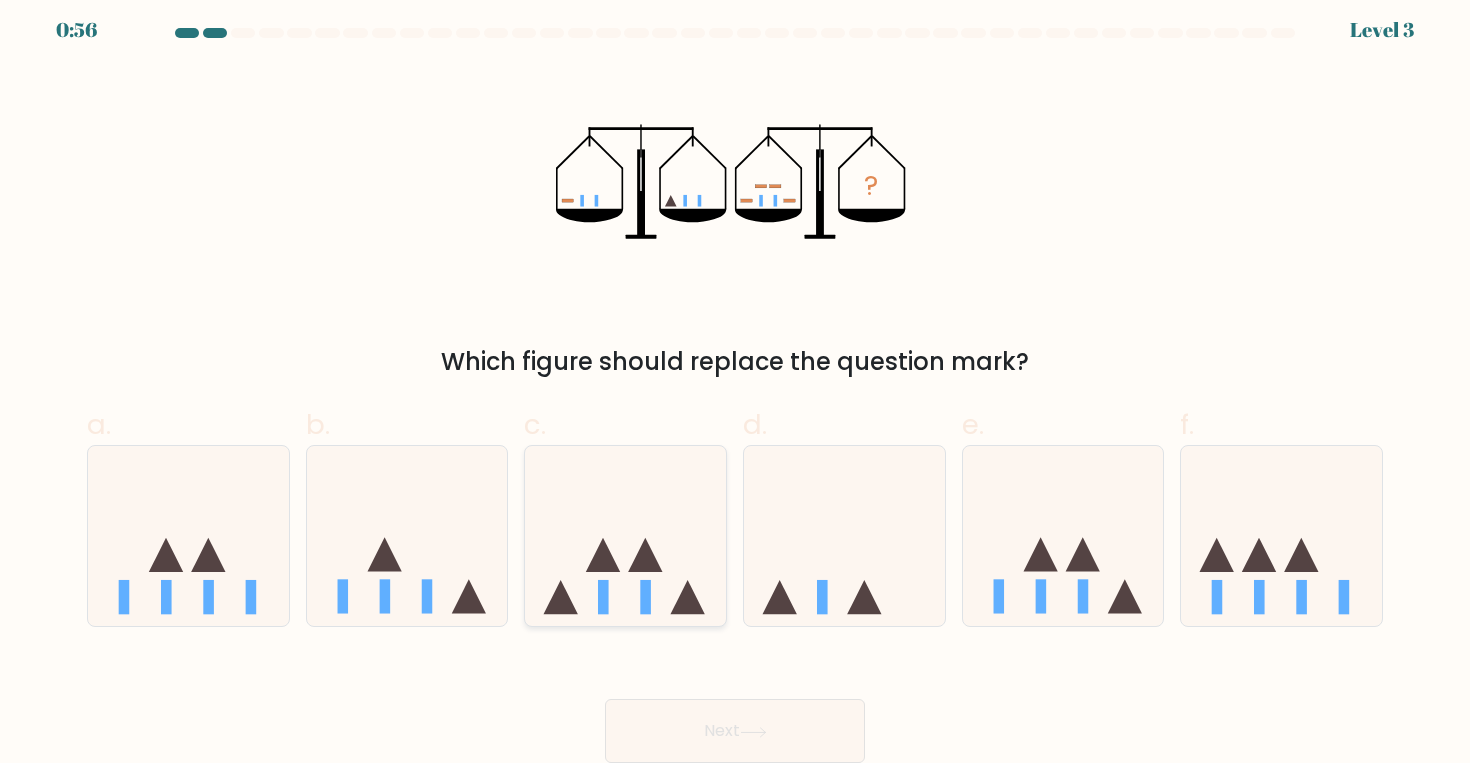 click 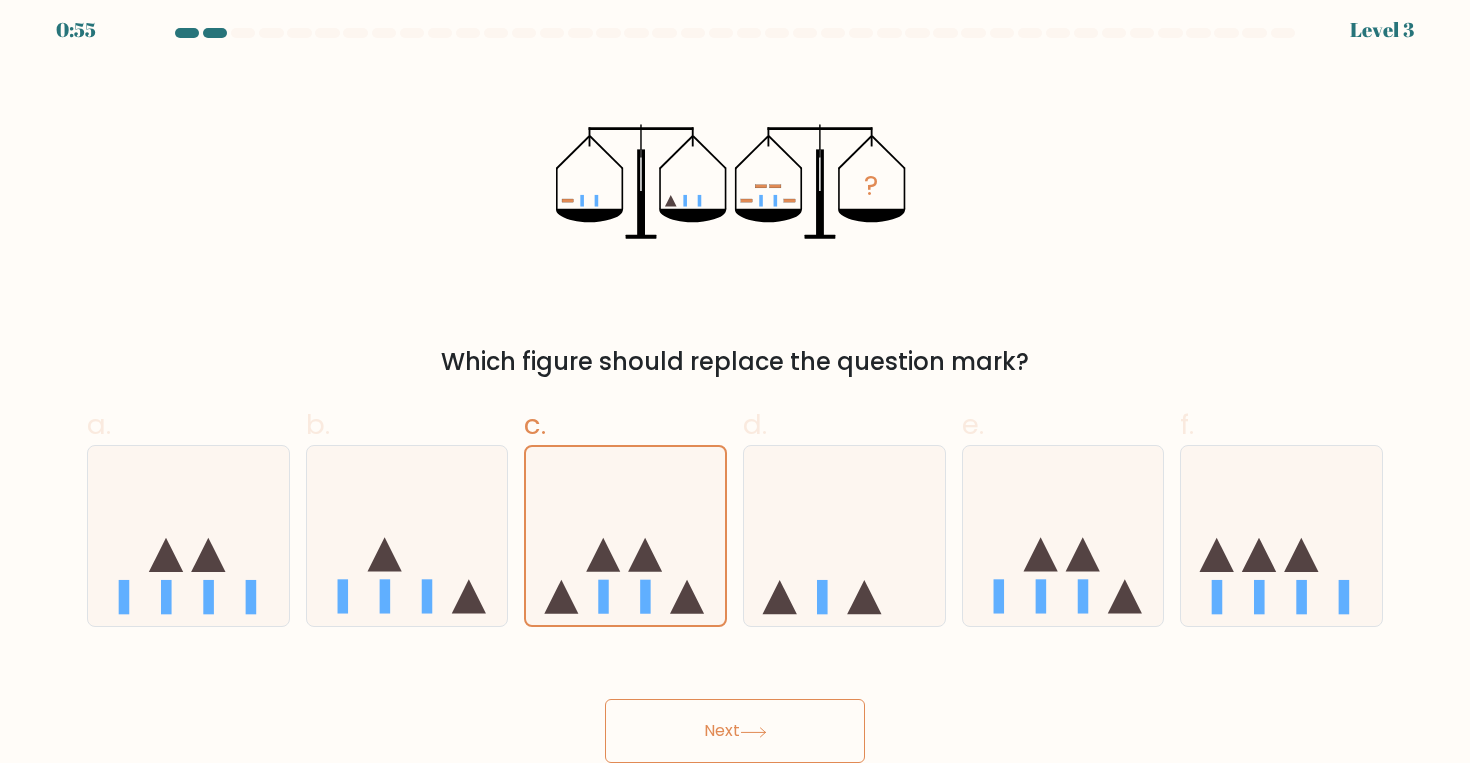 click on "Next" at bounding box center (735, 731) 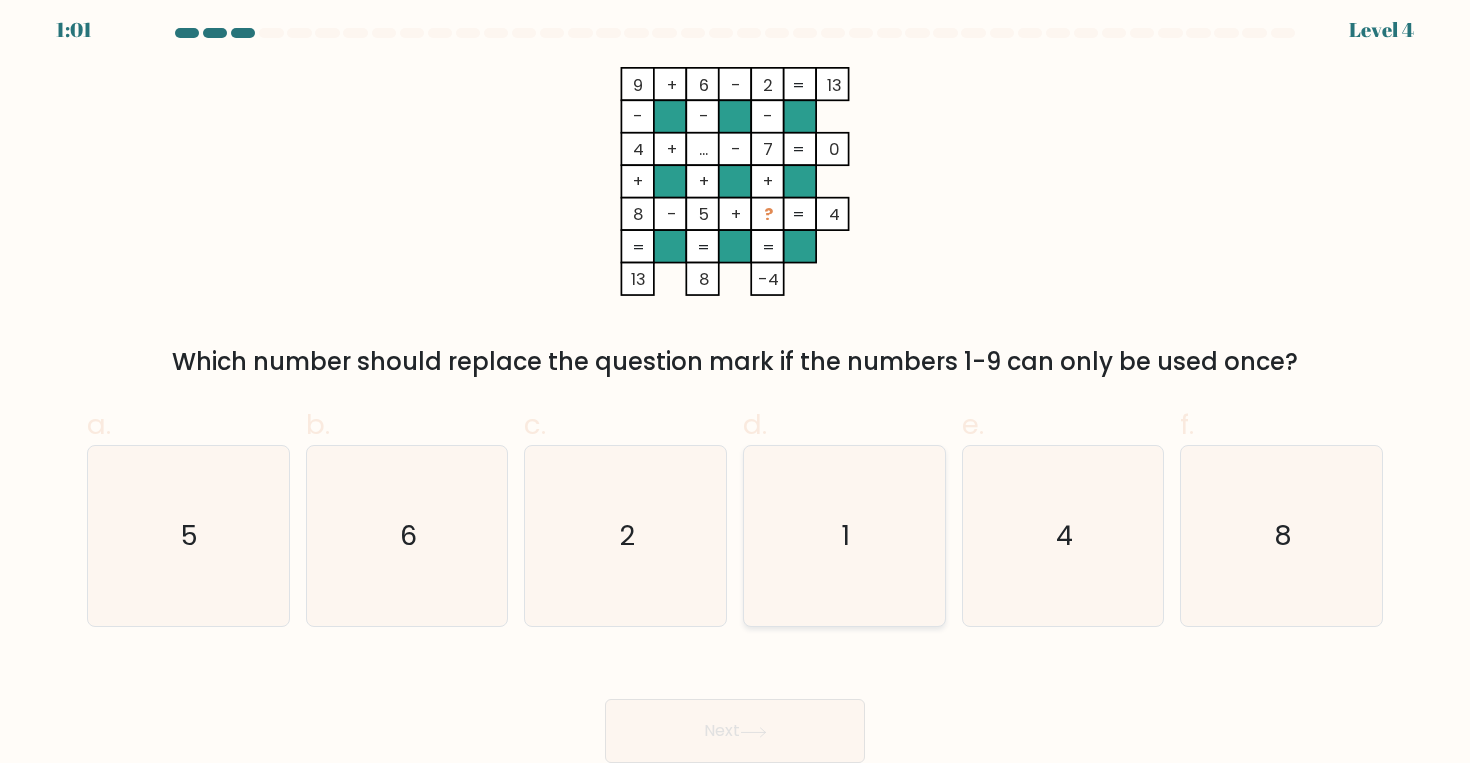 click on "1" 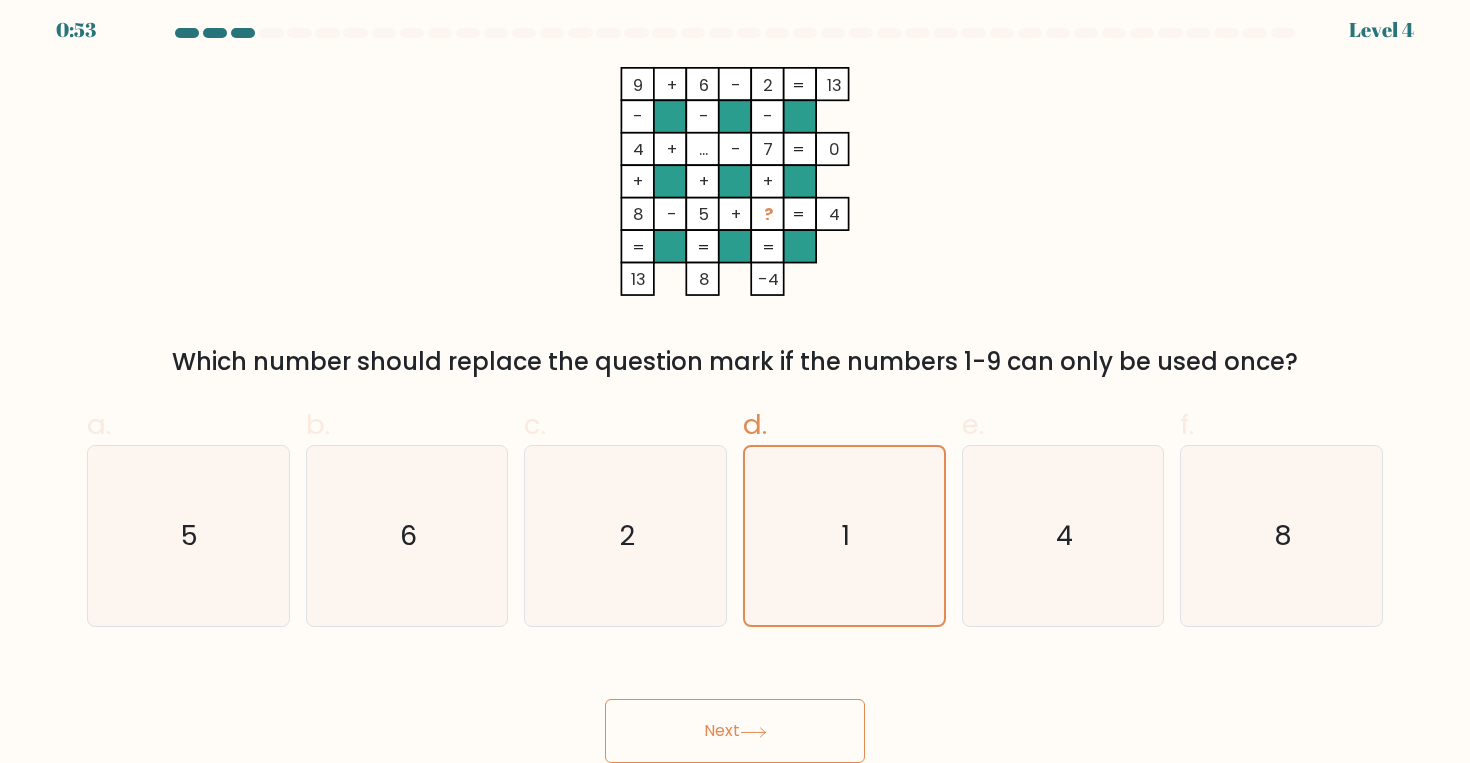 click on "Next" at bounding box center (735, 731) 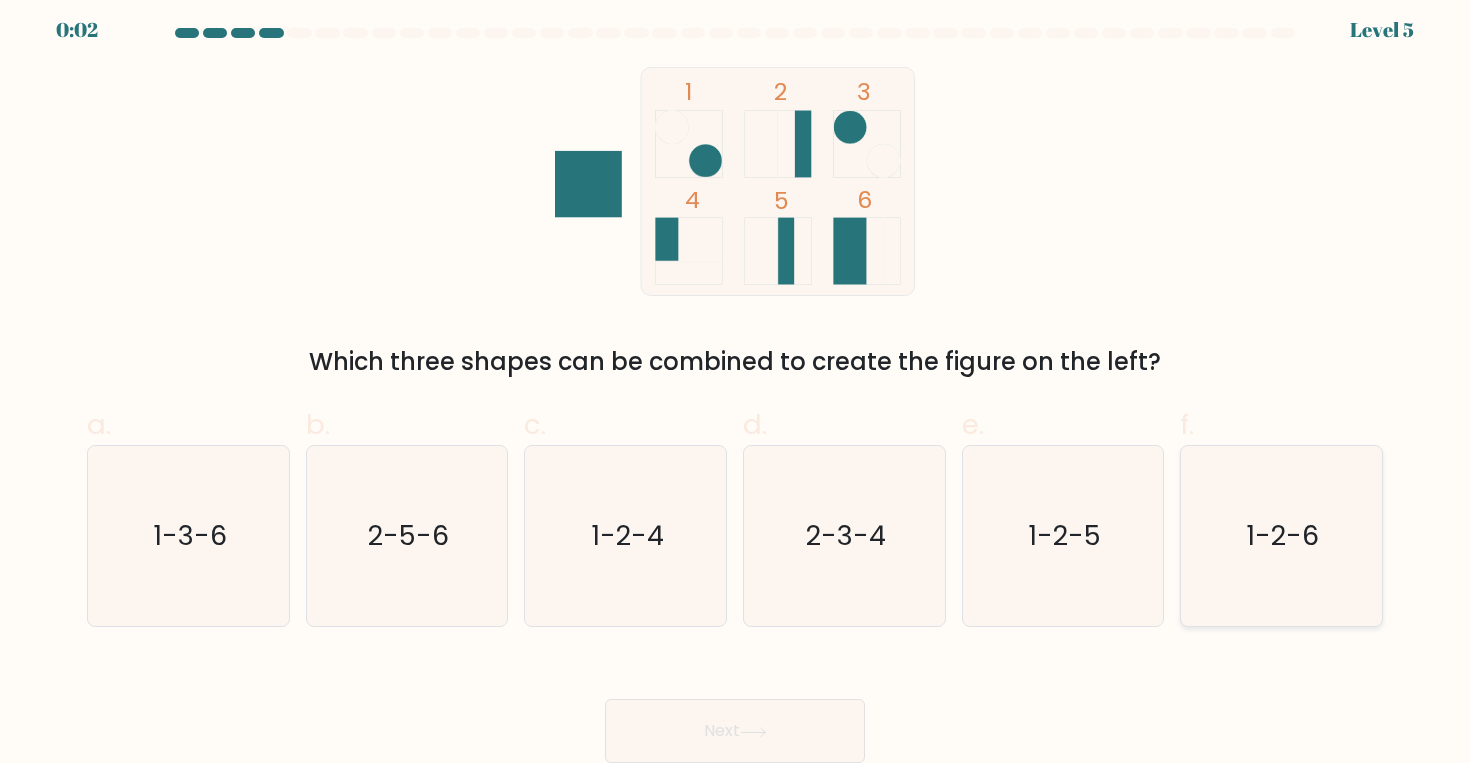 click on "1-2-6" 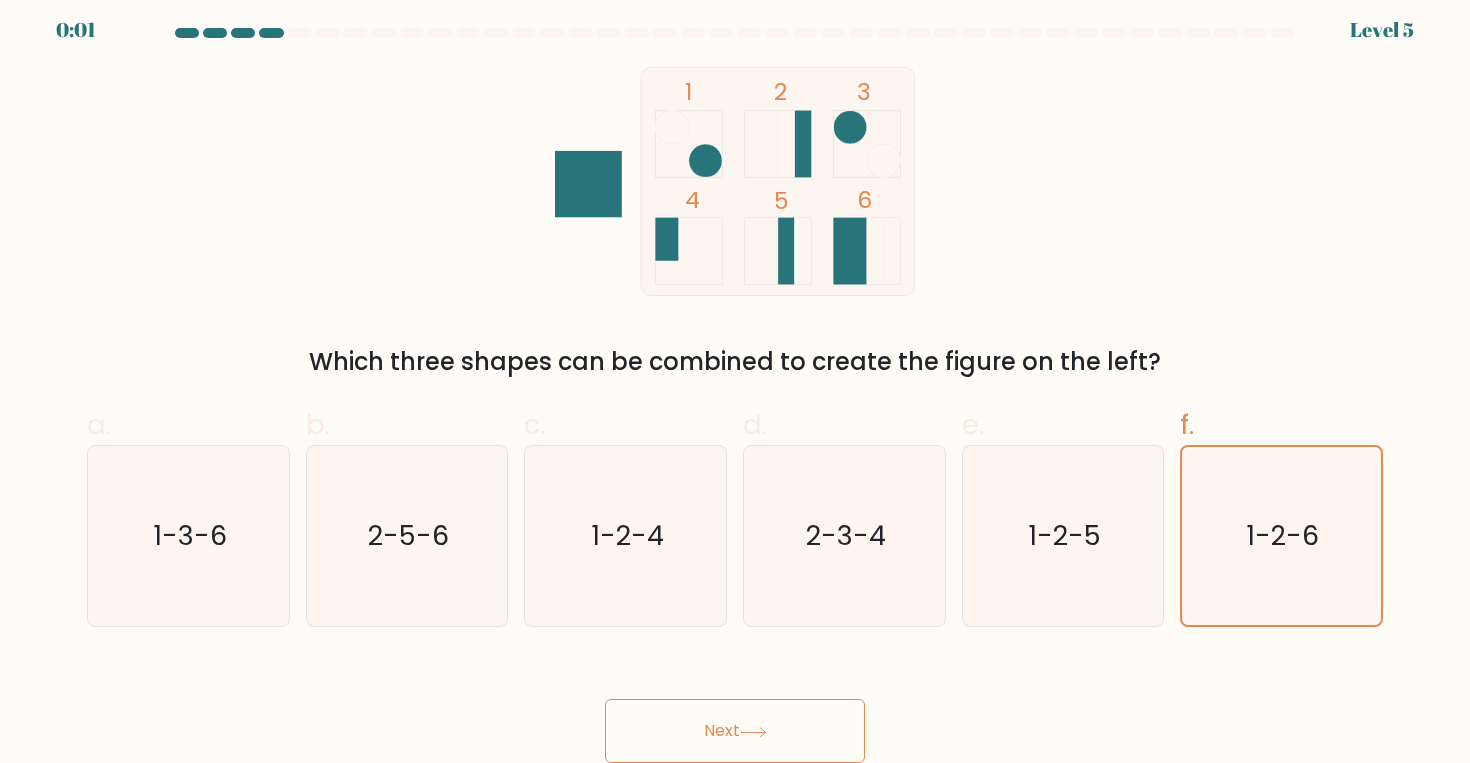 click on "Next" at bounding box center [735, 731] 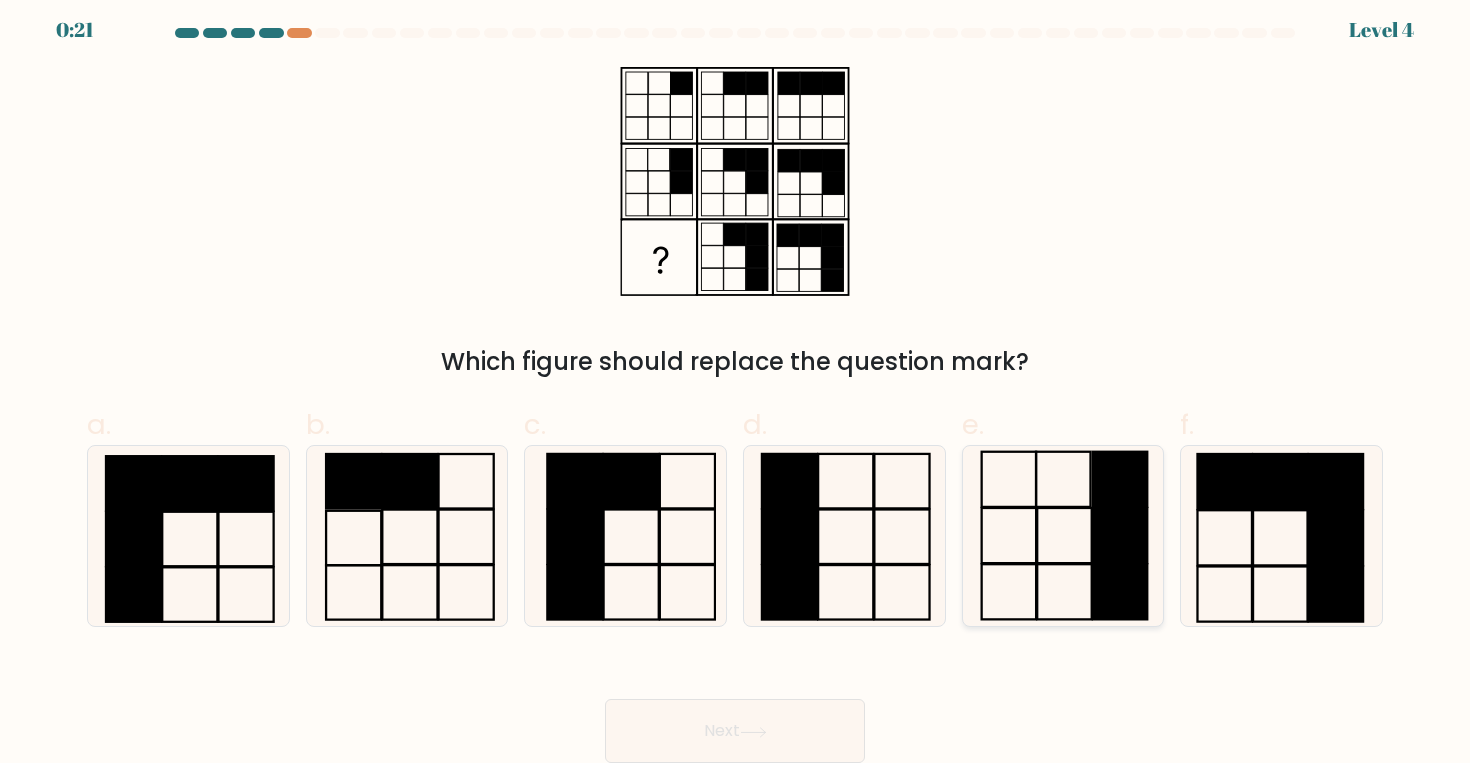 click 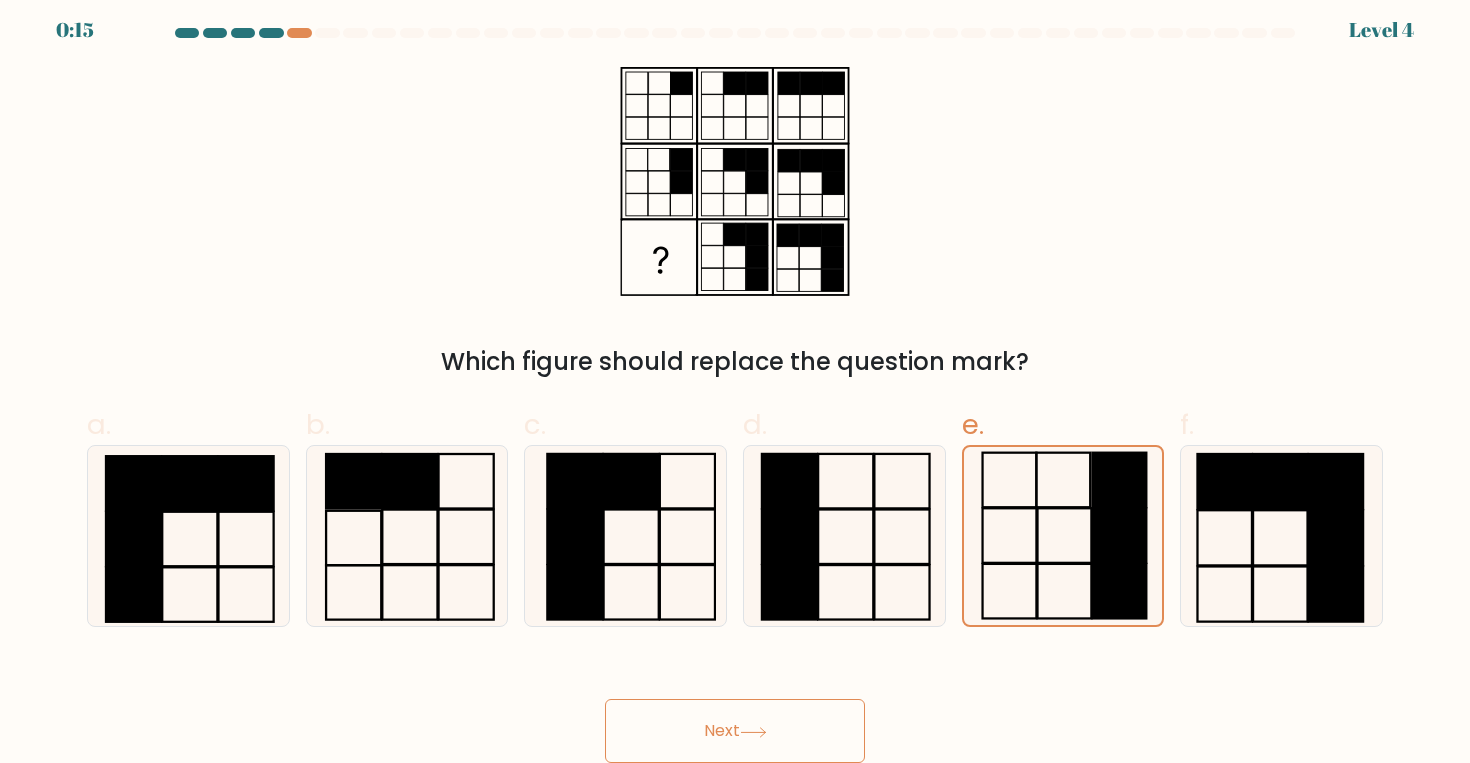 click on "Next" at bounding box center (735, 731) 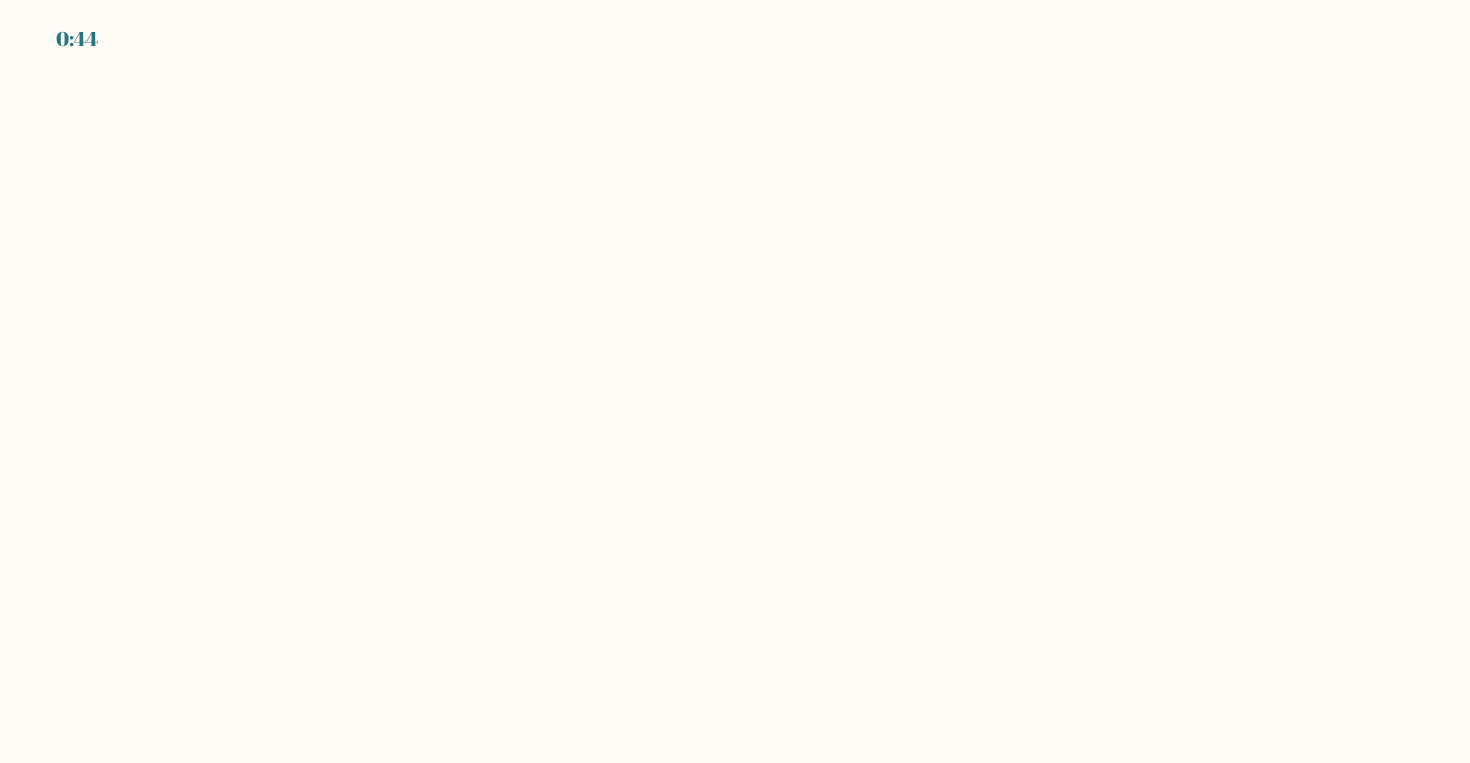 scroll, scrollTop: 0, scrollLeft: 0, axis: both 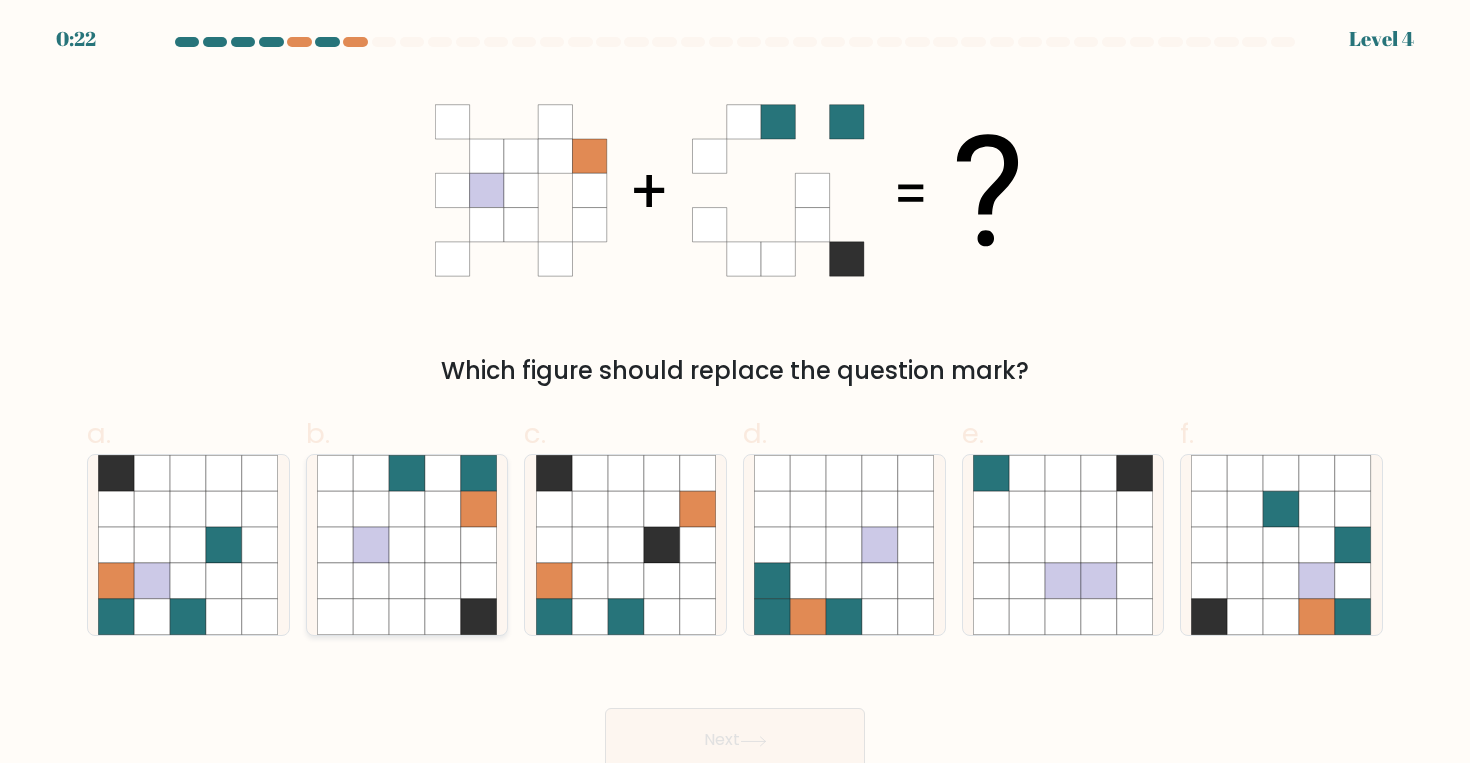 click 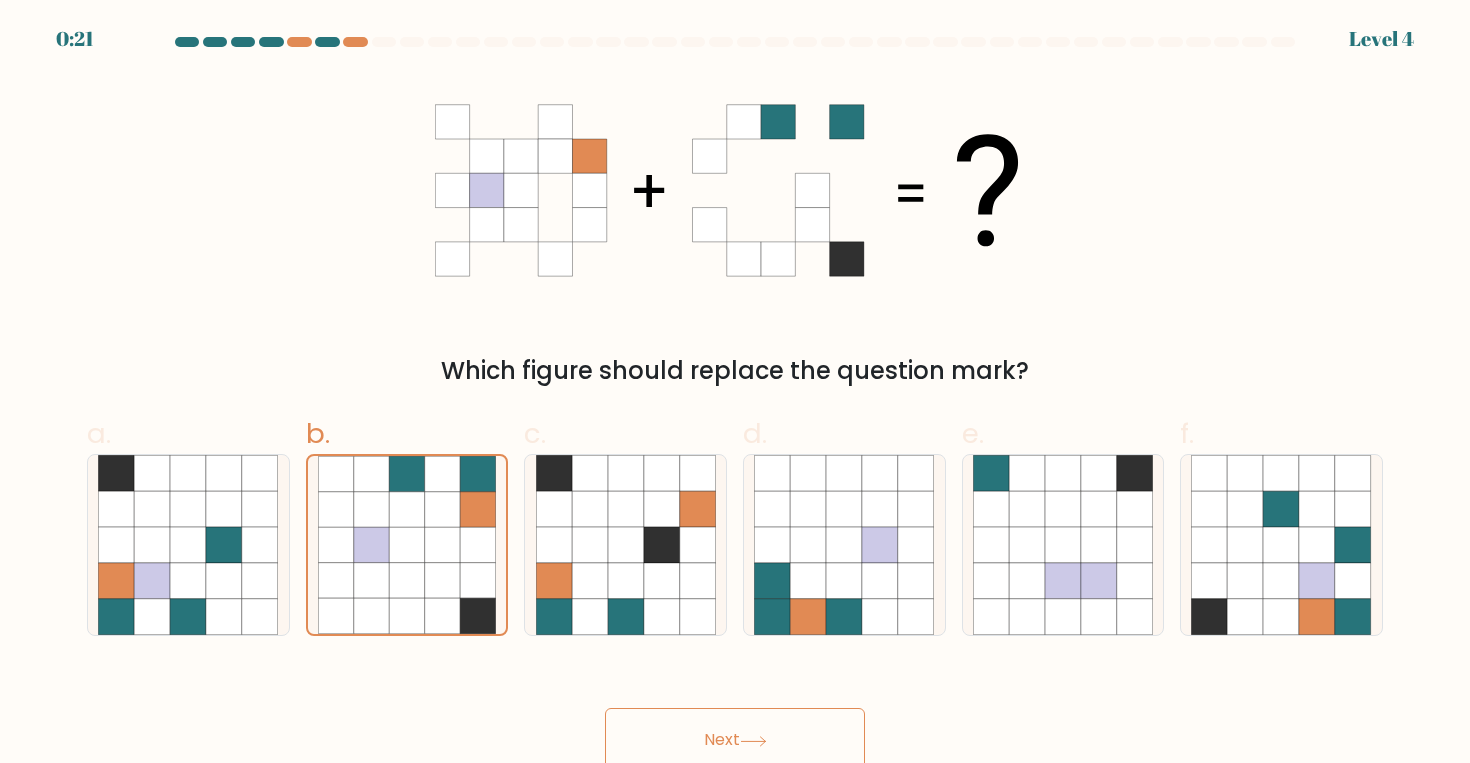 click on "Next" at bounding box center (735, 740) 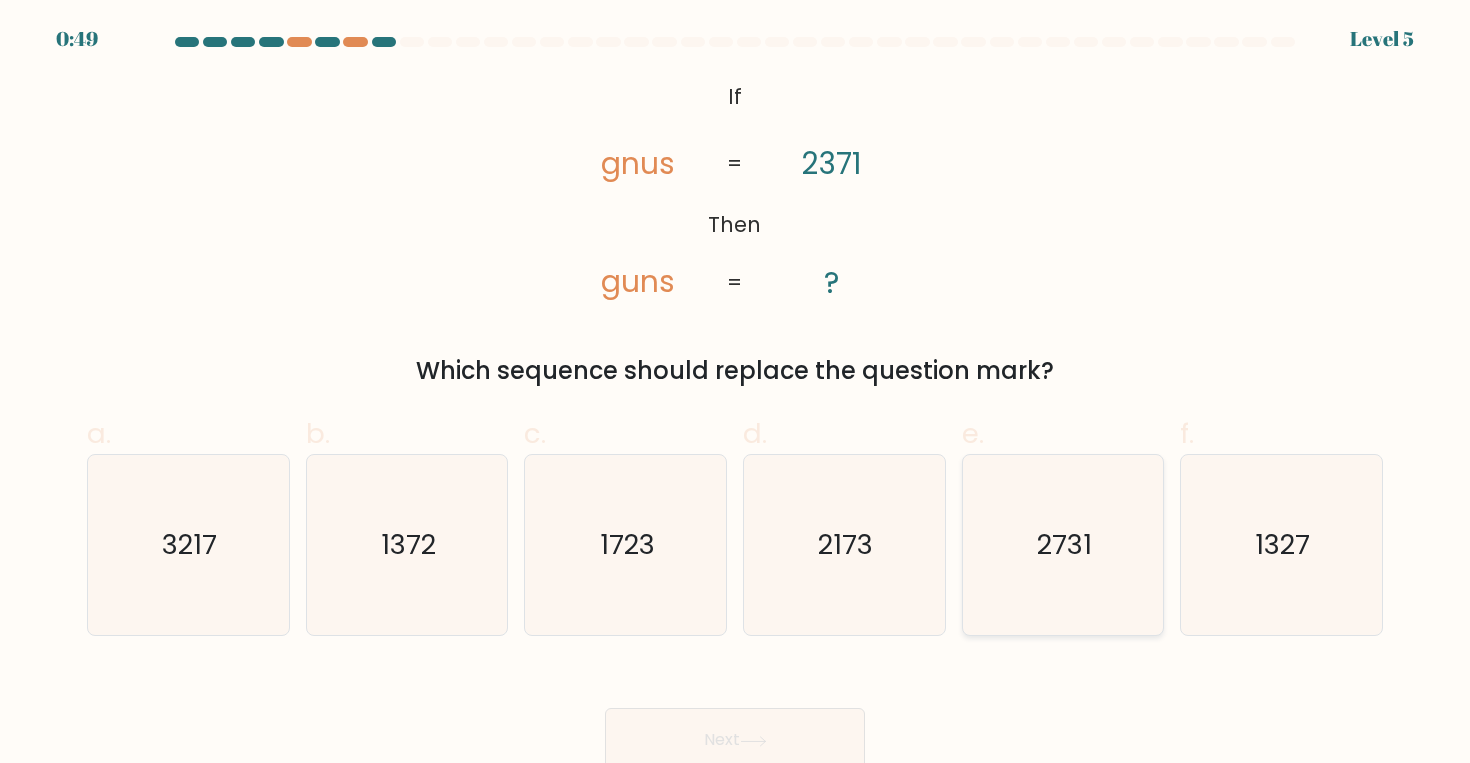 click on "2731" 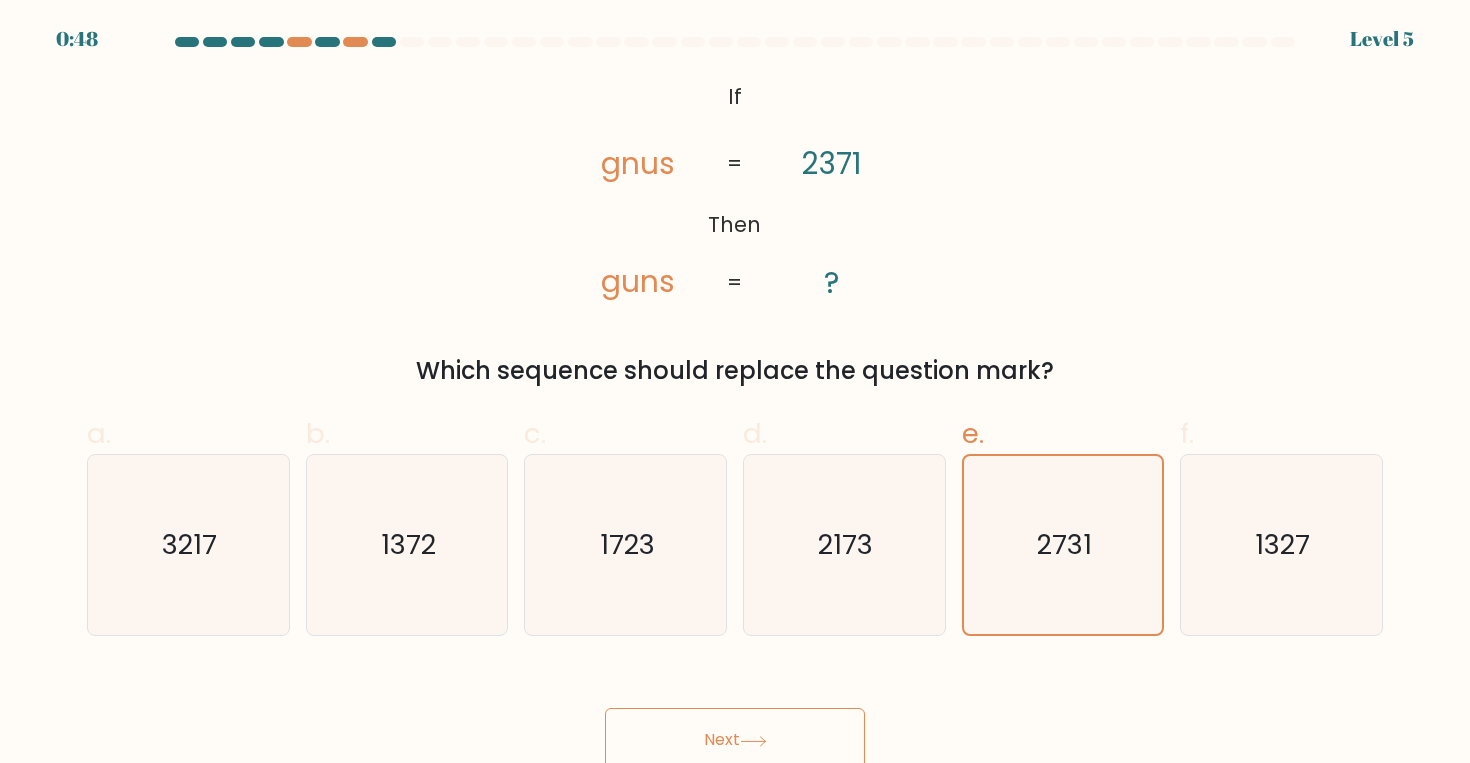 click on "Next" at bounding box center [735, 740] 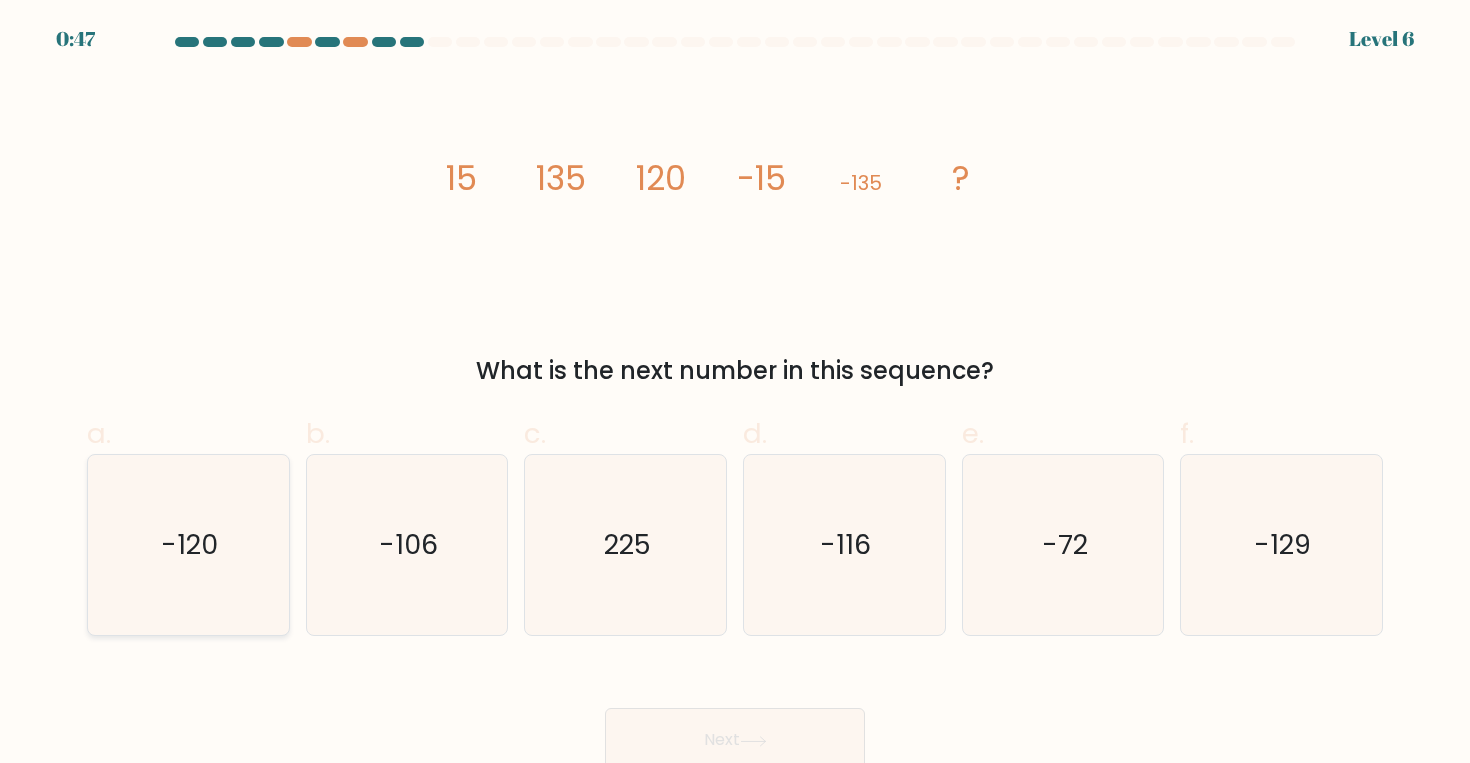 click on "-120" 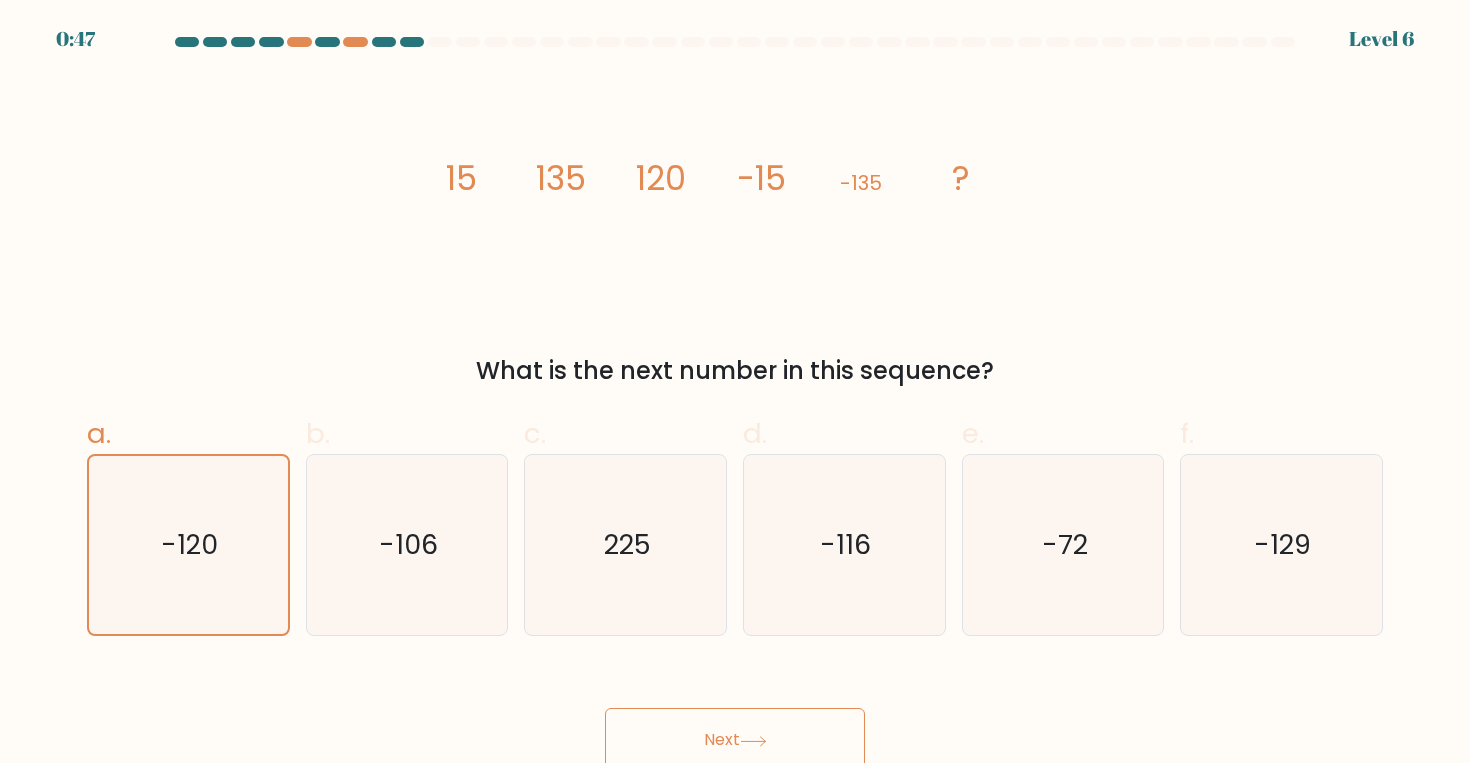 click on "Next" at bounding box center (735, 740) 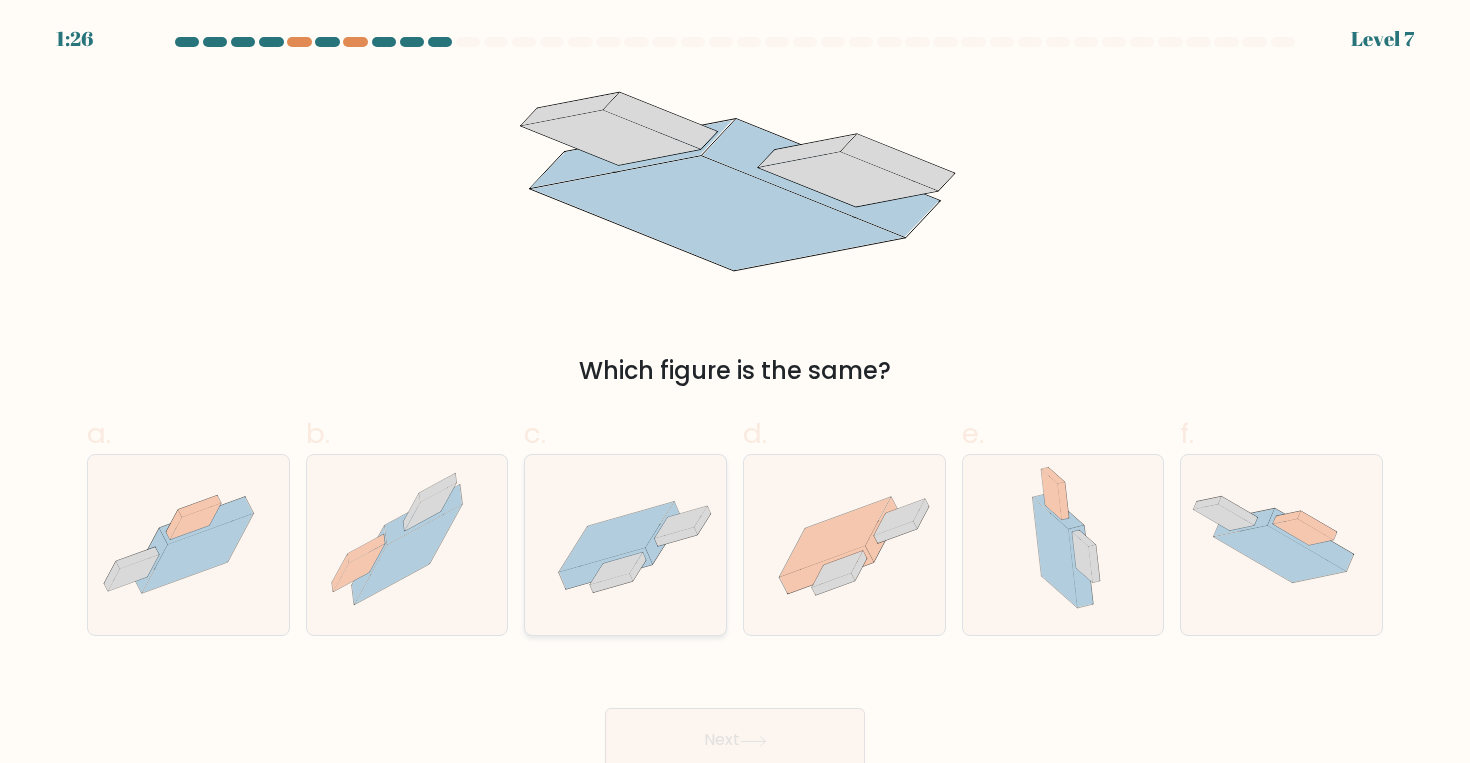 click 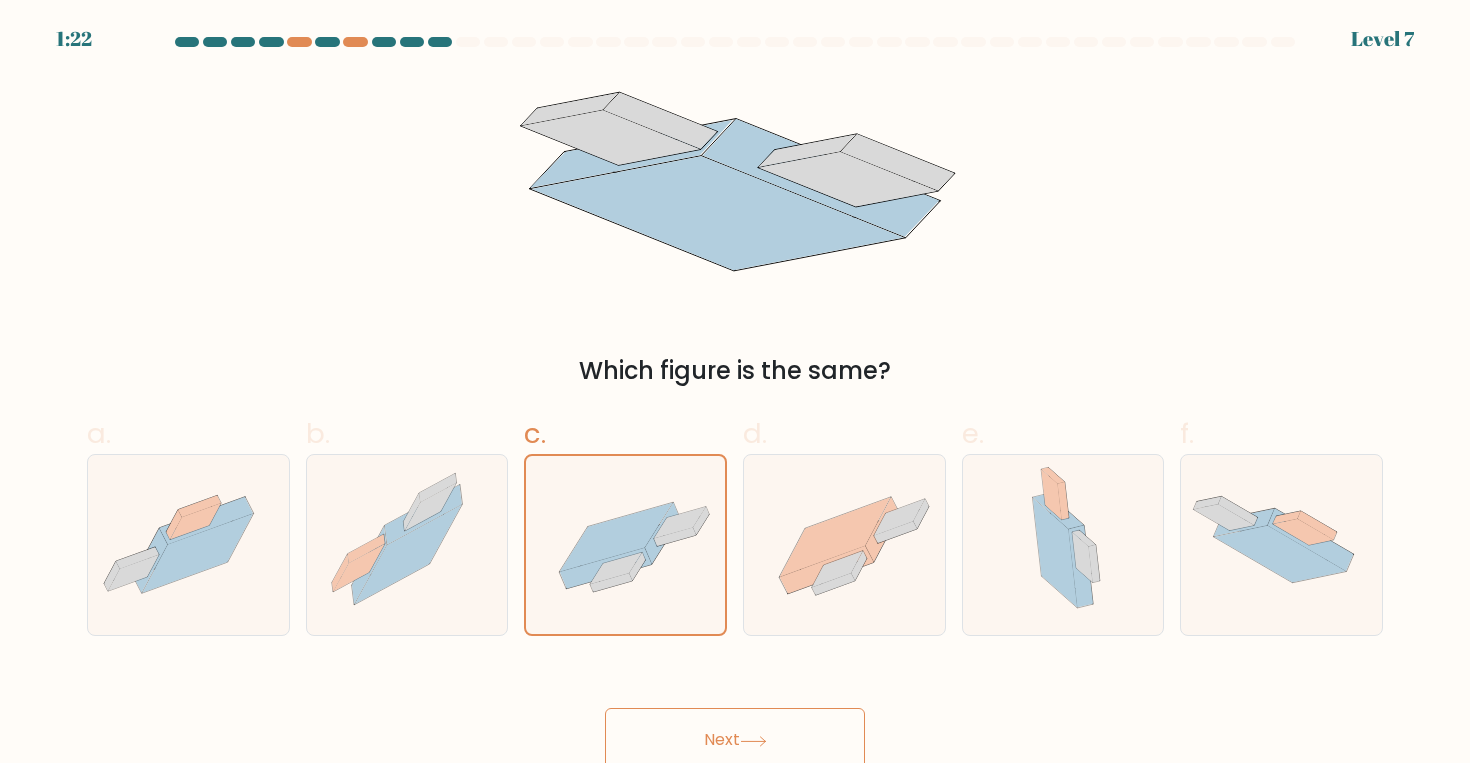 click on "Next" at bounding box center [735, 740] 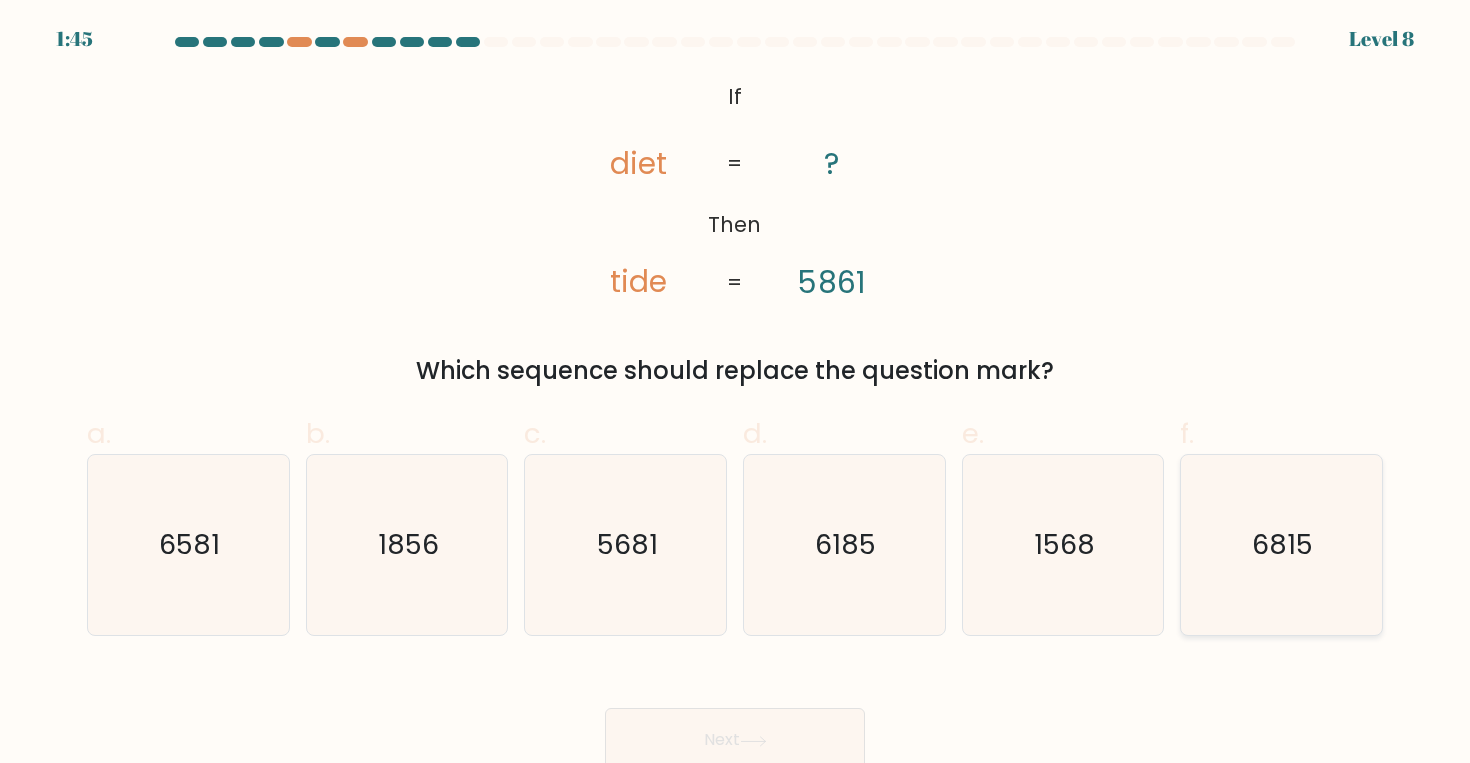 click on "6815" 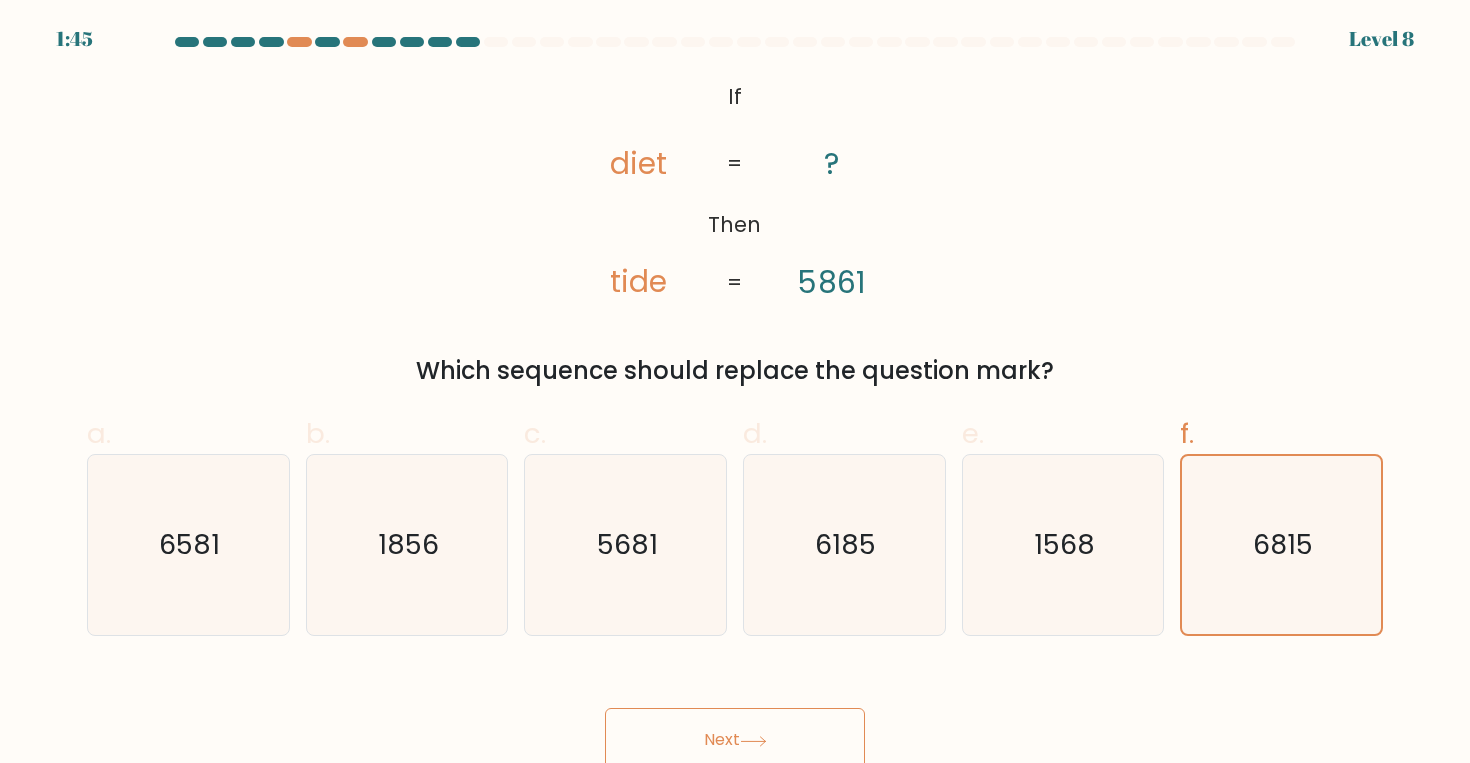 click on "Next" at bounding box center [735, 740] 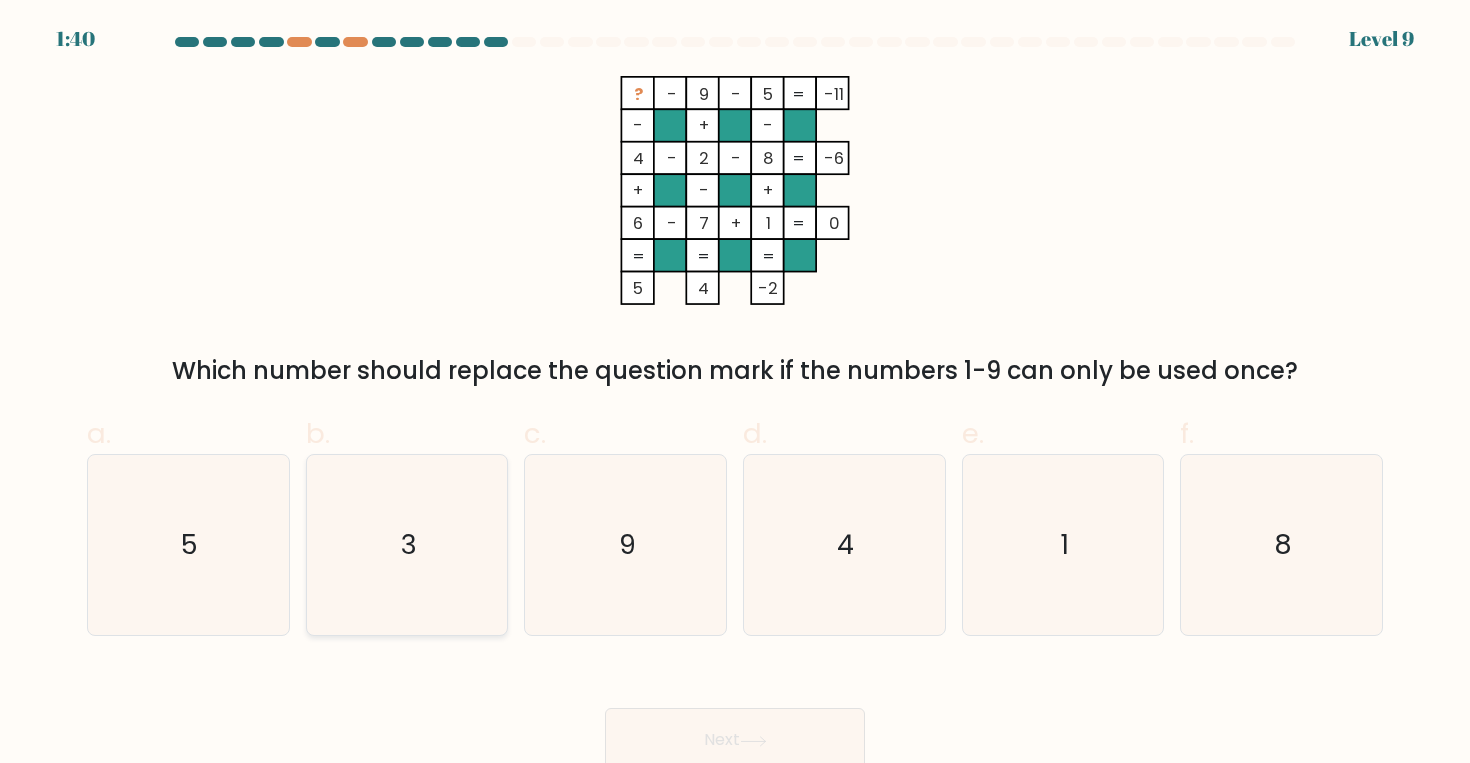 click on "3" 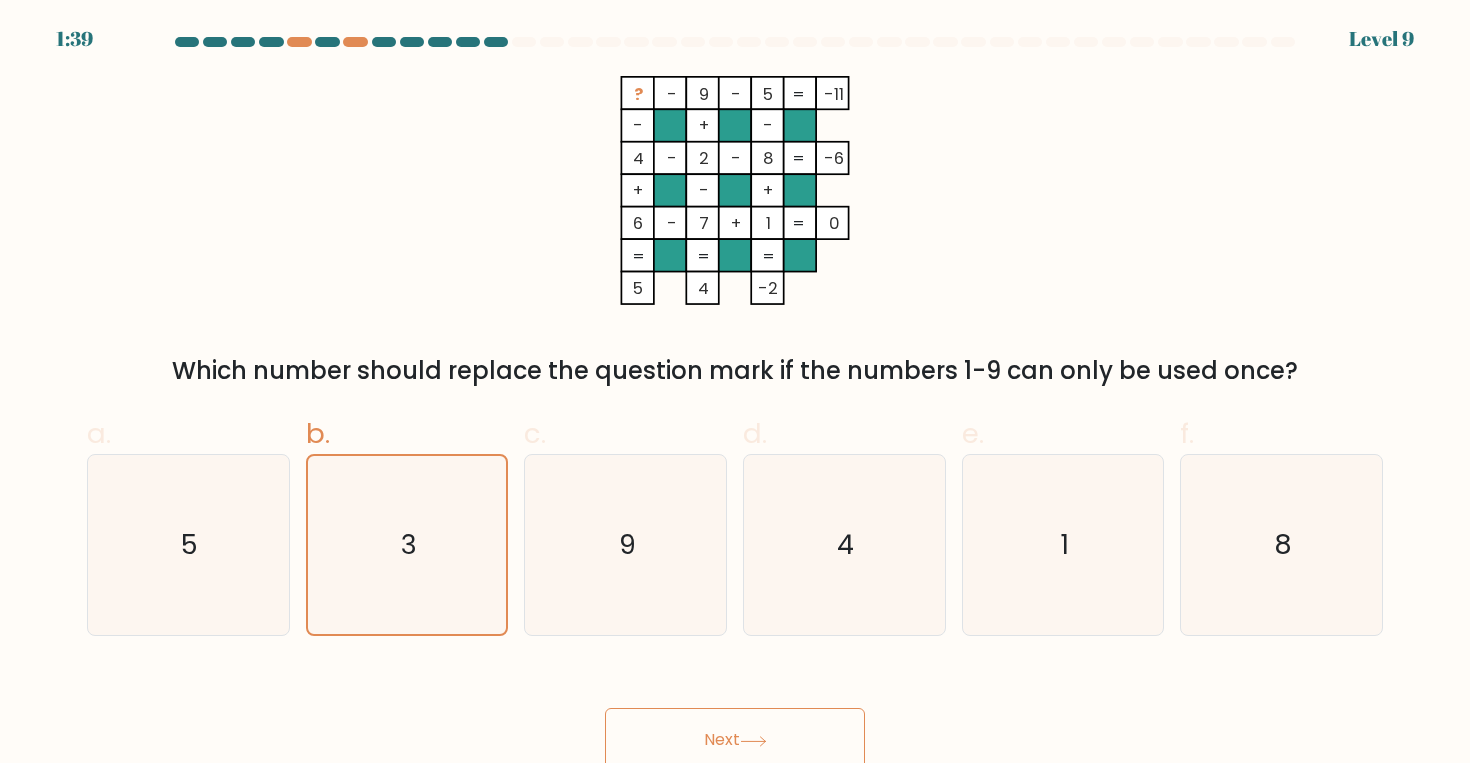 click on "Next" at bounding box center (735, 740) 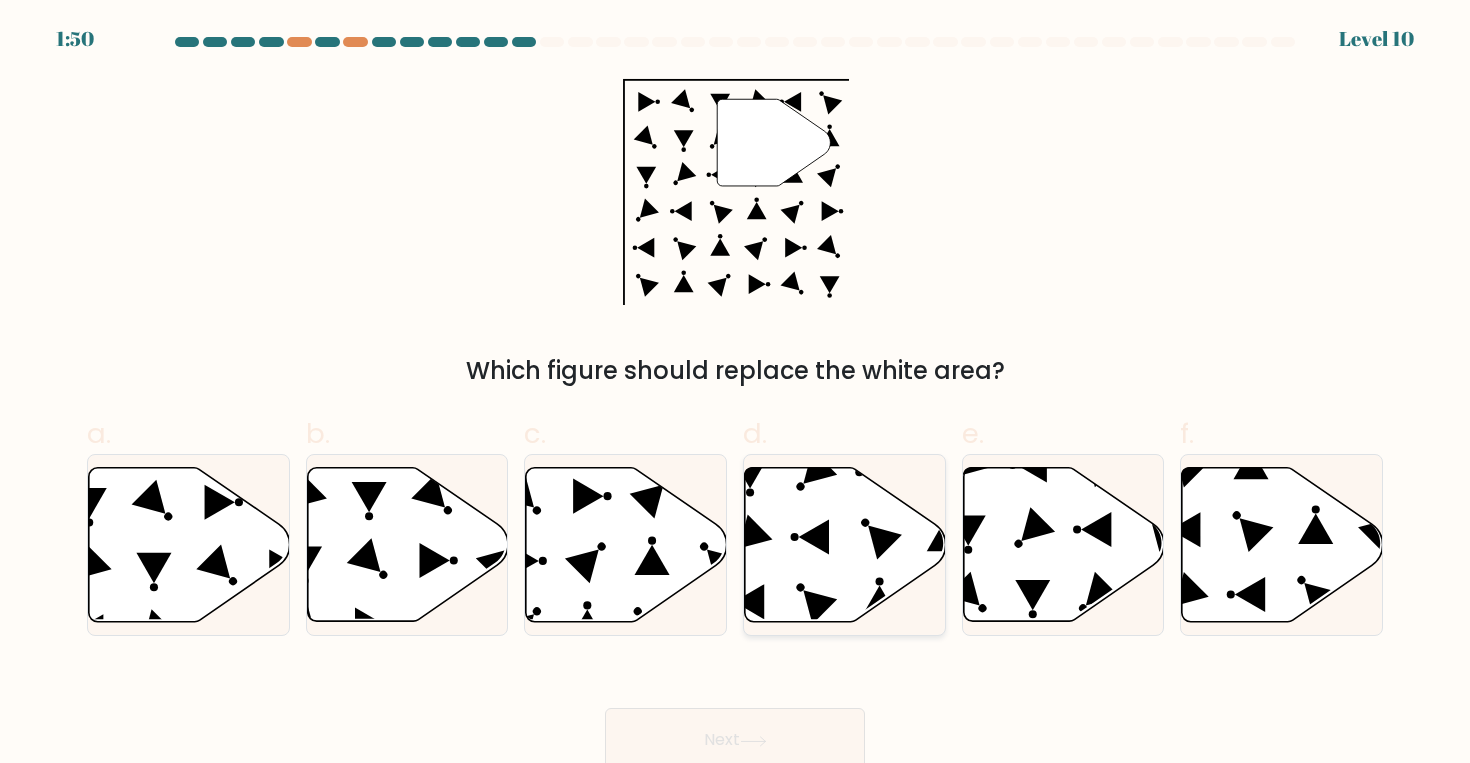 click 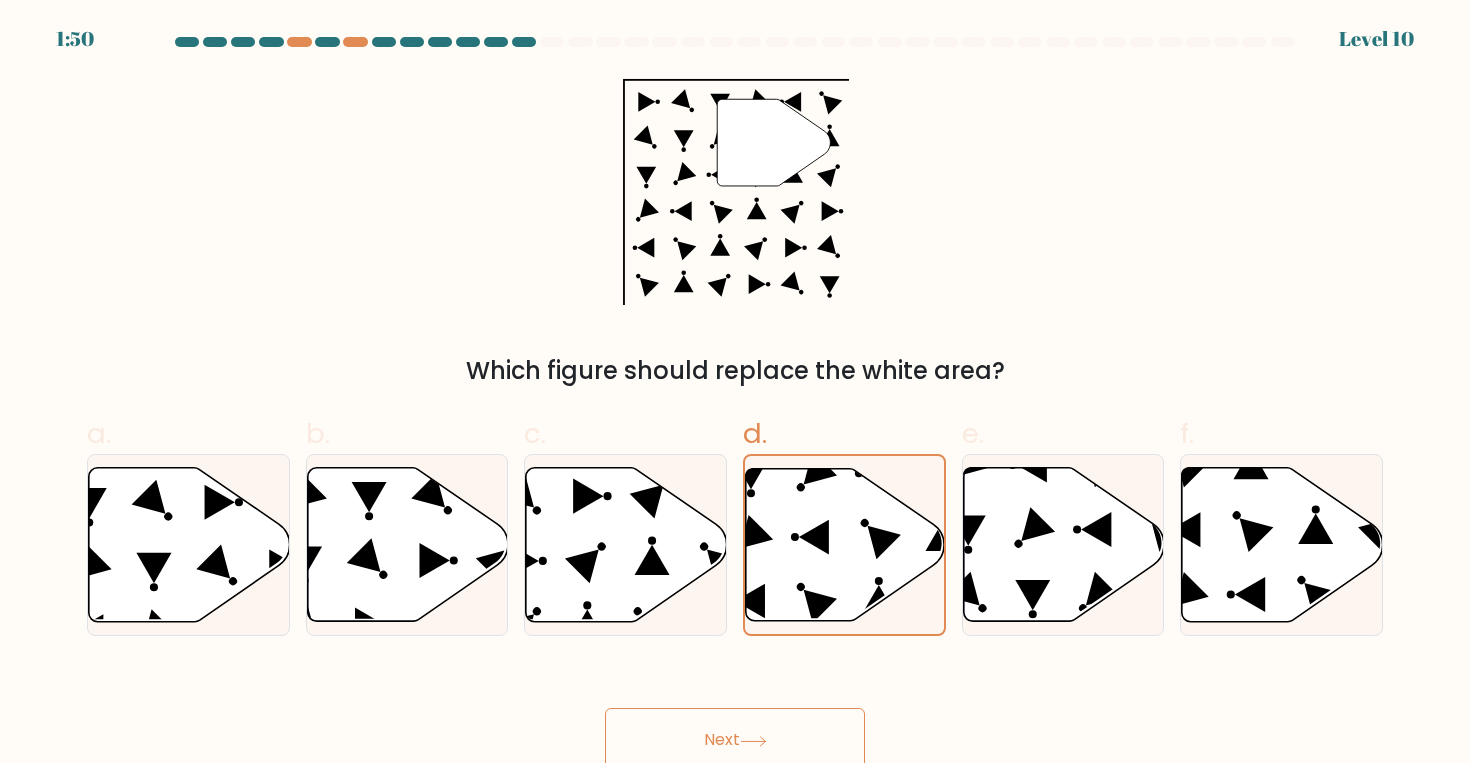 click on "Next" at bounding box center (735, 740) 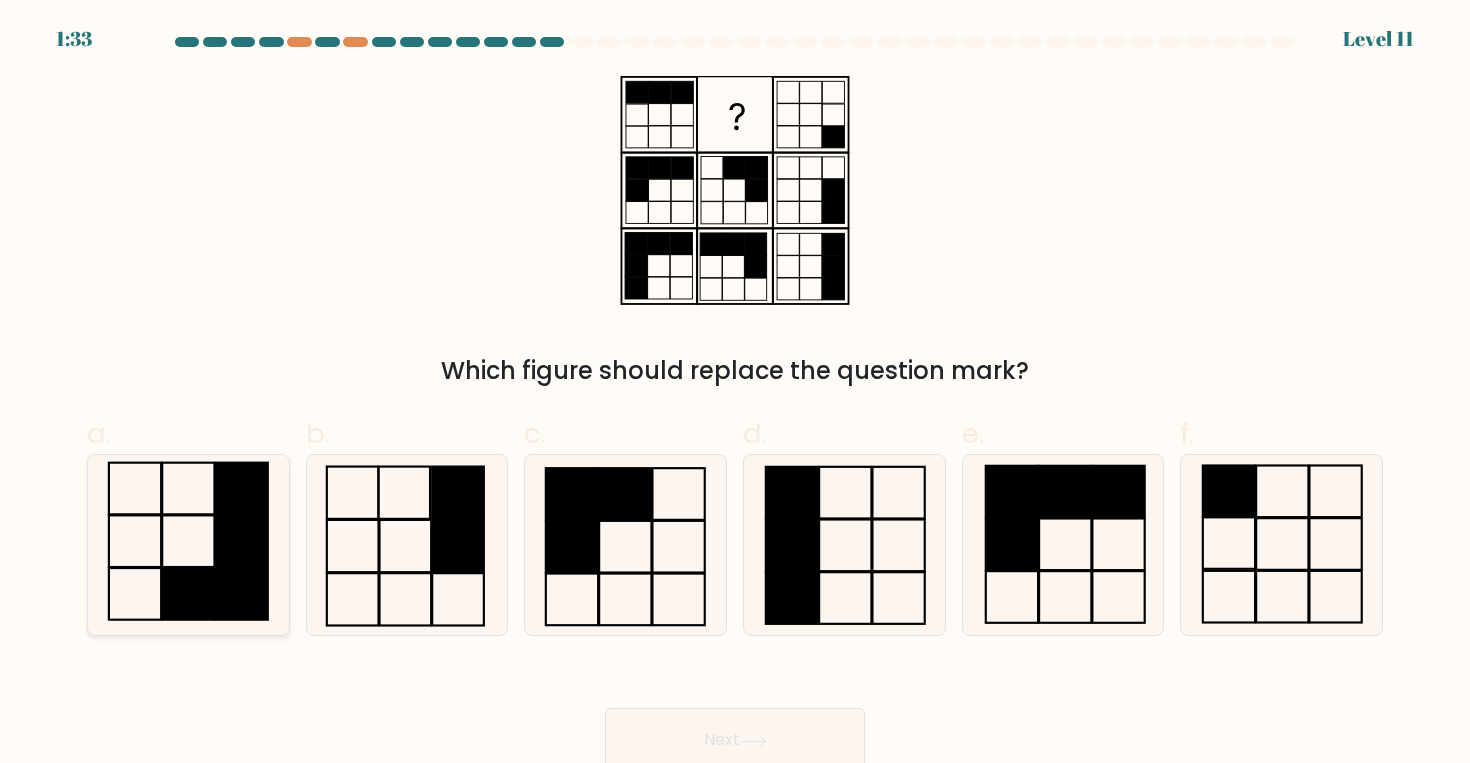 click 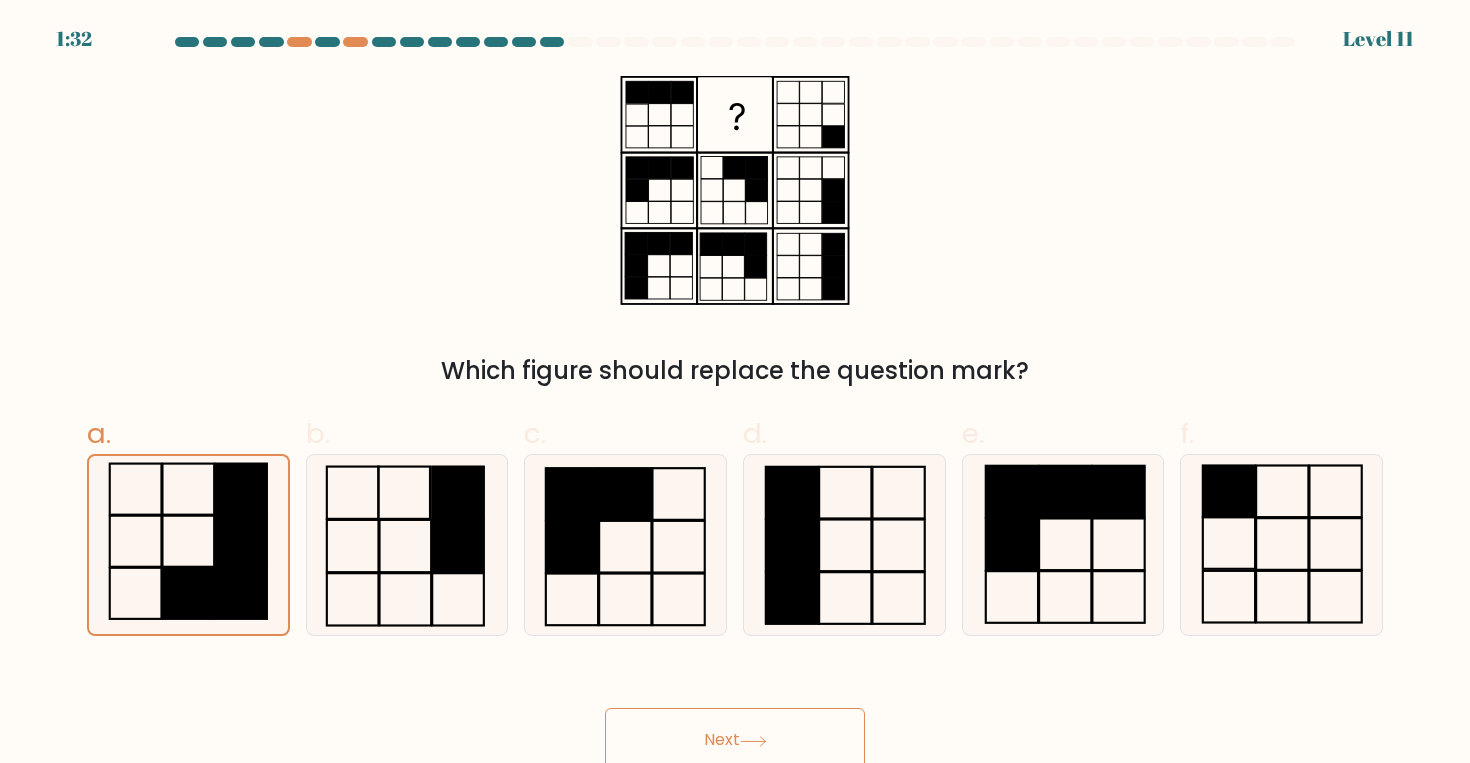 click on "Next" at bounding box center (735, 740) 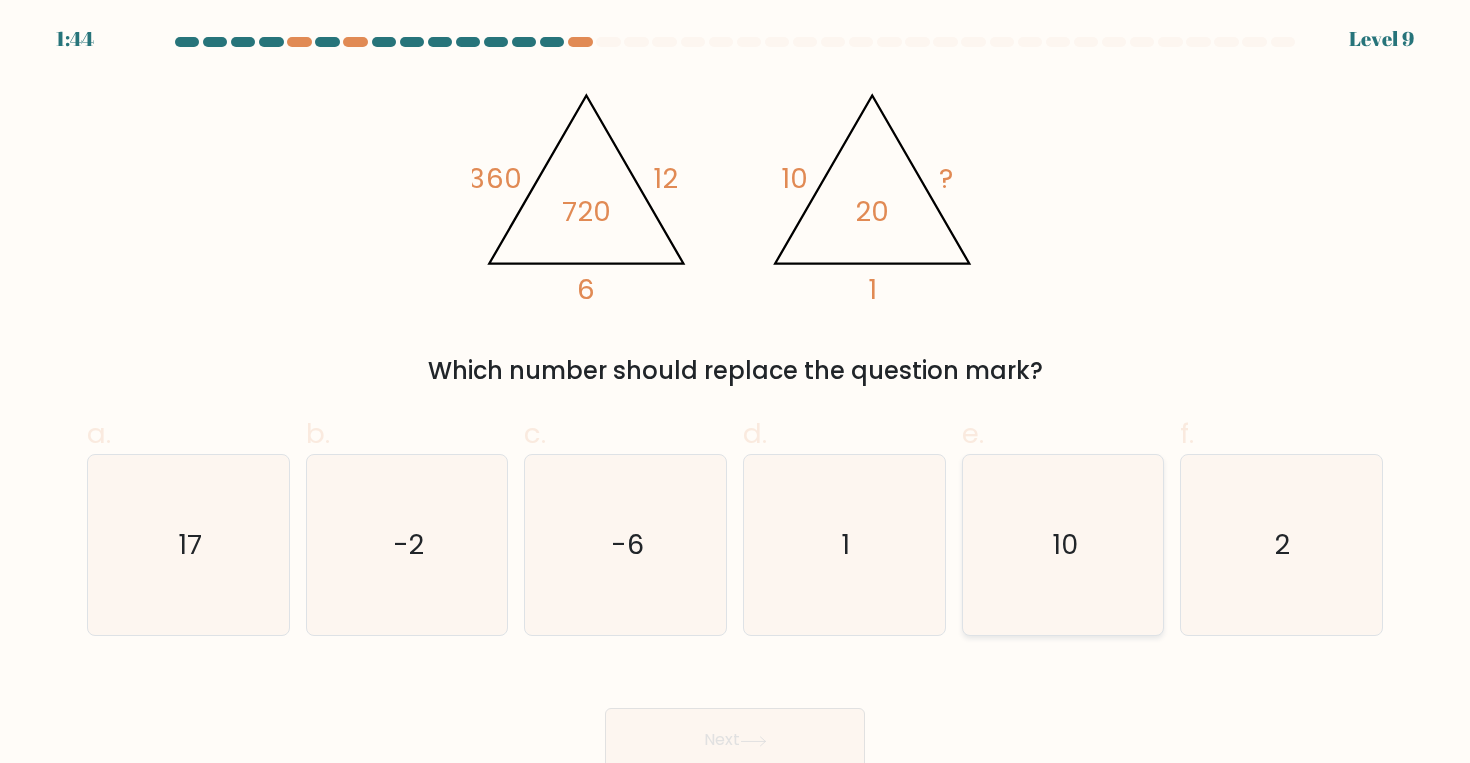 click on "10" 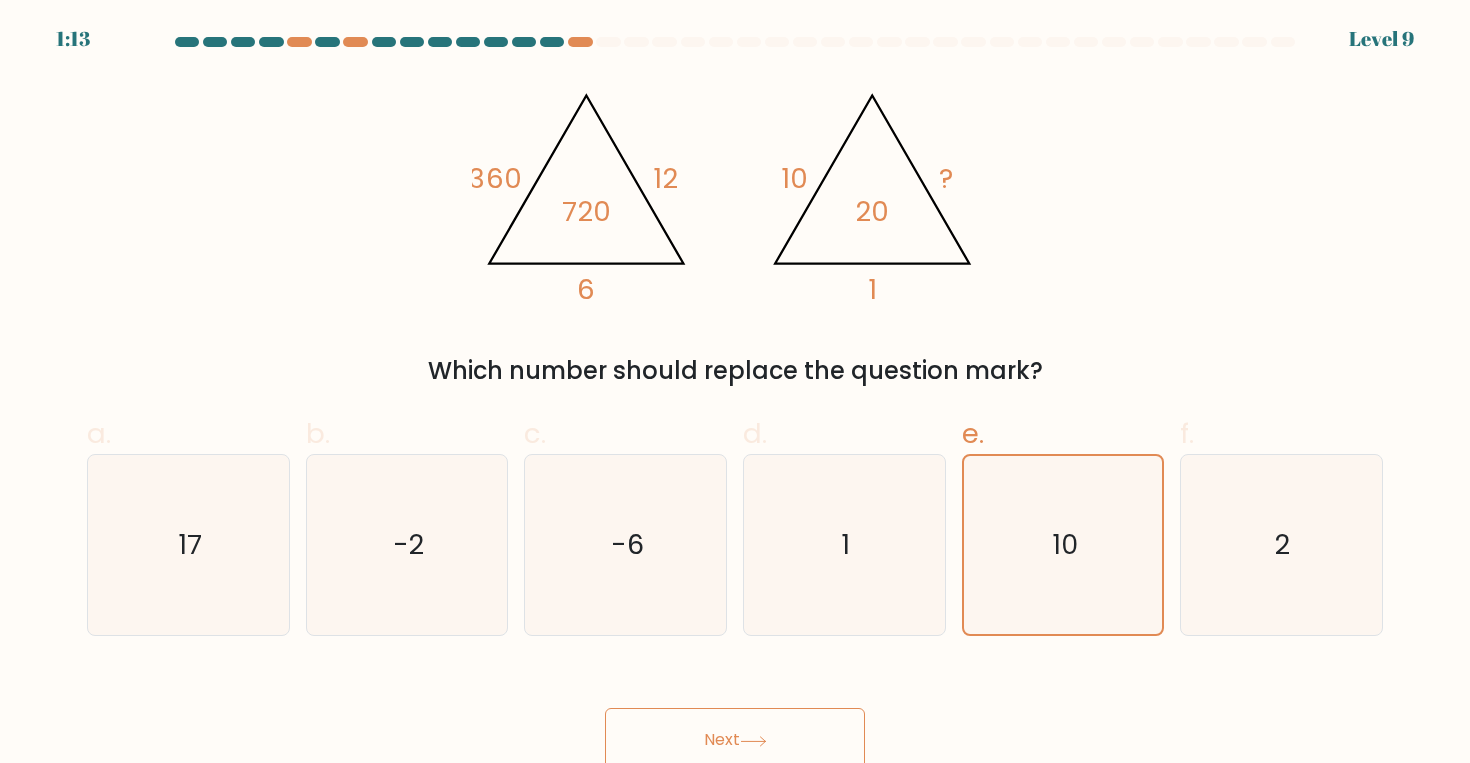 click on "Next" at bounding box center (735, 740) 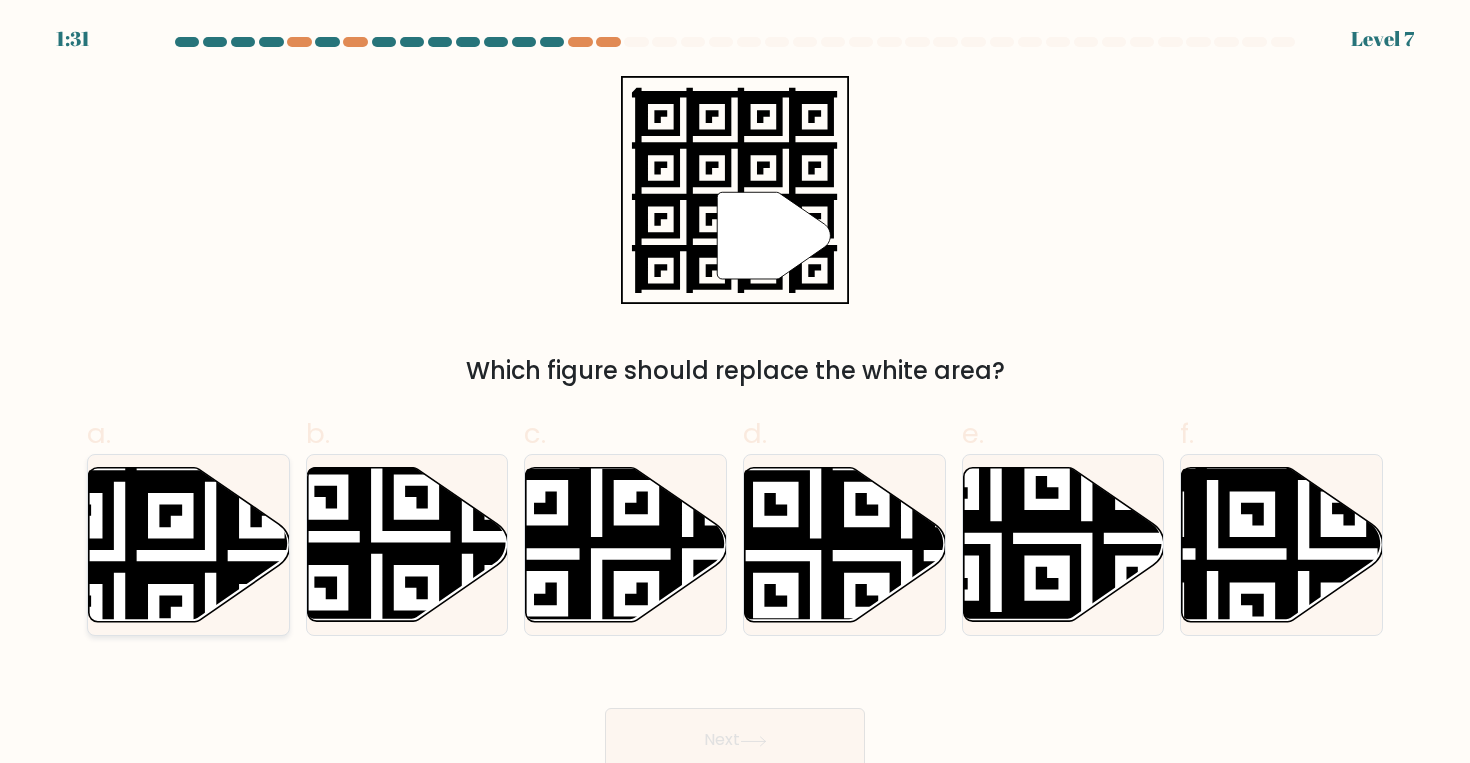 click 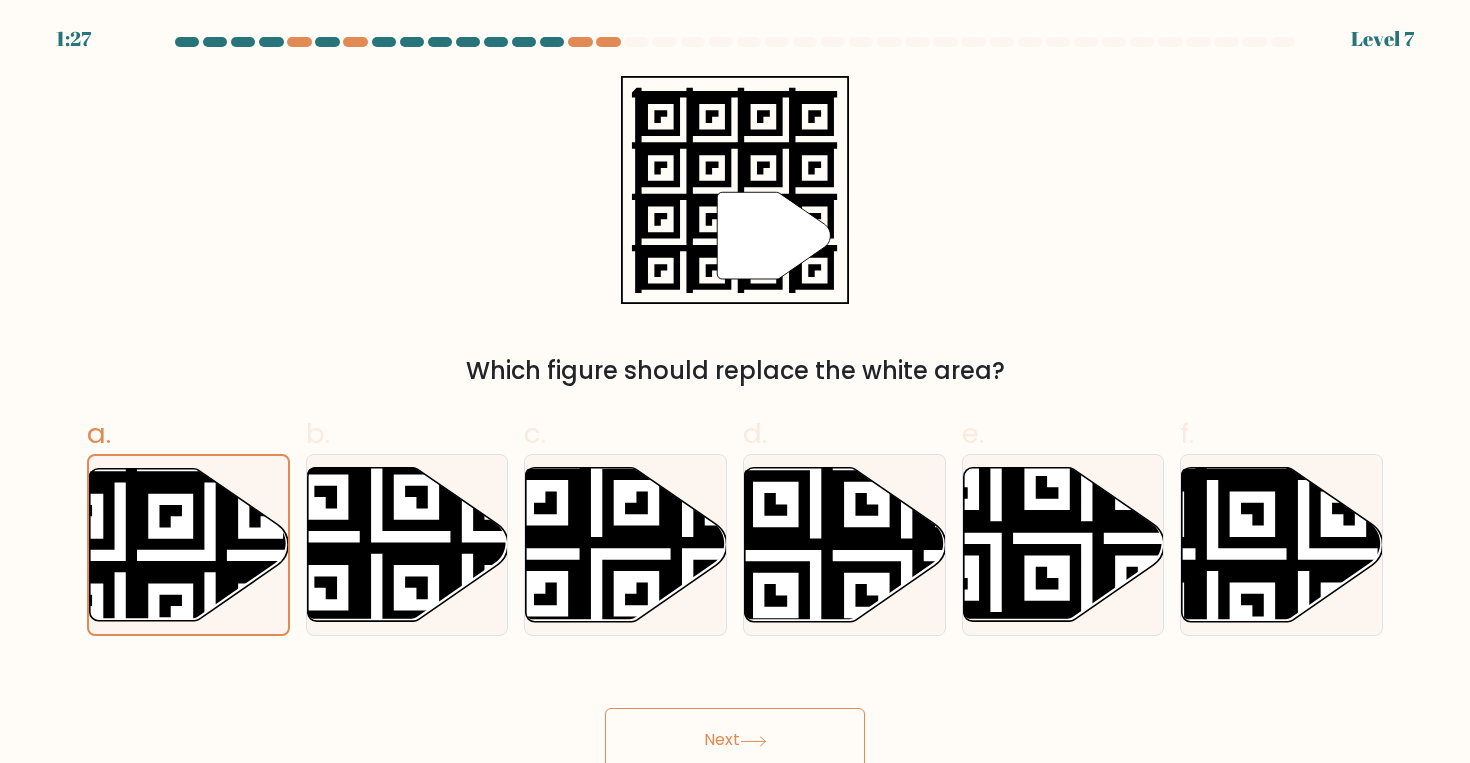 click on "Next" at bounding box center [735, 740] 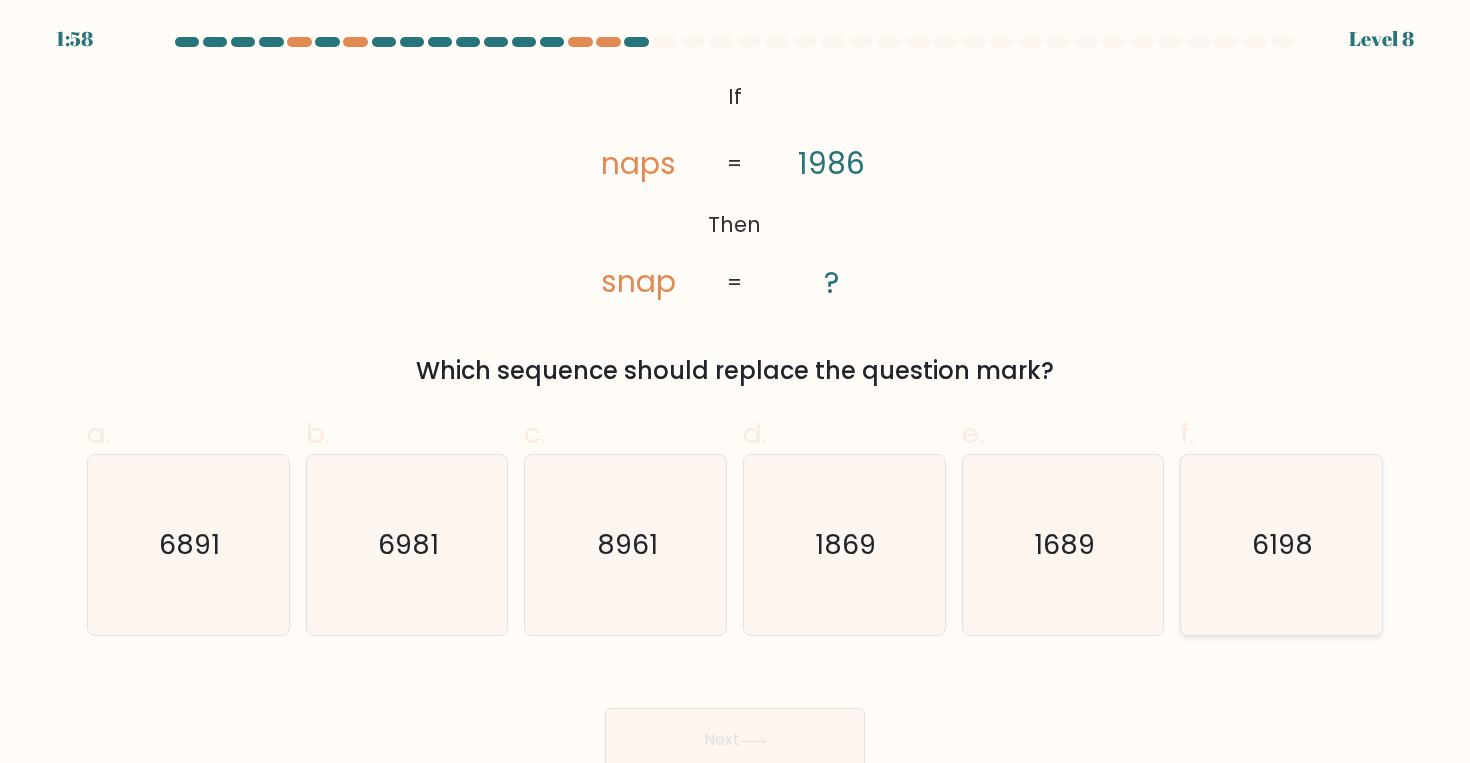 click on "6198" 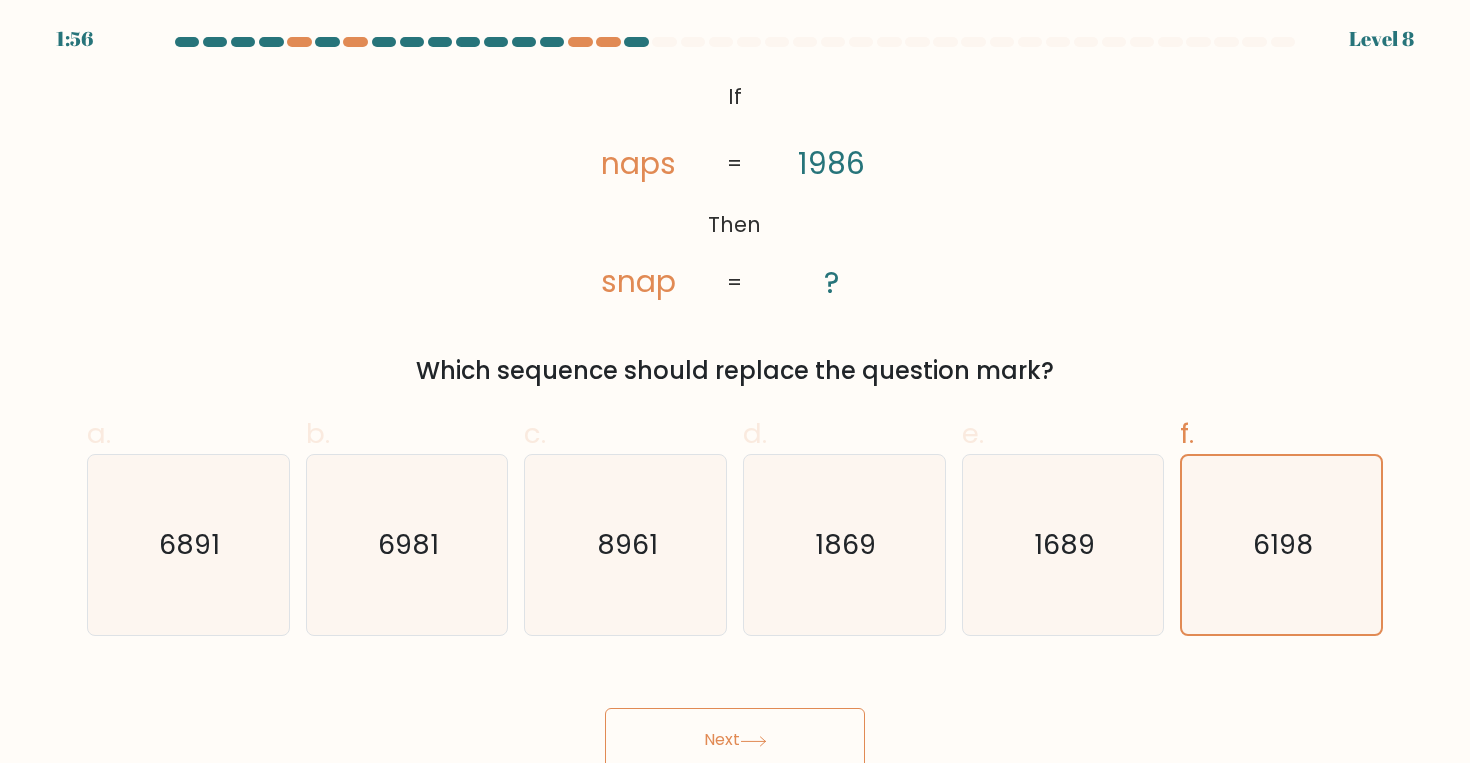 click on "Next" at bounding box center [735, 740] 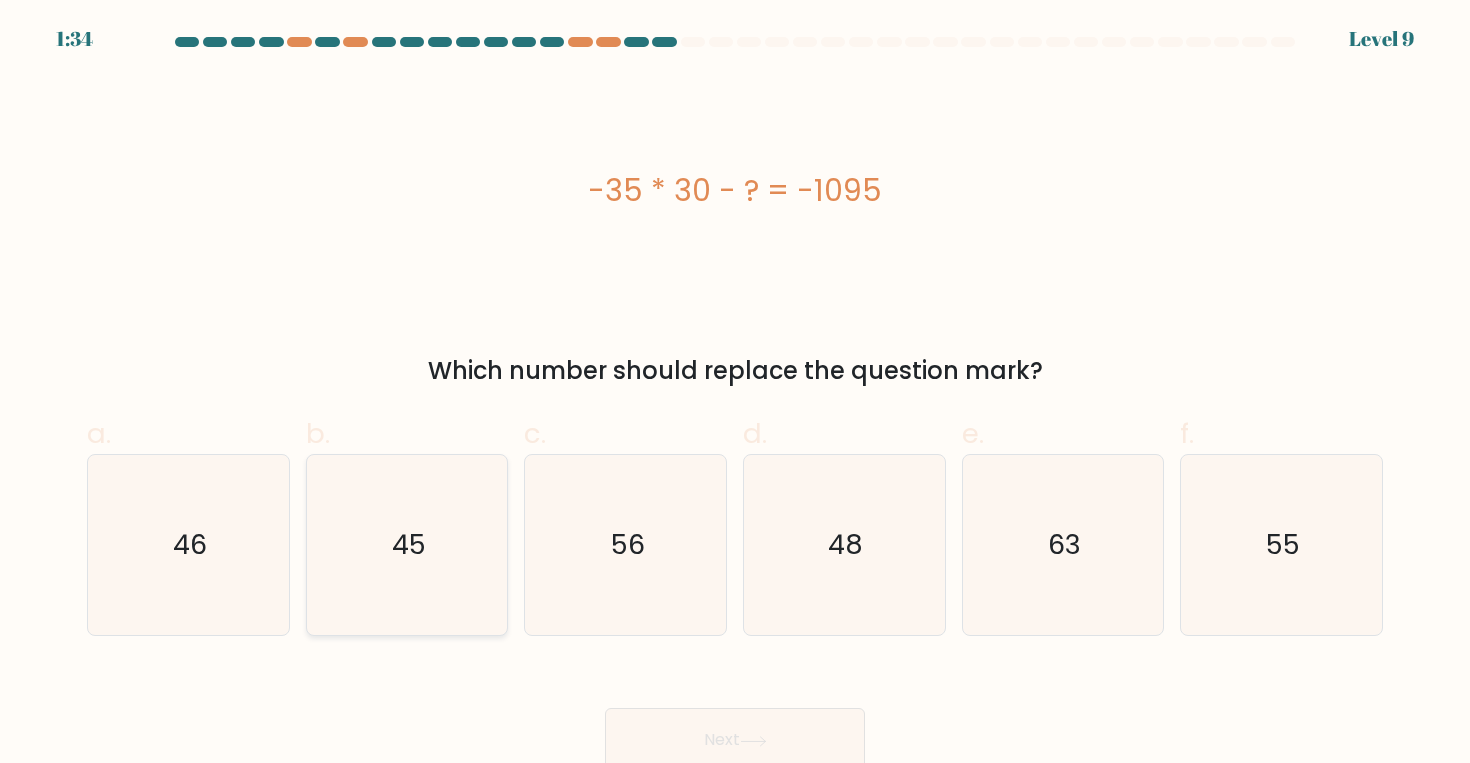 click on "45" 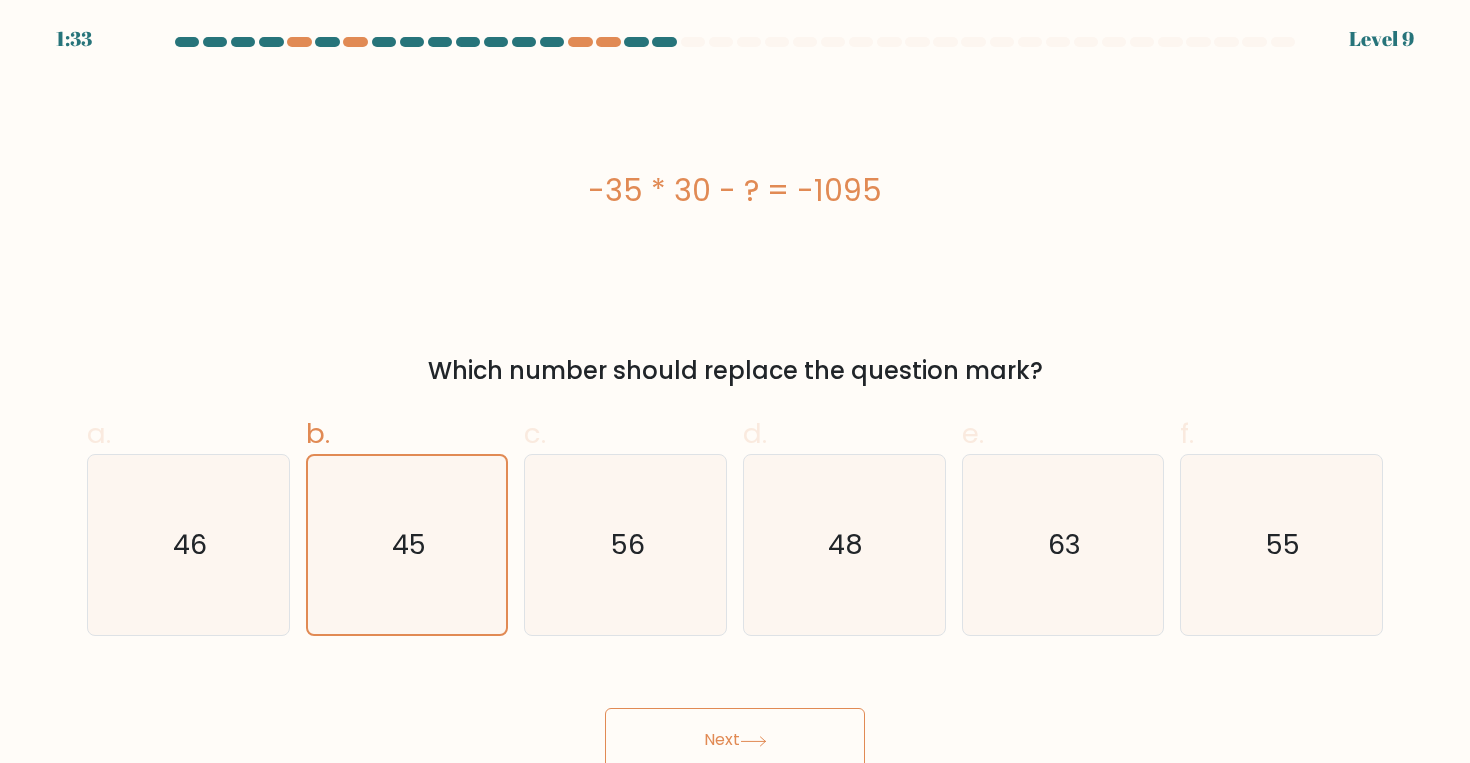 click on "Next" at bounding box center (735, 740) 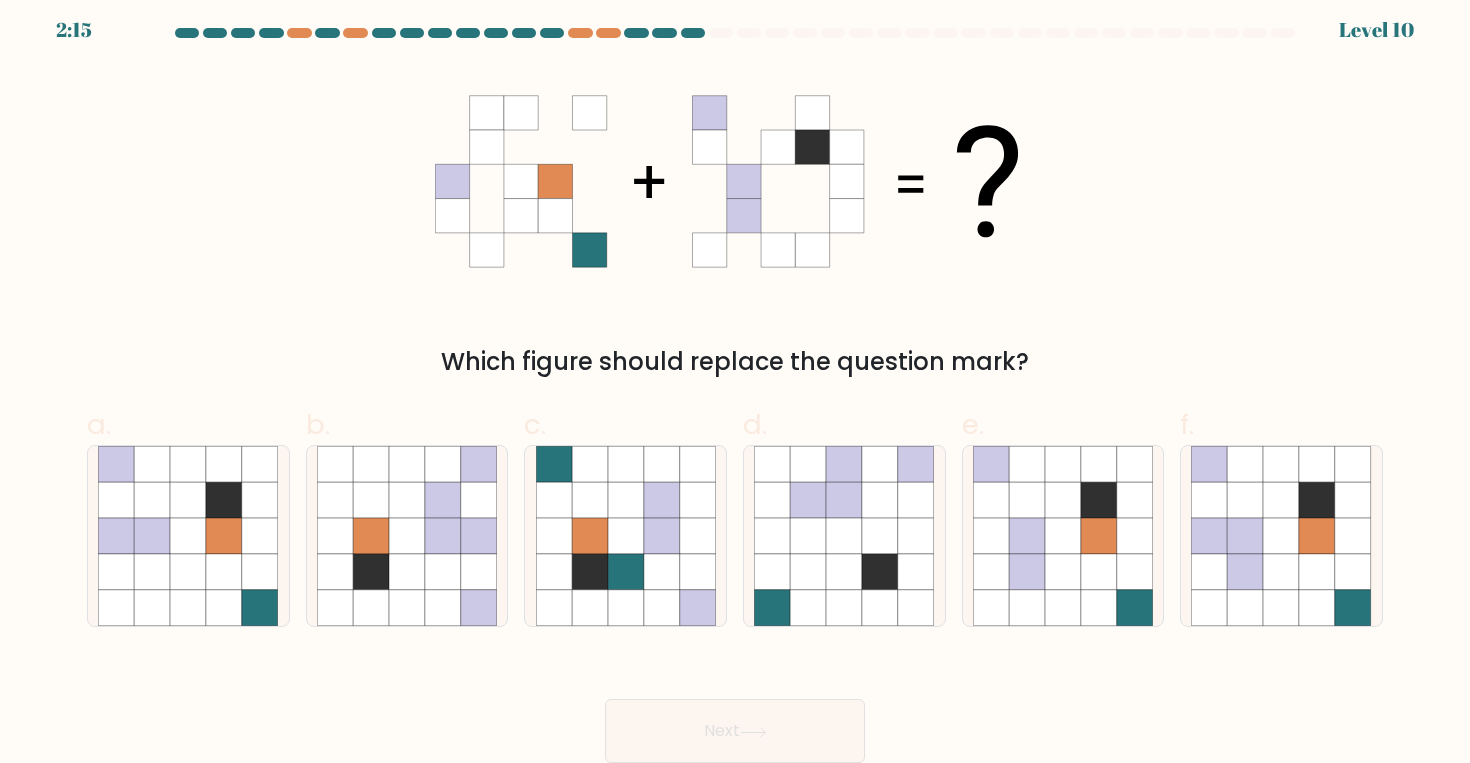 scroll, scrollTop: 6, scrollLeft: 0, axis: vertical 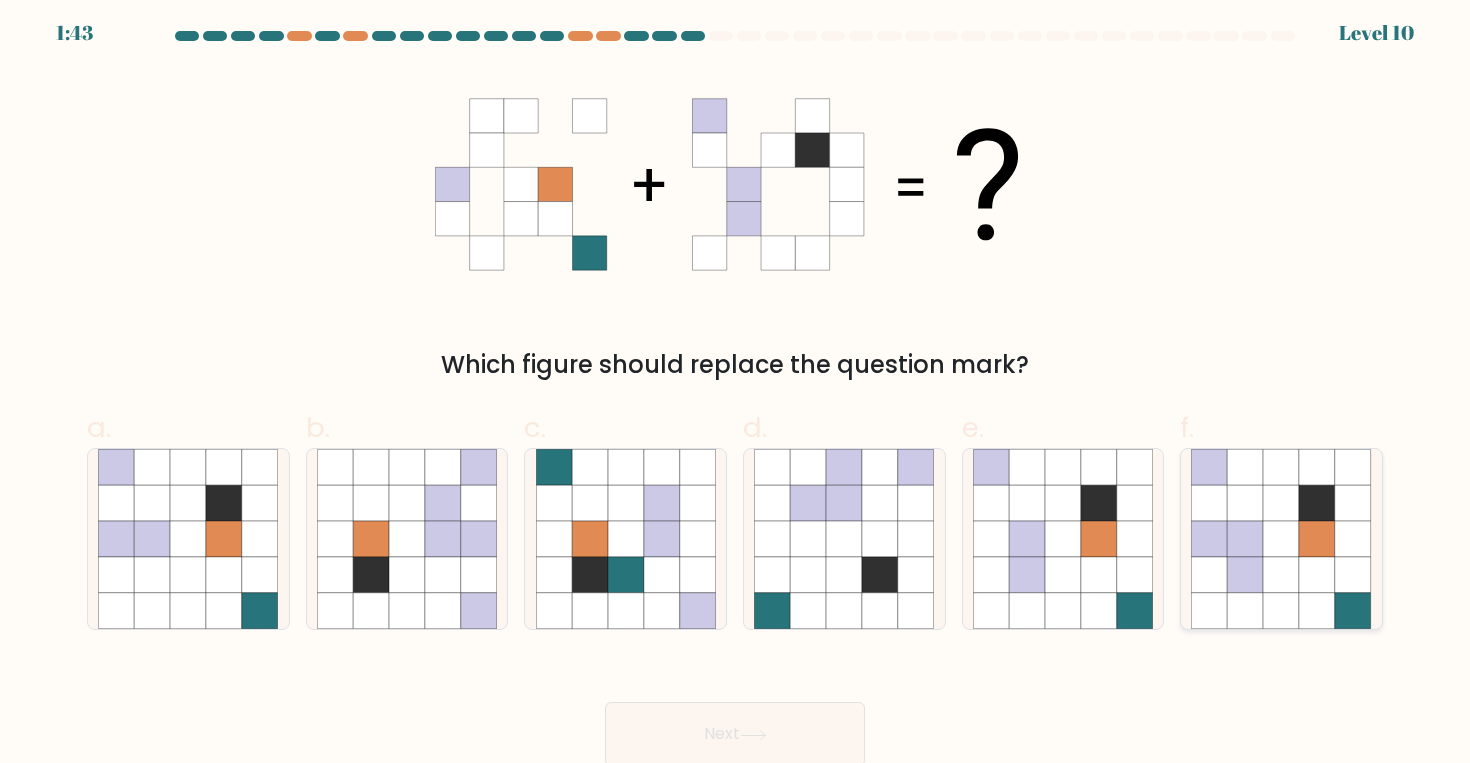 click 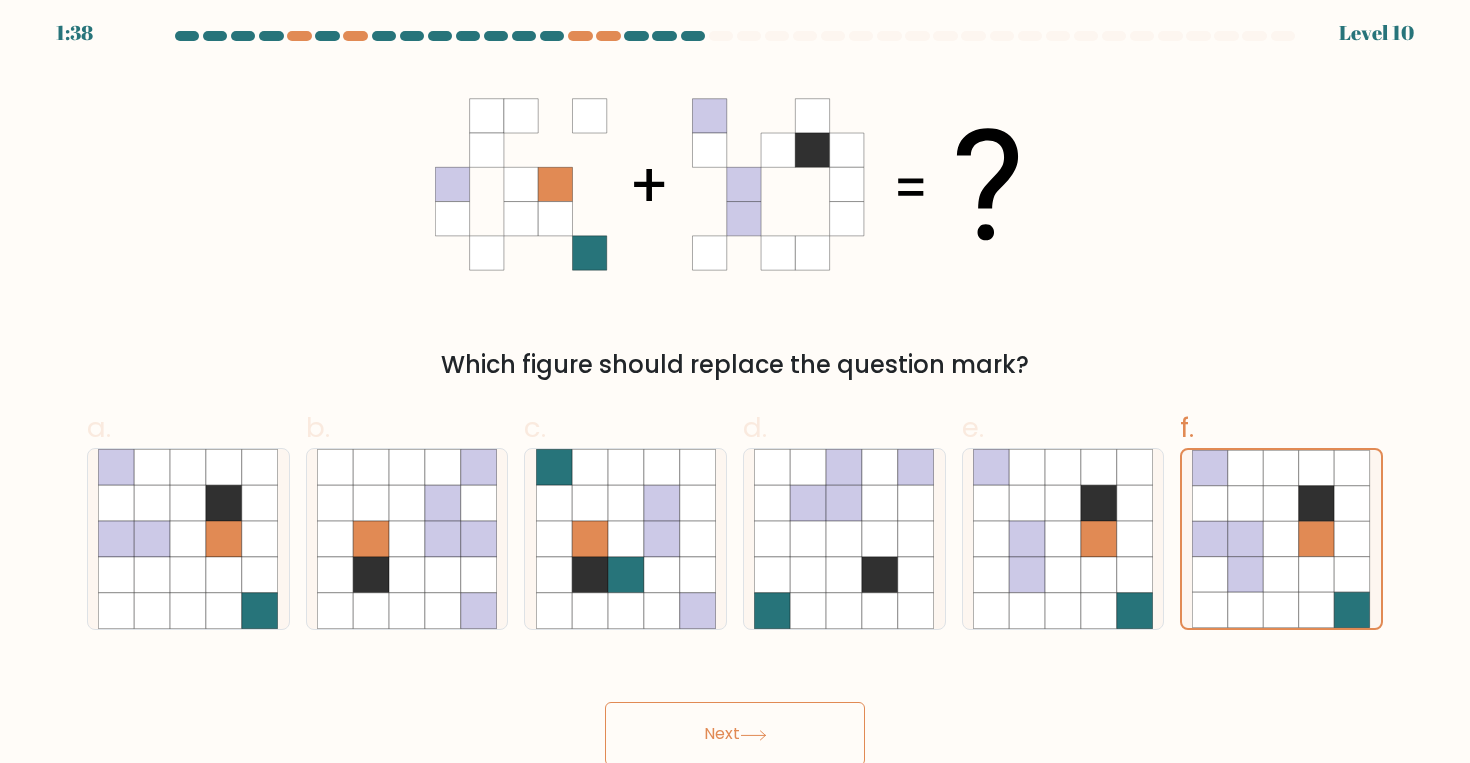 click on "Next" at bounding box center (735, 734) 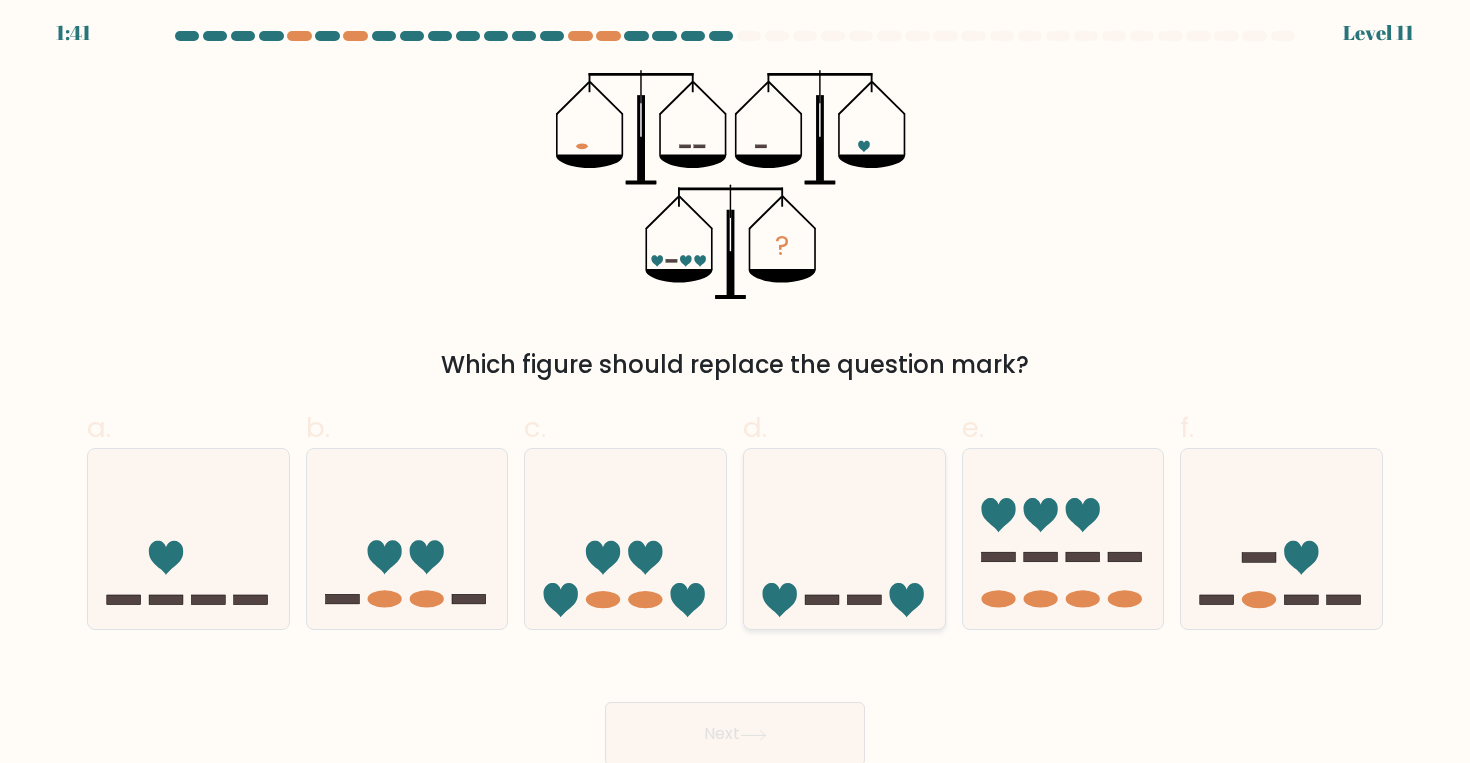 click 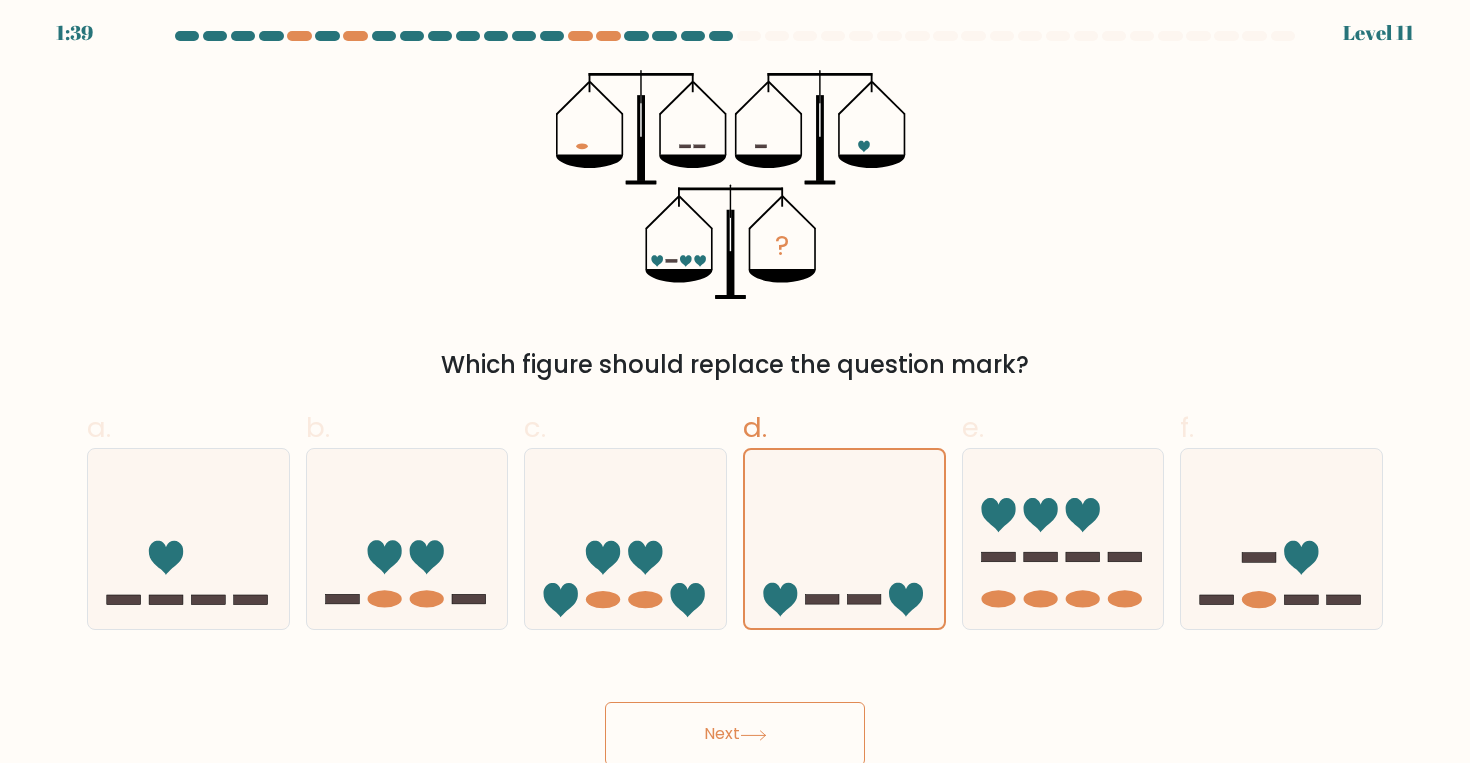 click on "Next" at bounding box center (735, 710) 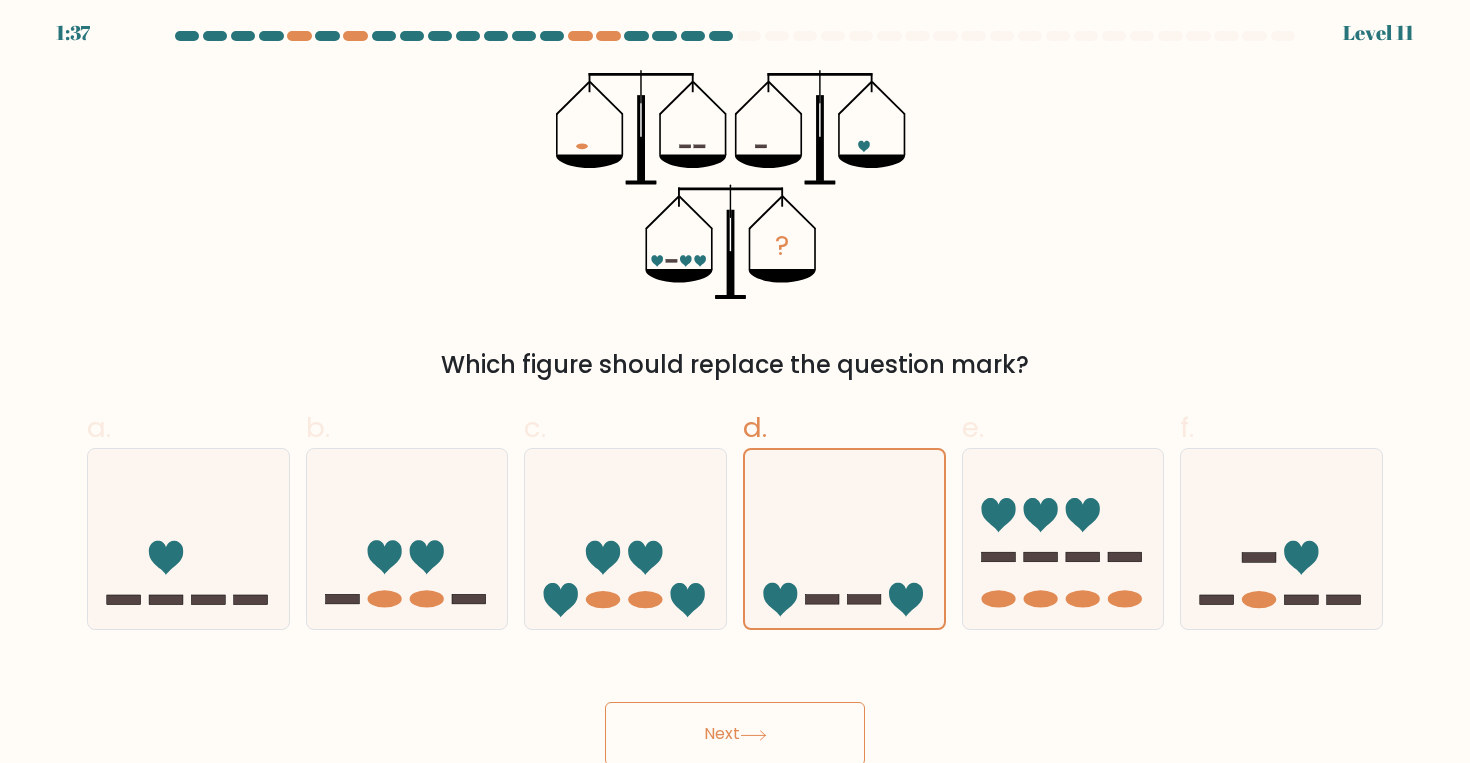 click on "Next" at bounding box center [735, 734] 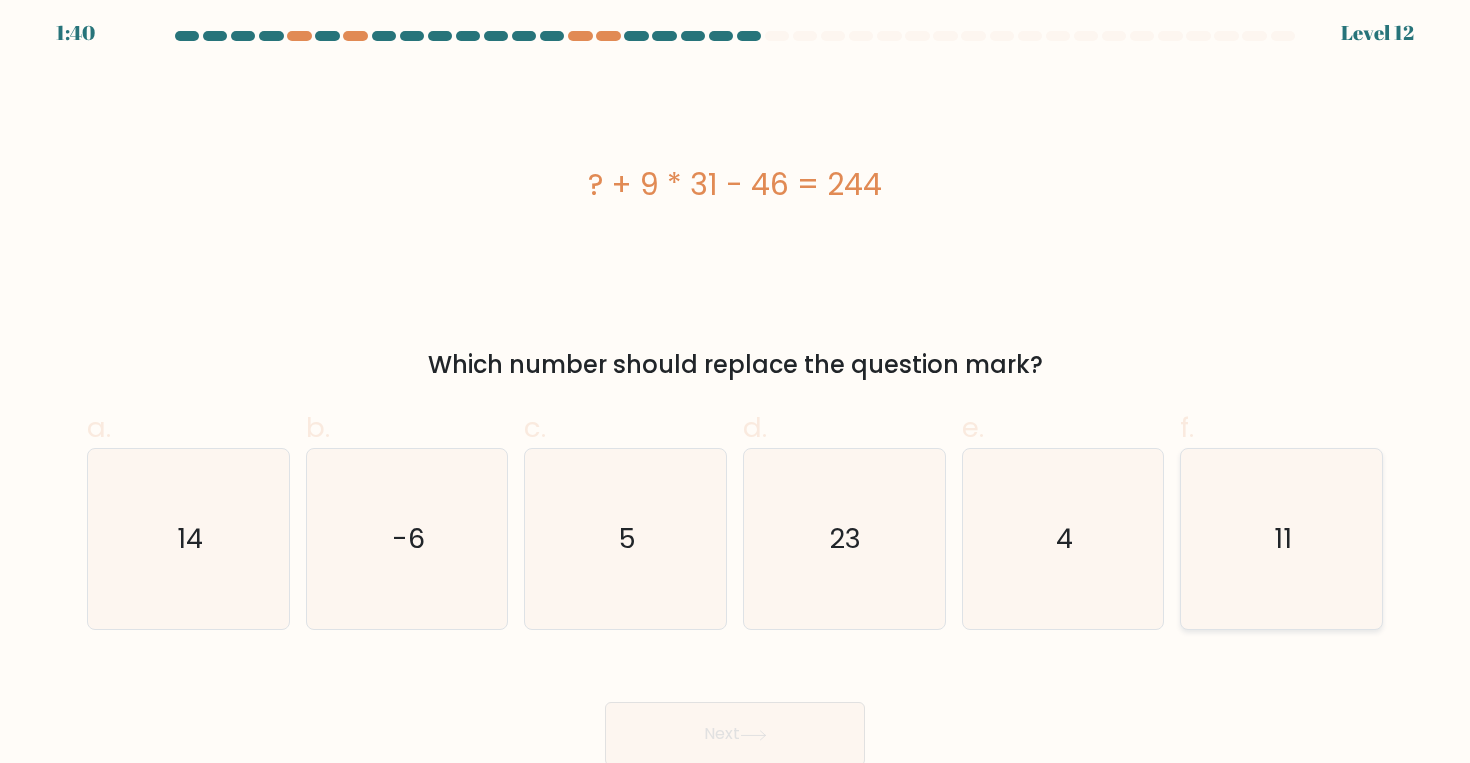 click on "11" 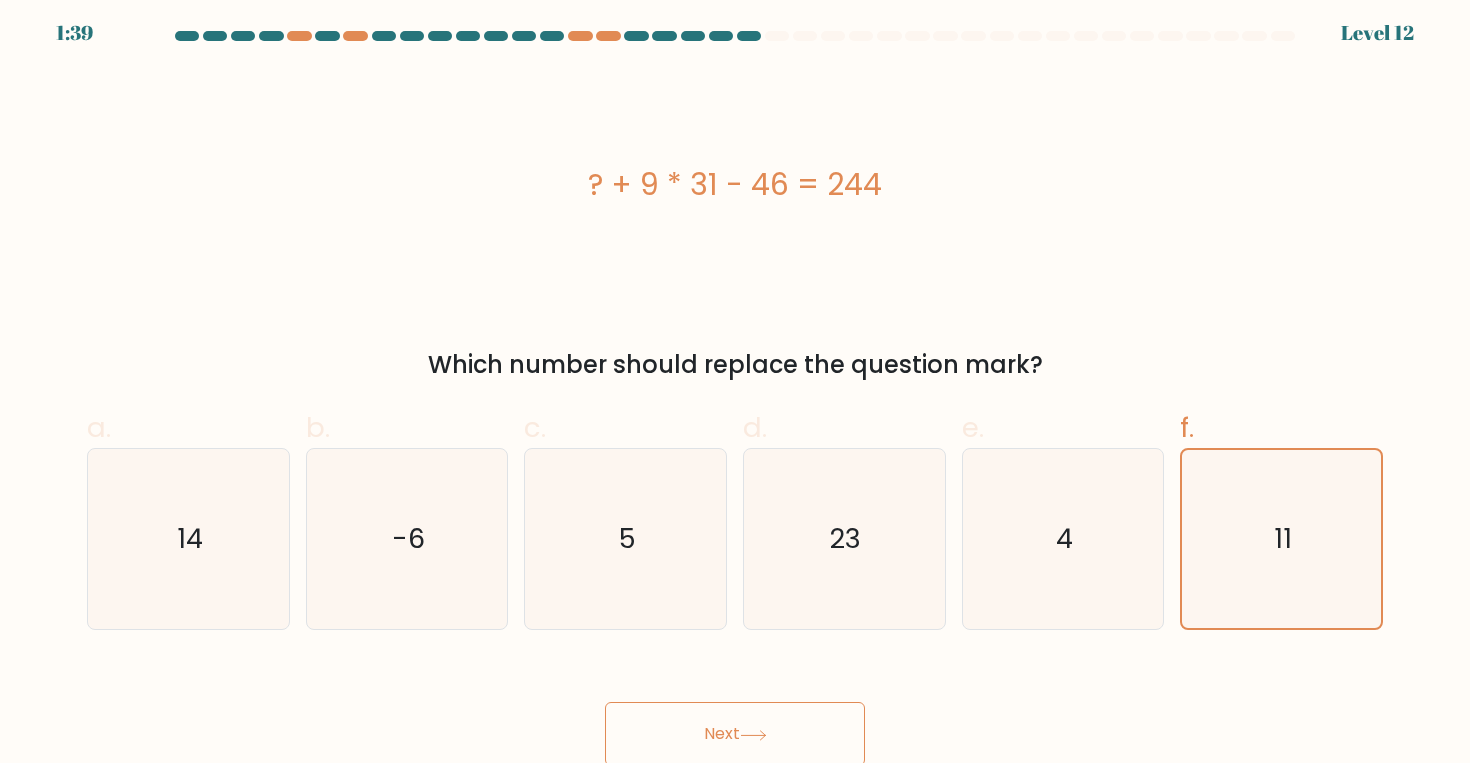 click on "Next" at bounding box center (735, 734) 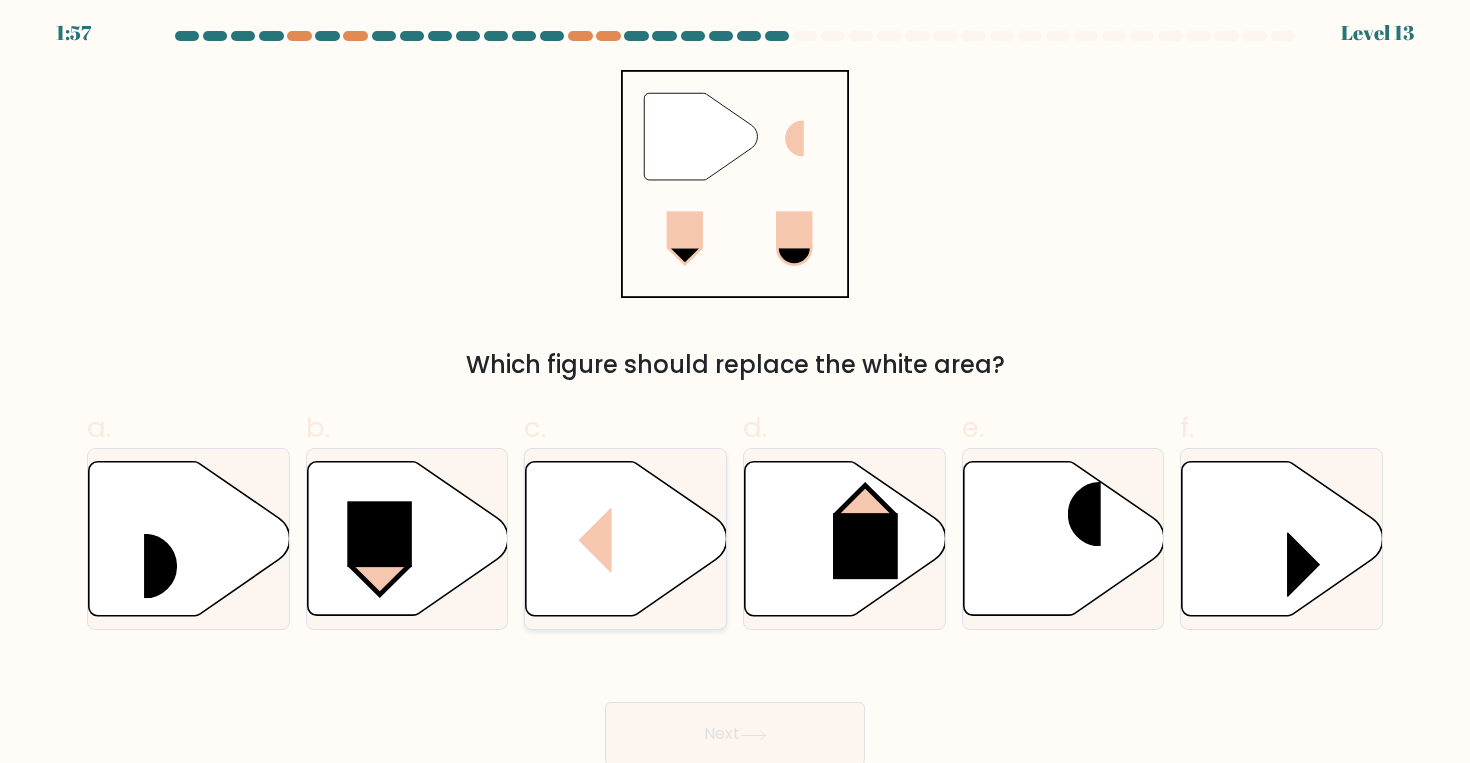 click 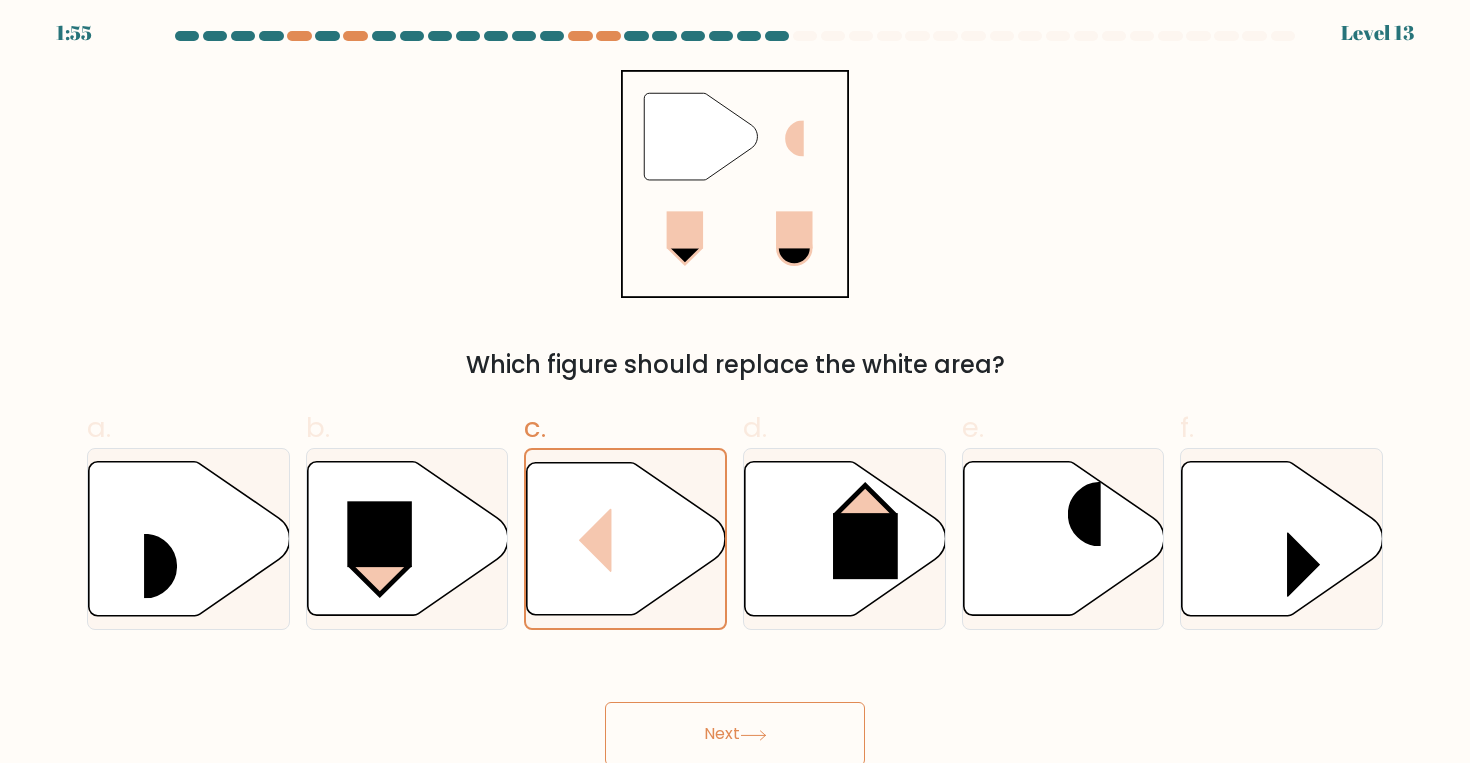 click on "Next" at bounding box center [735, 734] 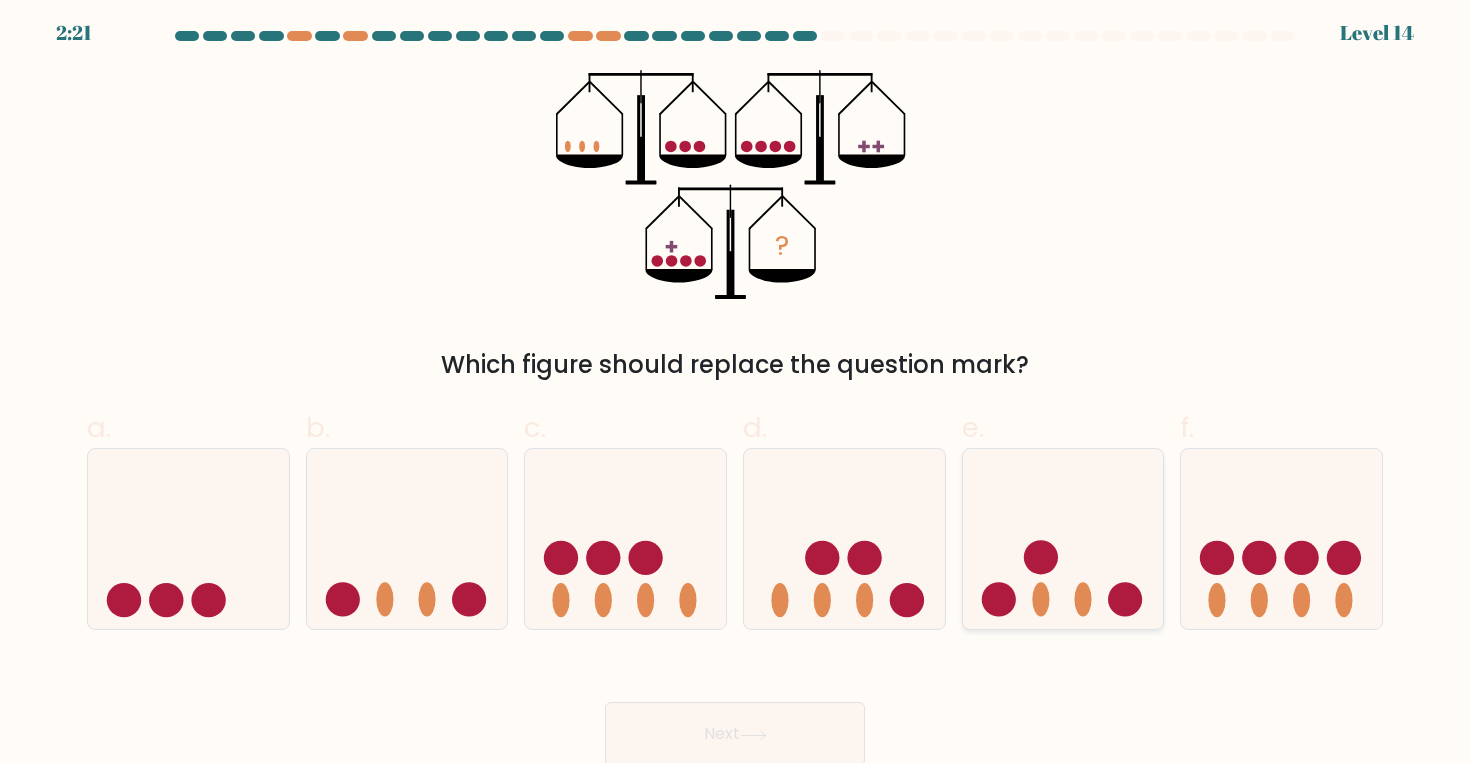 click 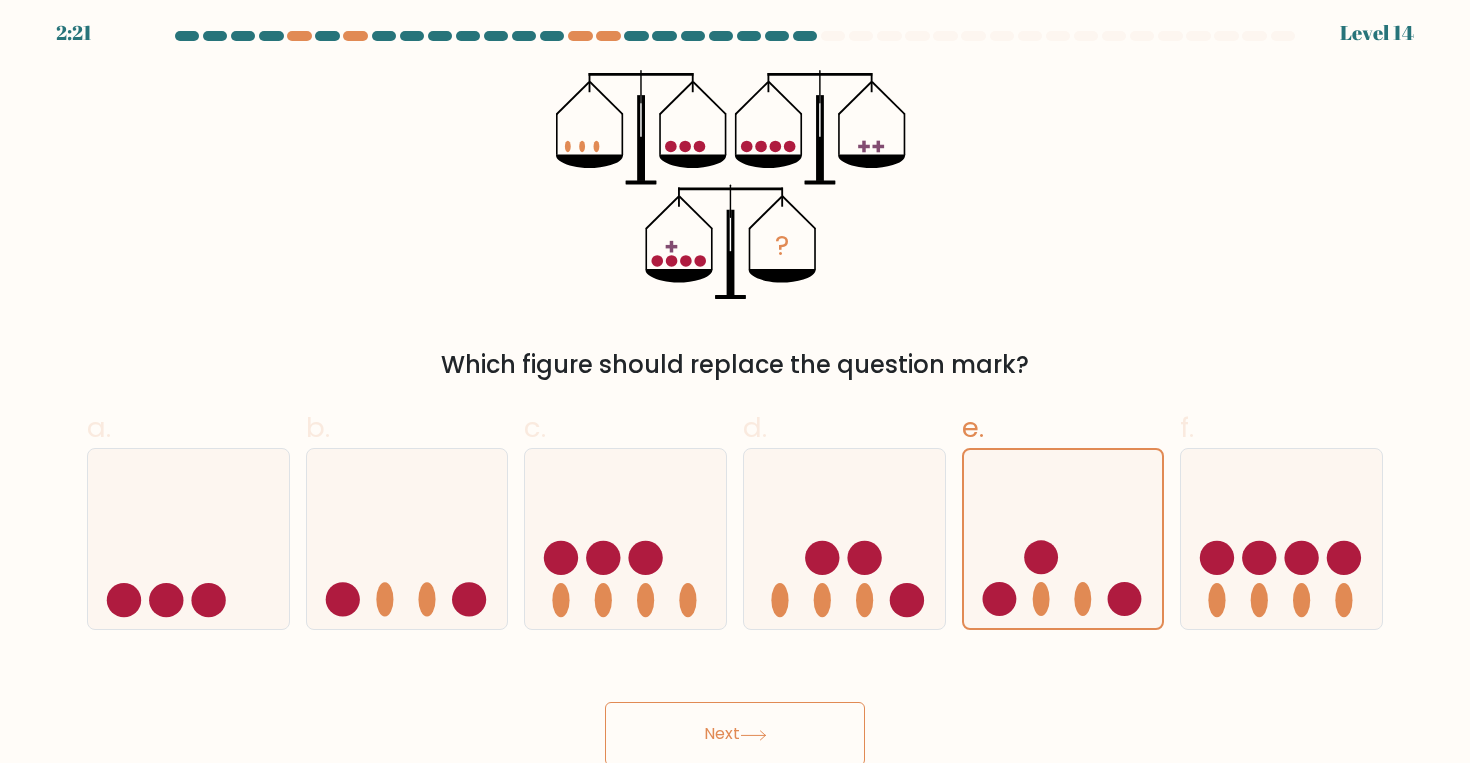 click on "Next" at bounding box center [735, 734] 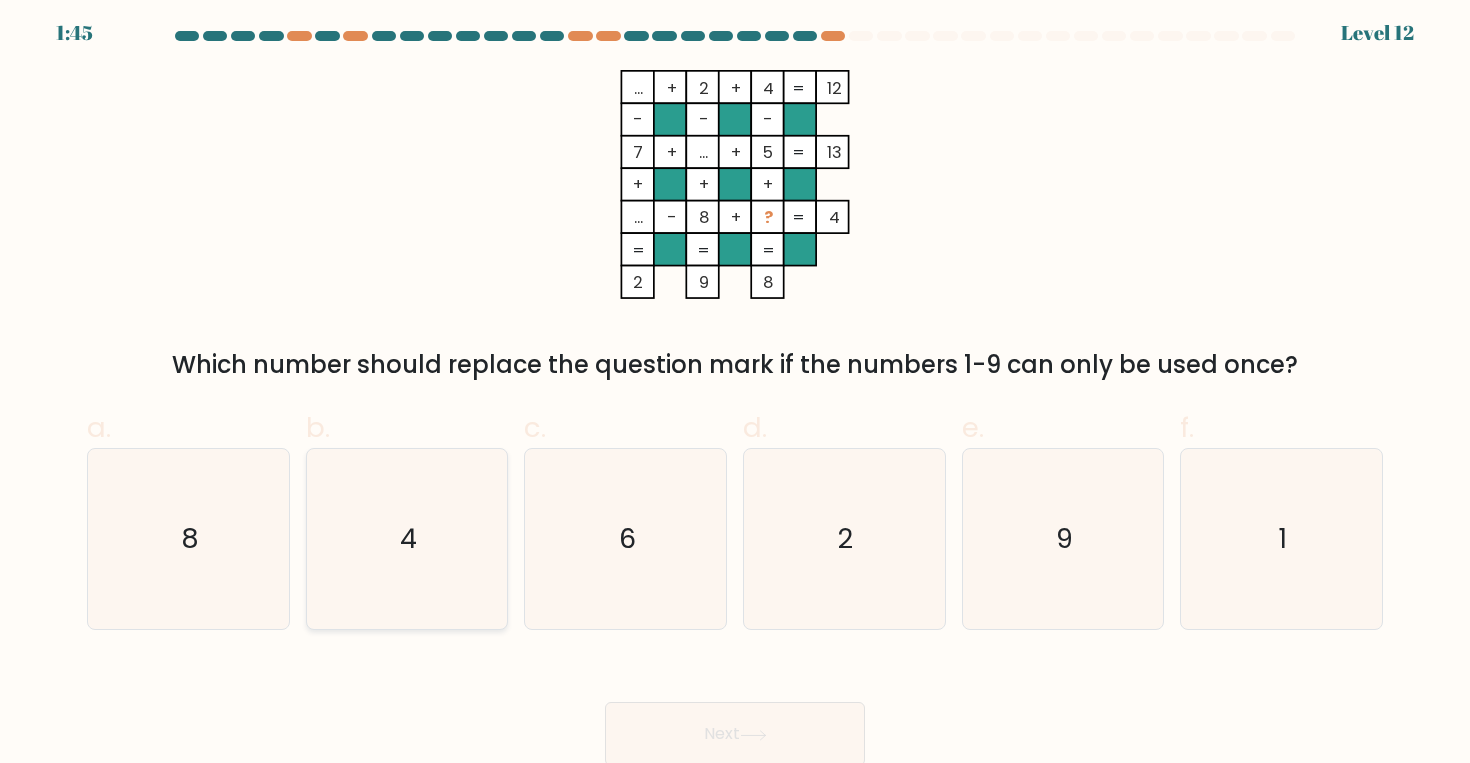 click on "4" 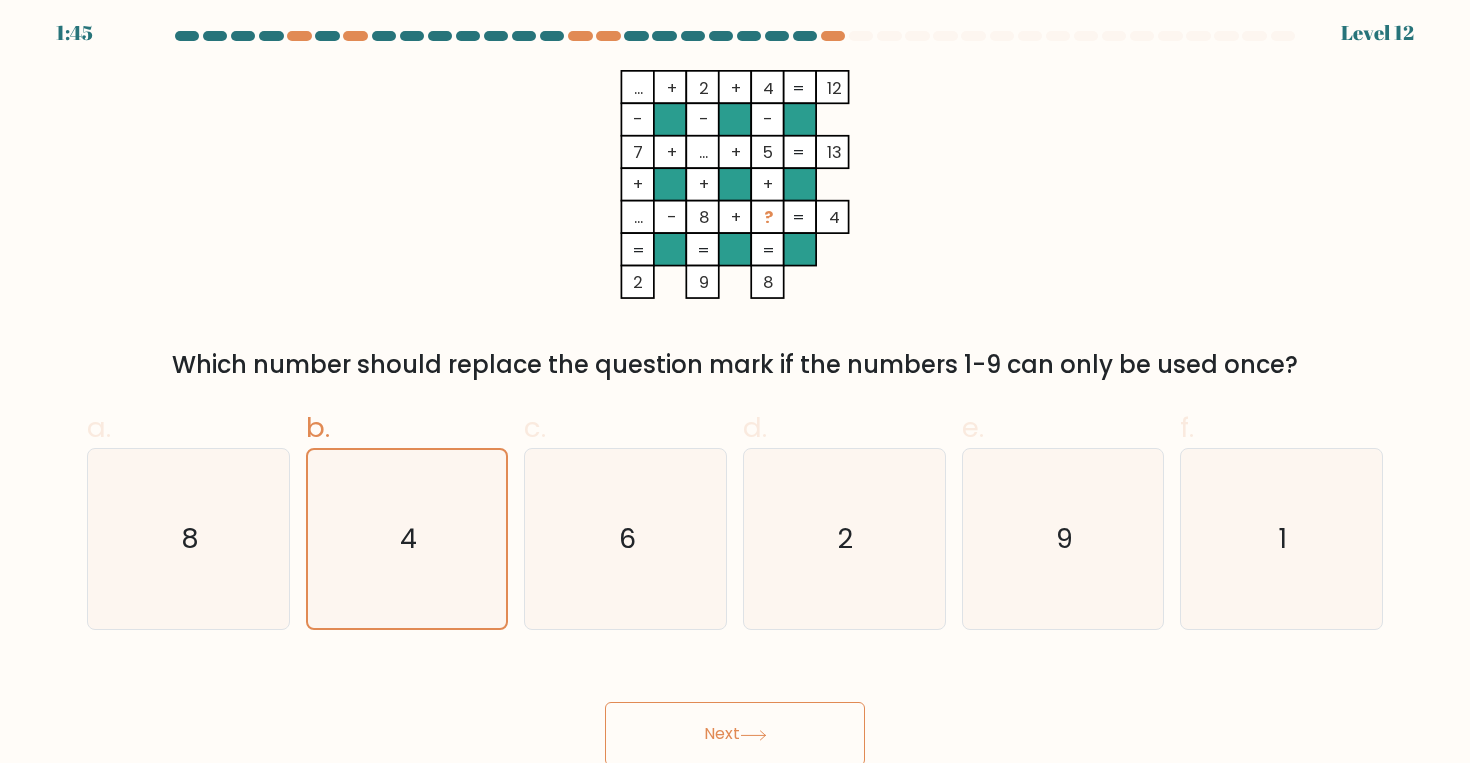 click on "Next" at bounding box center (735, 734) 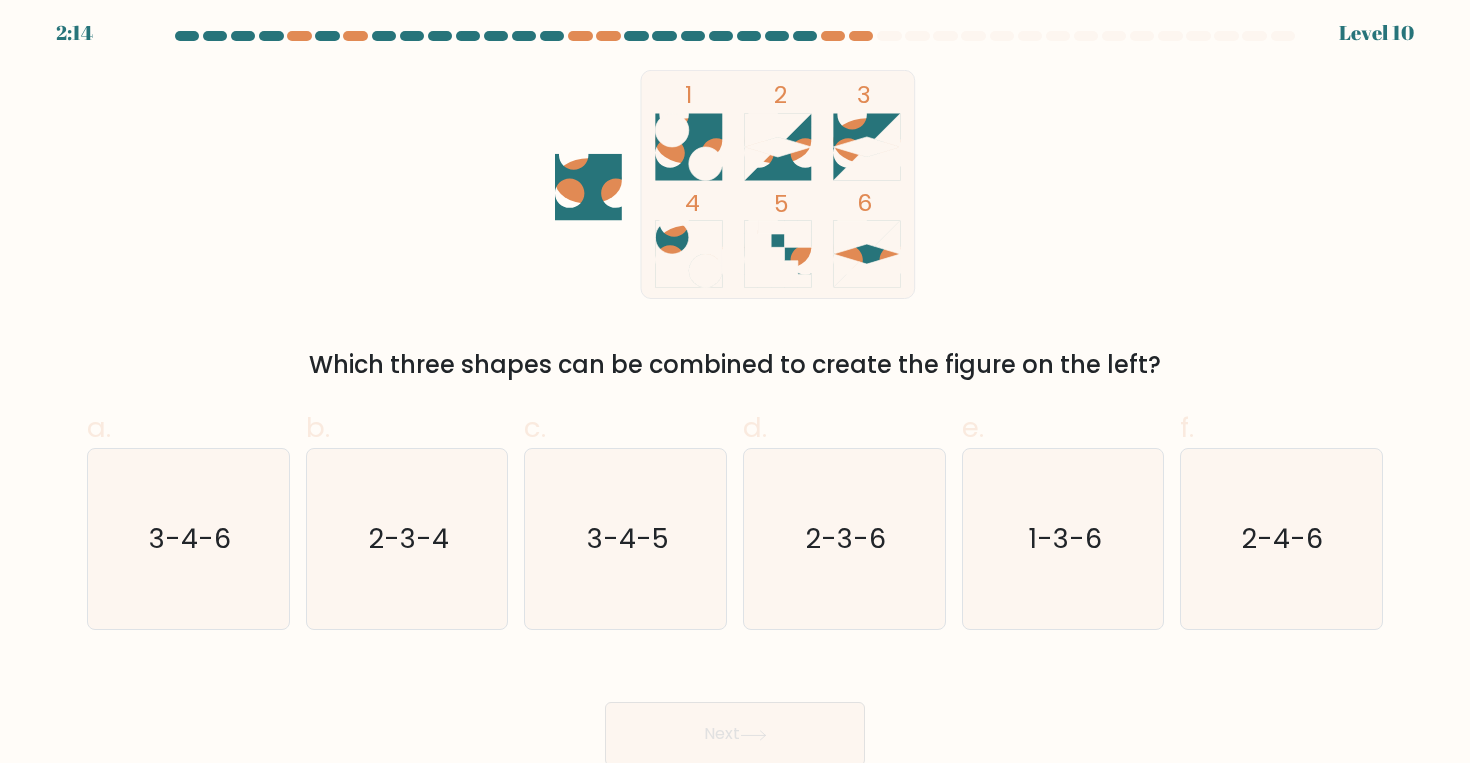 click 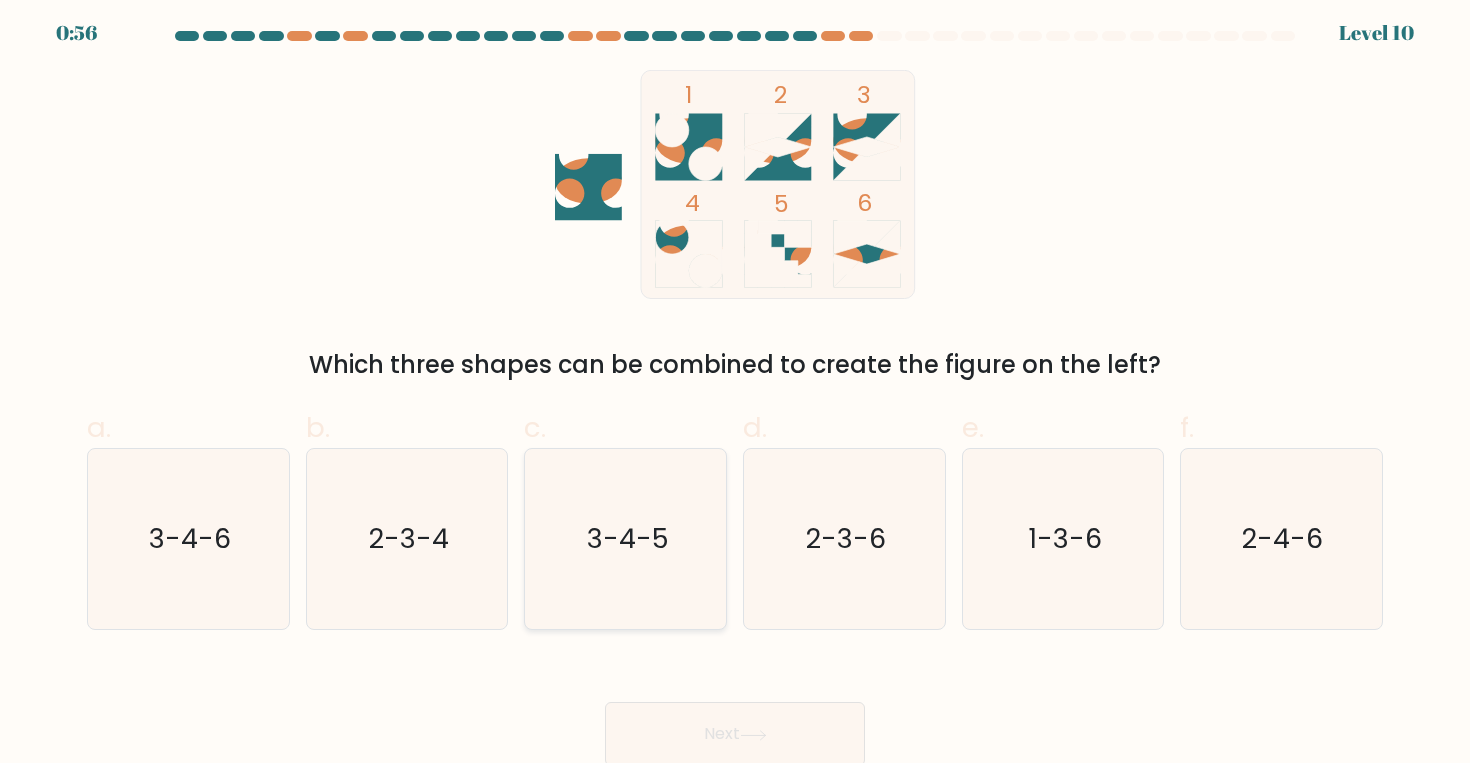 click on "3-4-5" 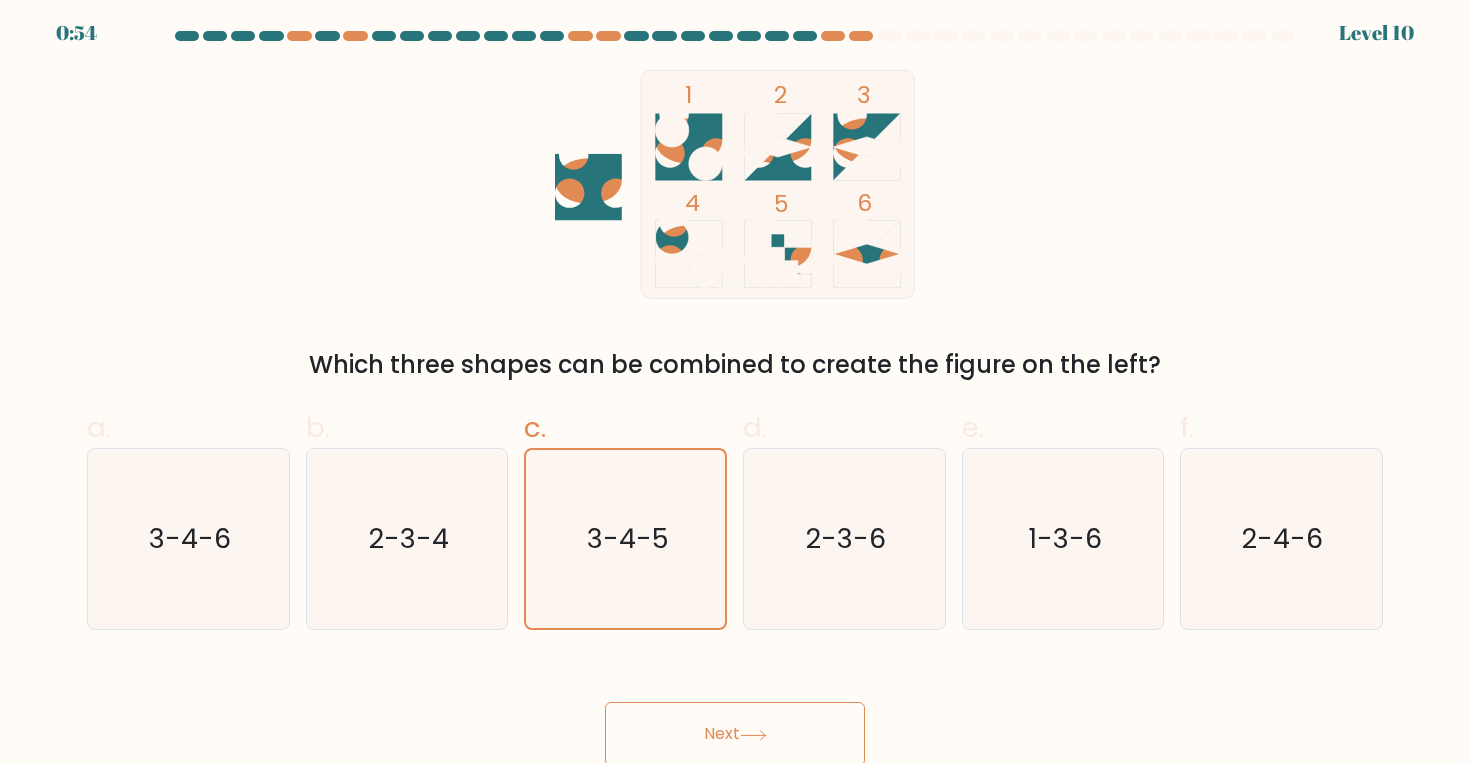 click on "Next" at bounding box center (735, 734) 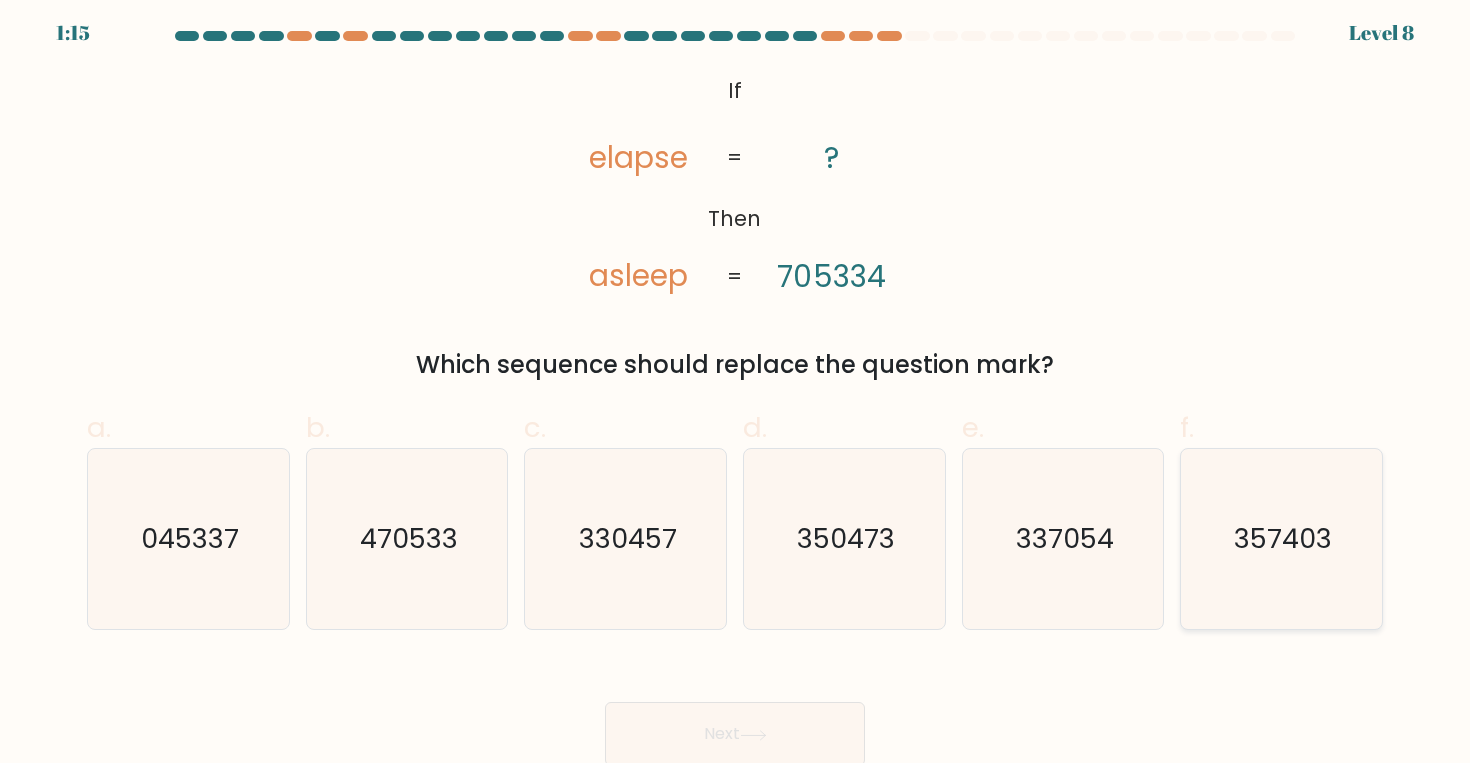 click on "357403" 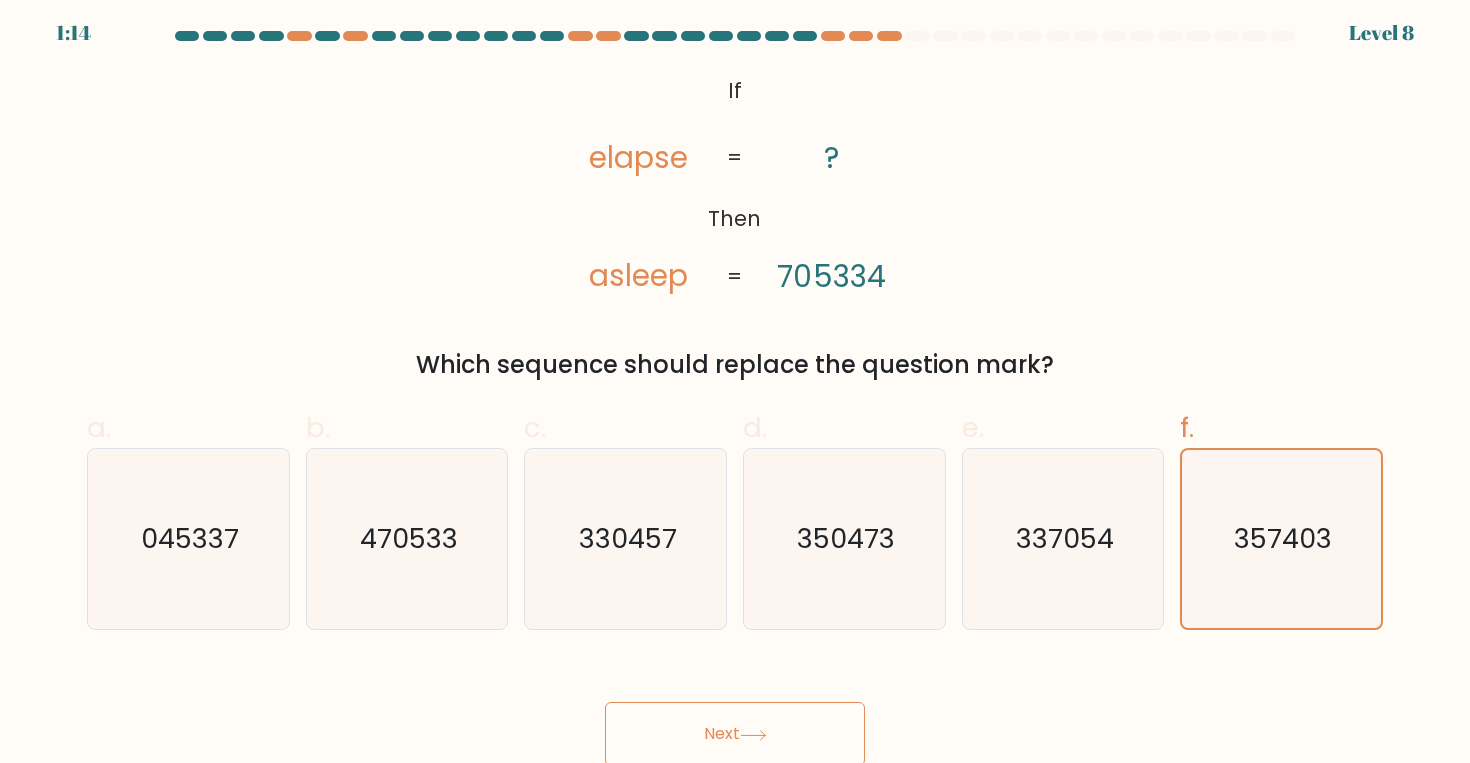 click on "Next" at bounding box center [735, 734] 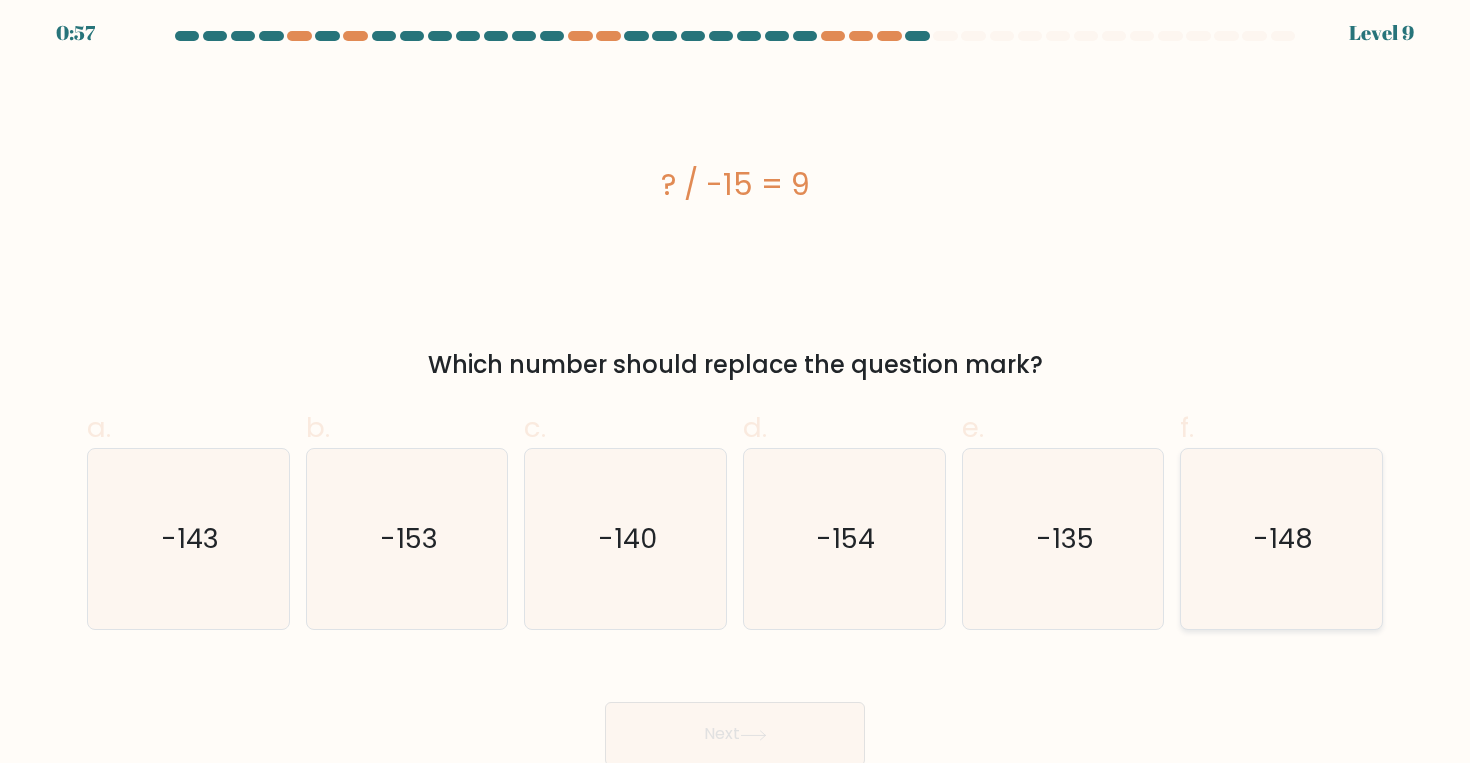 click on "-148" at bounding box center [1281, 539] 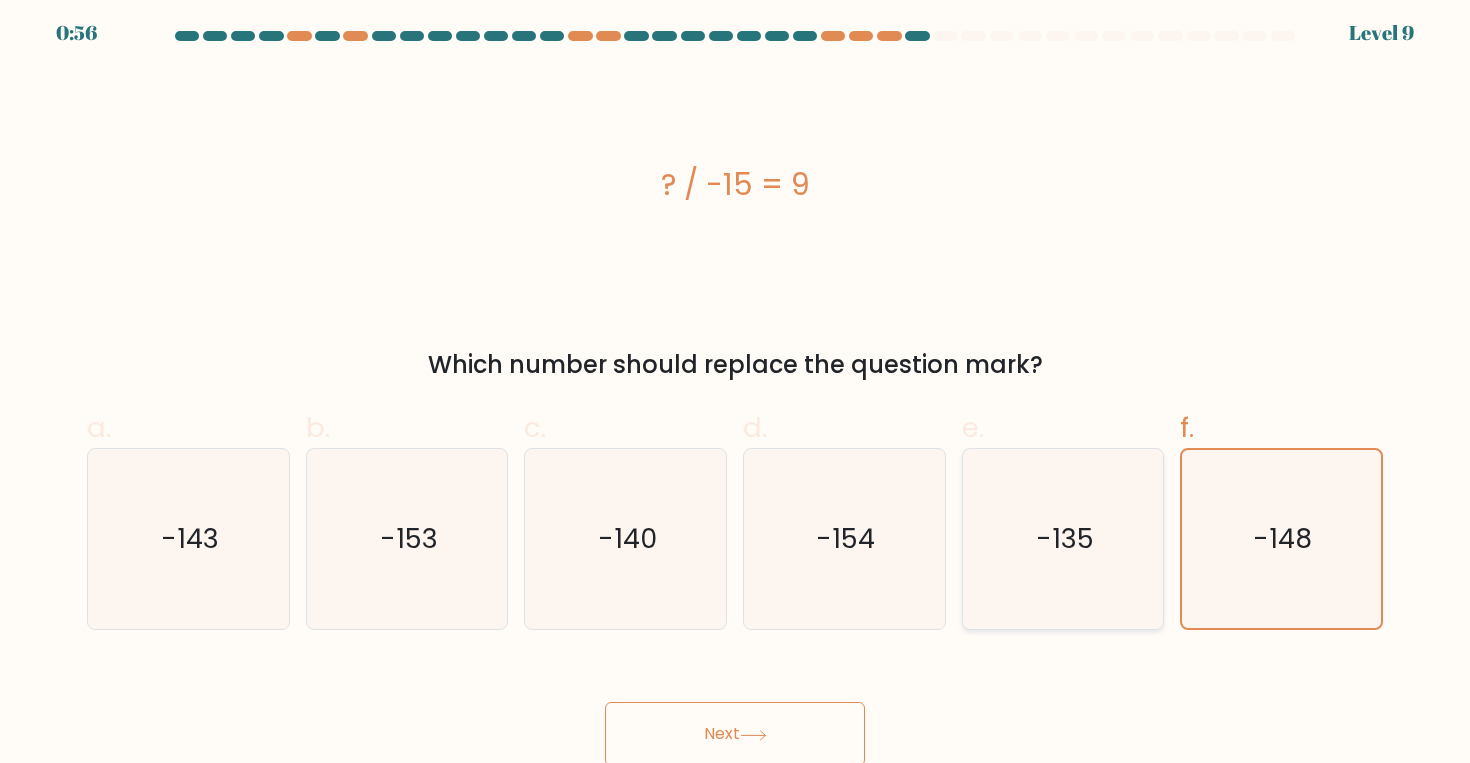 click on "-135" 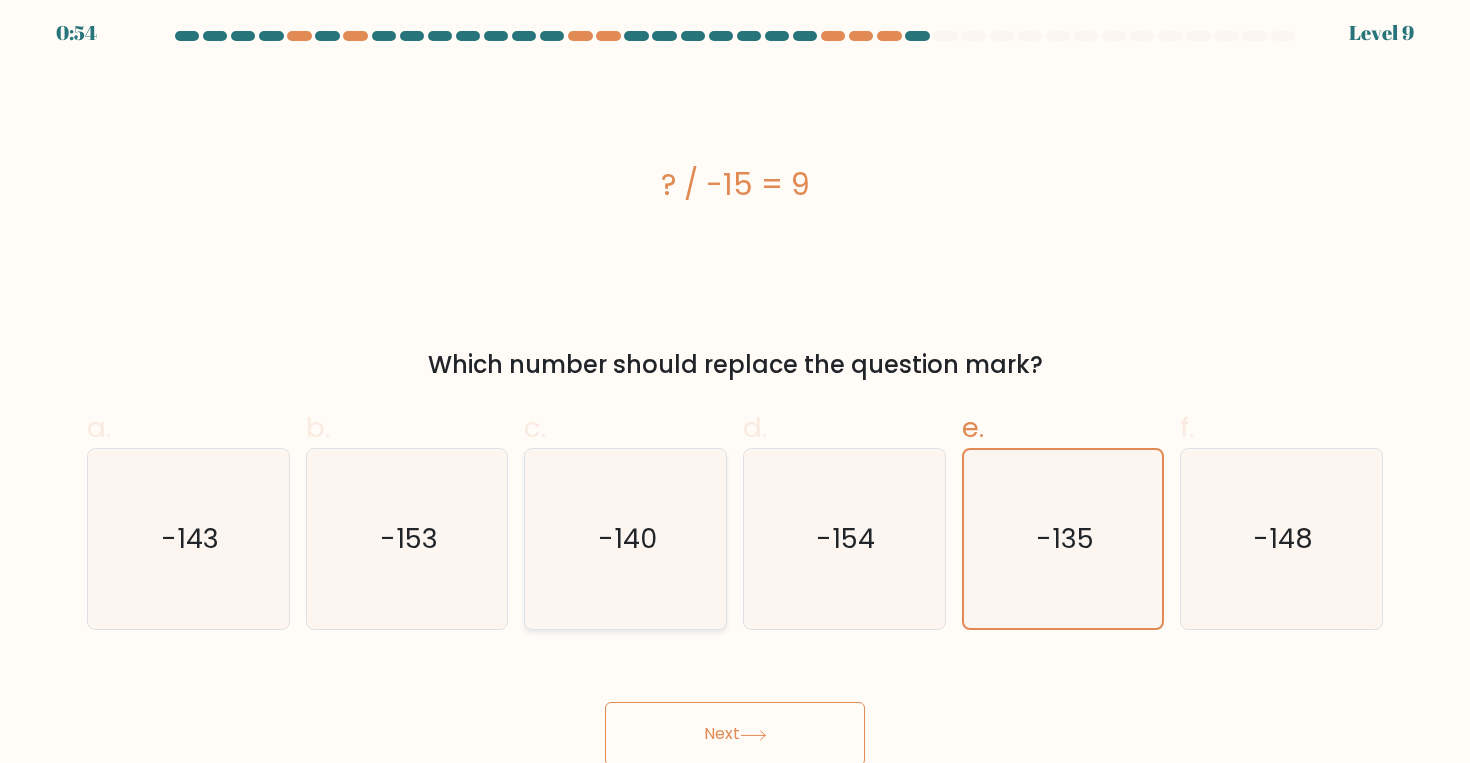 click on "-140" 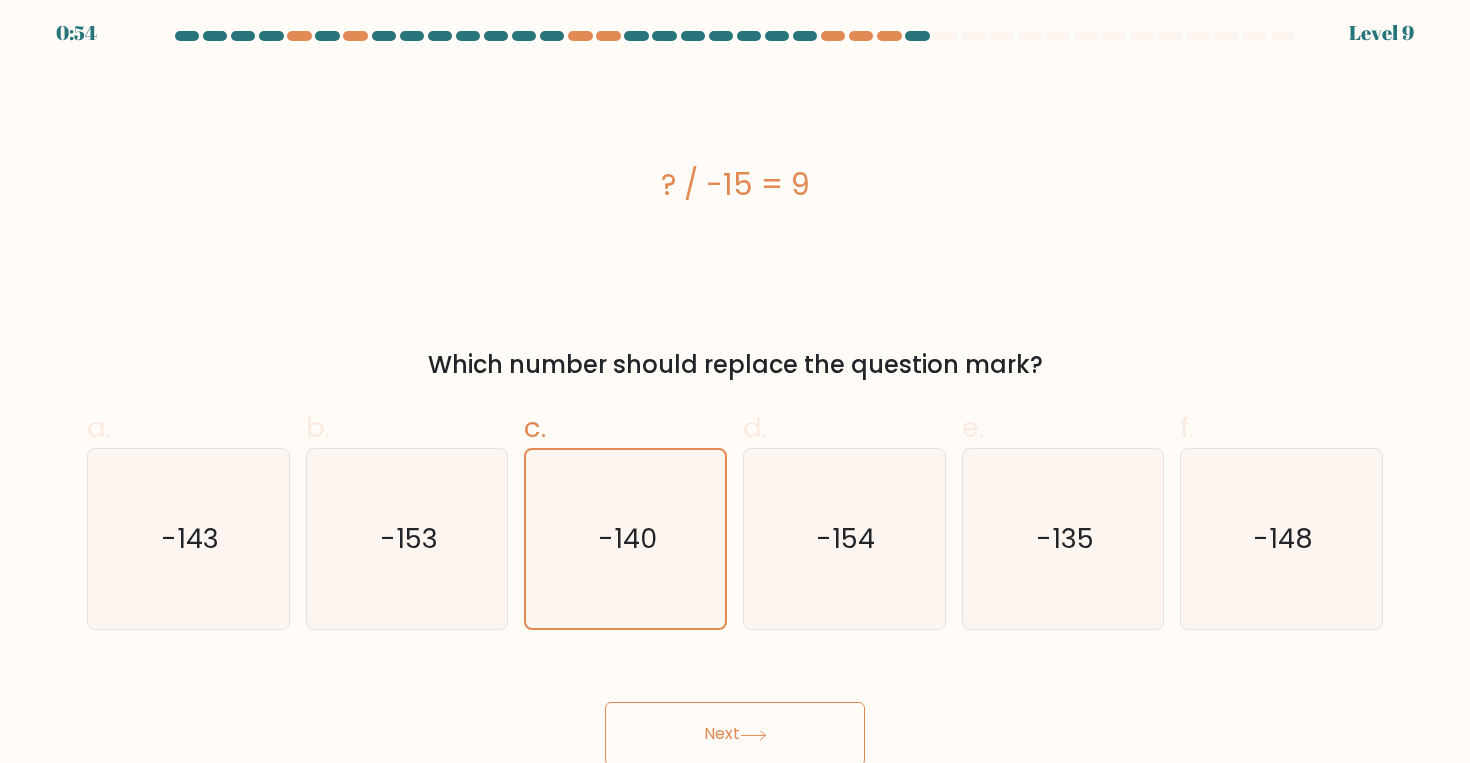click on "Next" at bounding box center (735, 734) 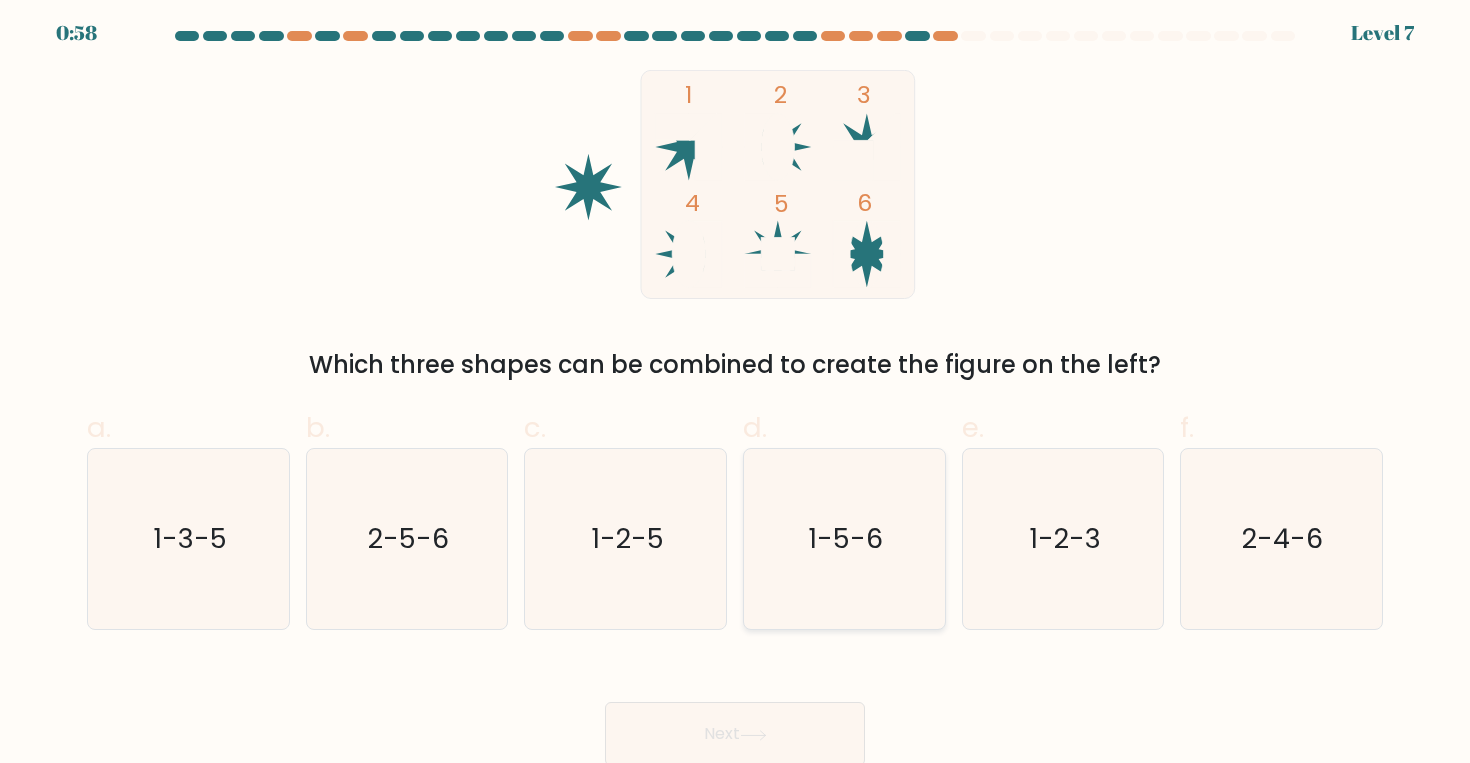 click on "1-5-6" 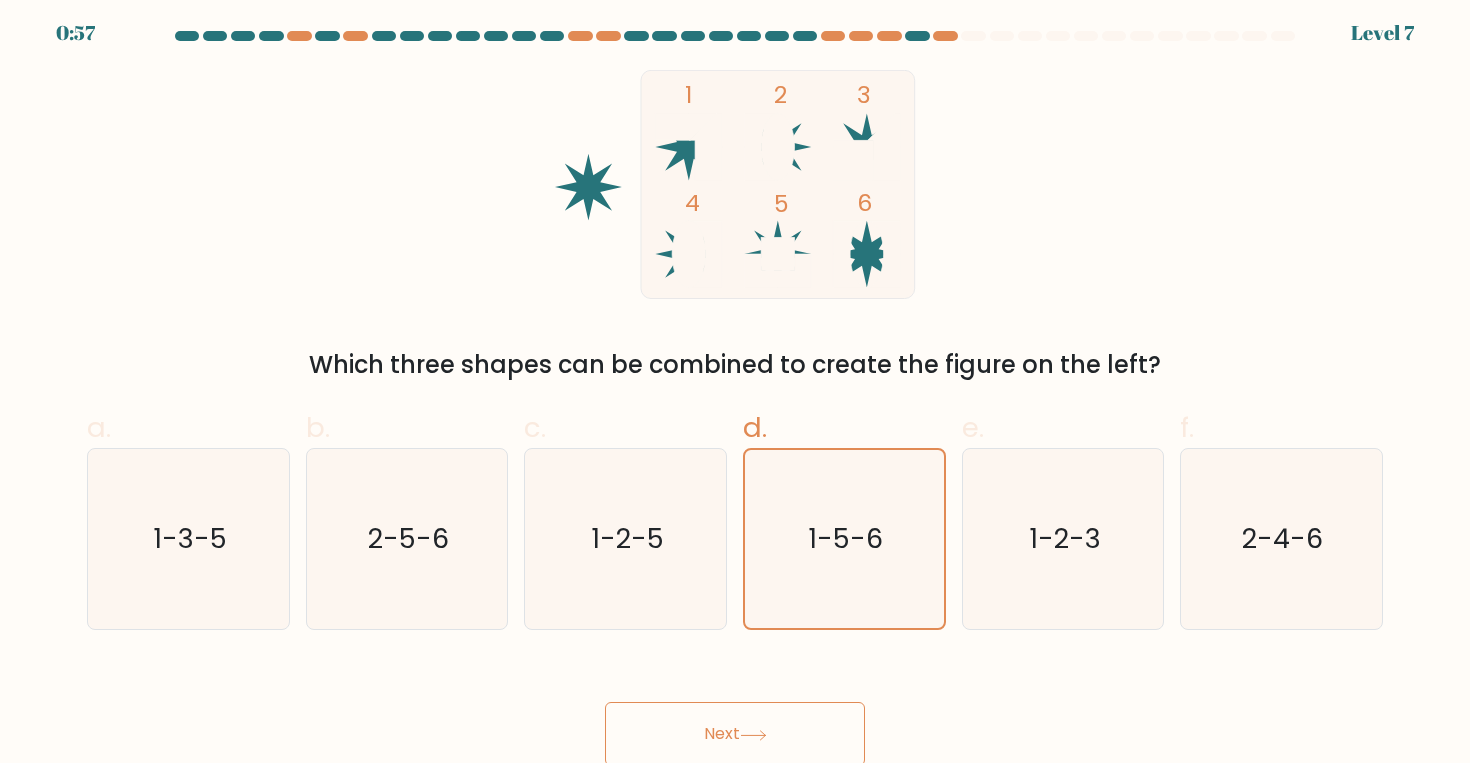 click on "Next" at bounding box center (735, 734) 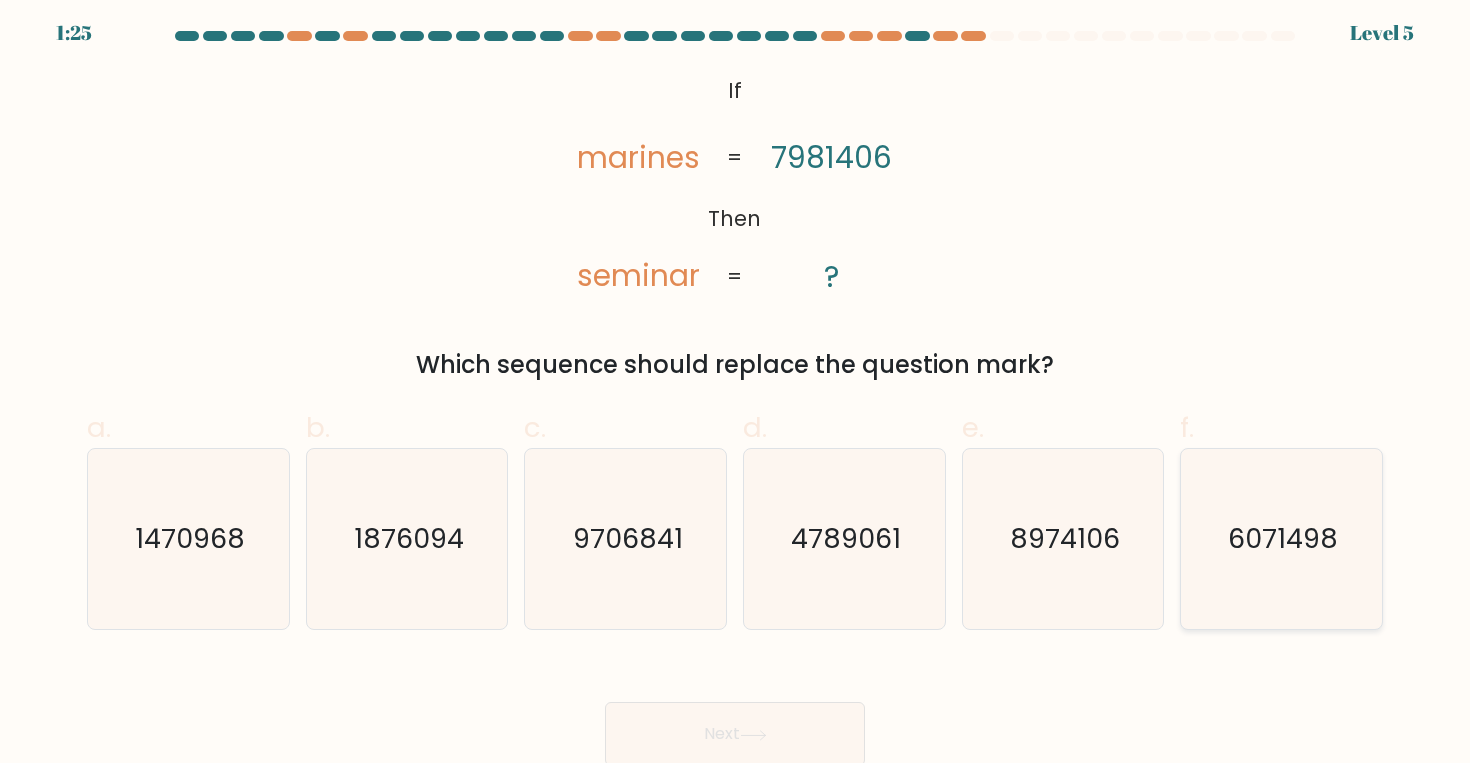 click on "6071498" 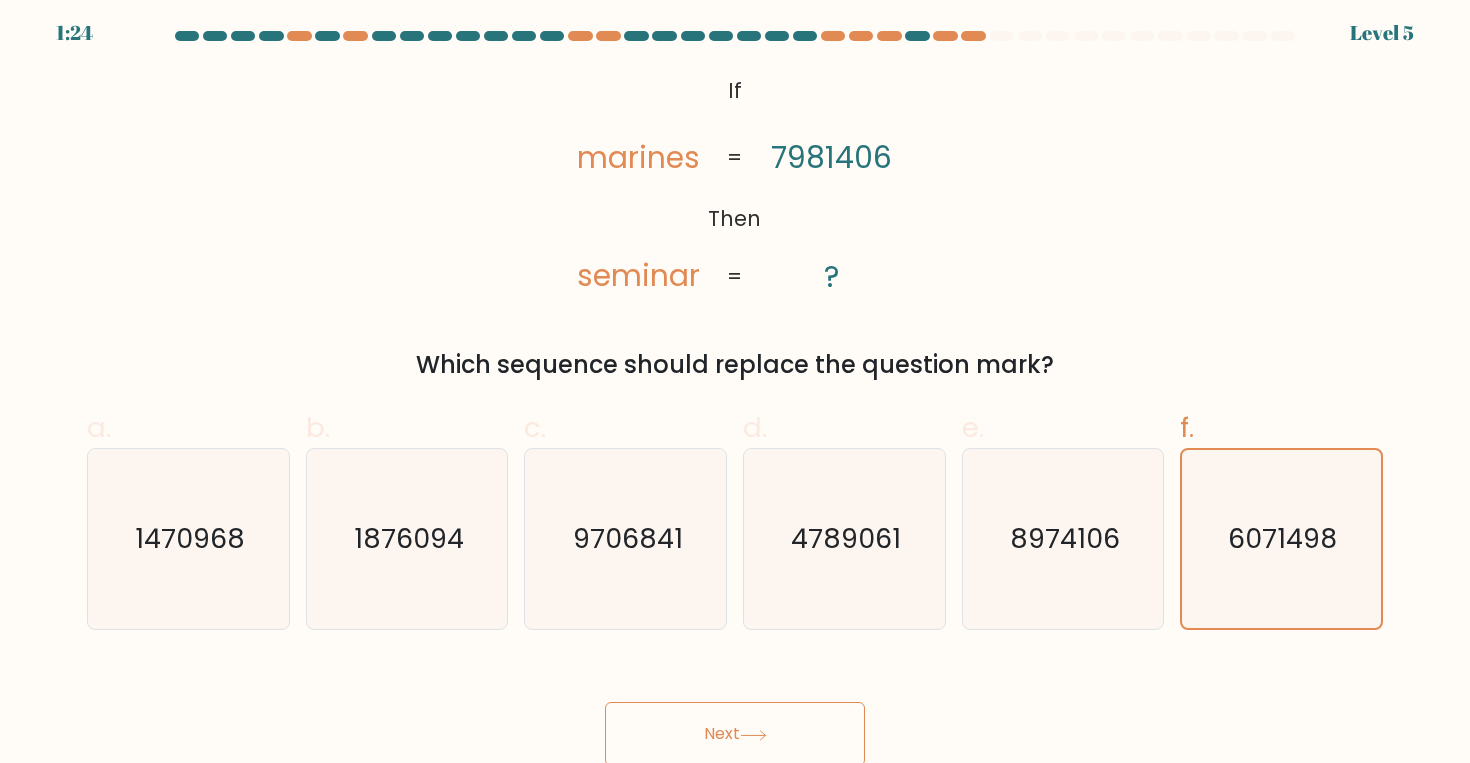 click 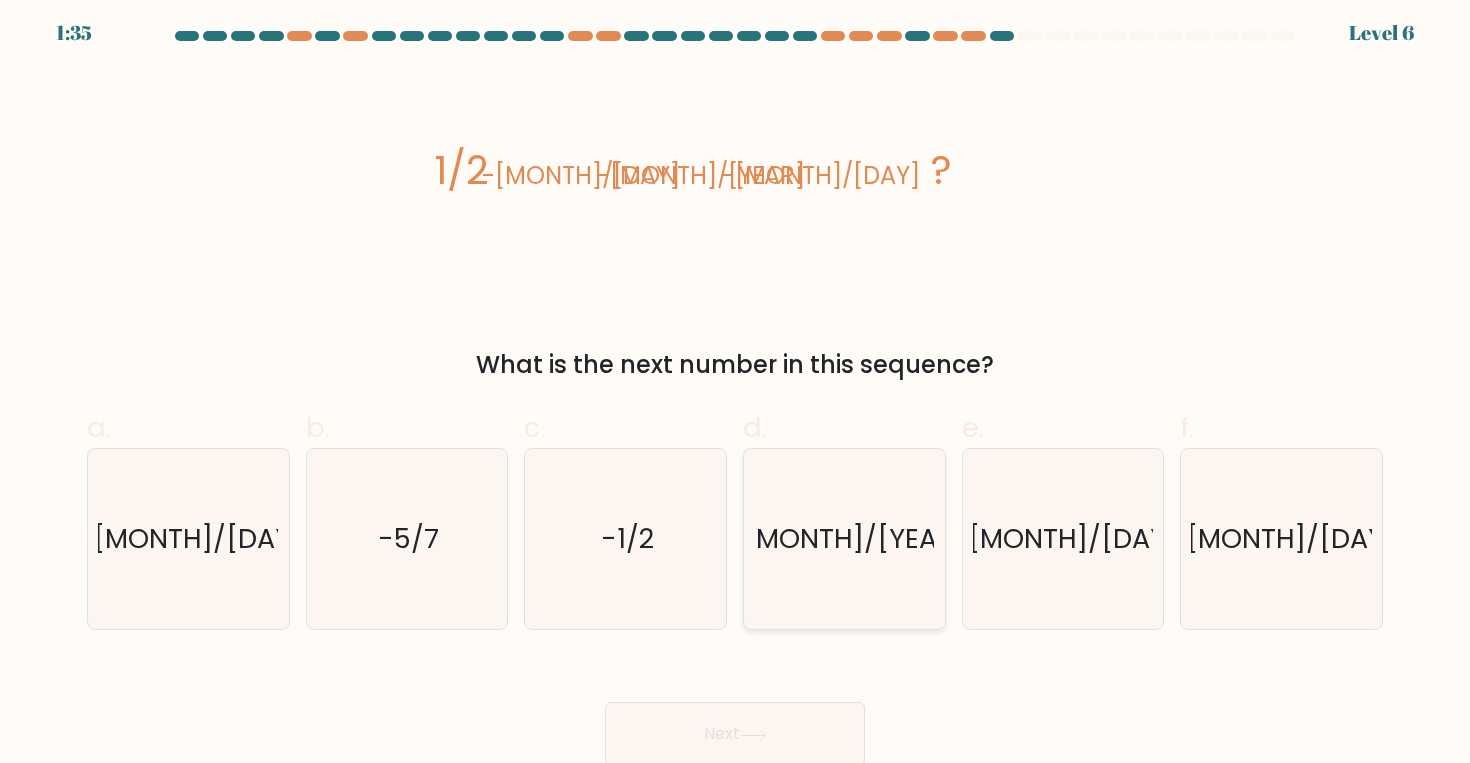 click on "-25/26" 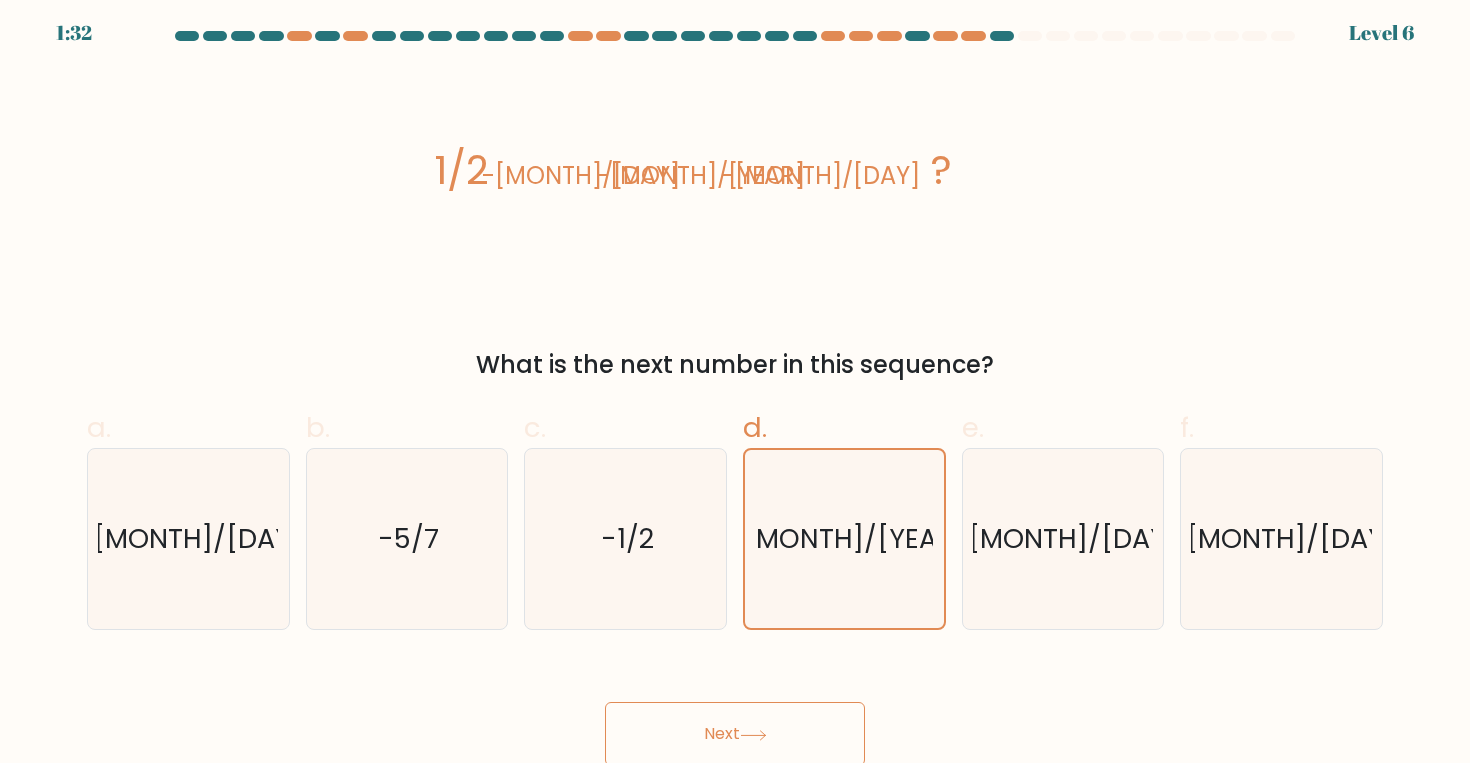 click on "Next" at bounding box center (735, 734) 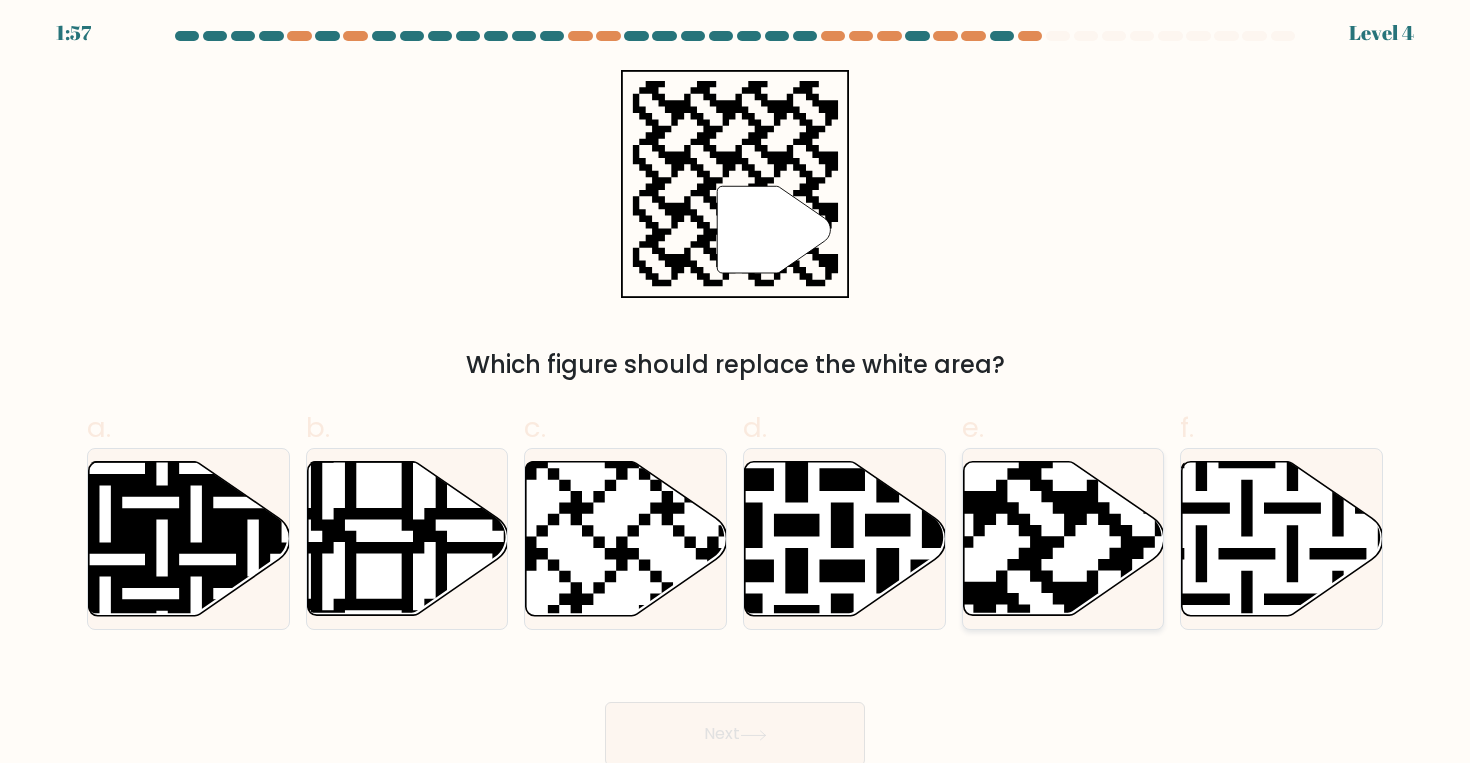click 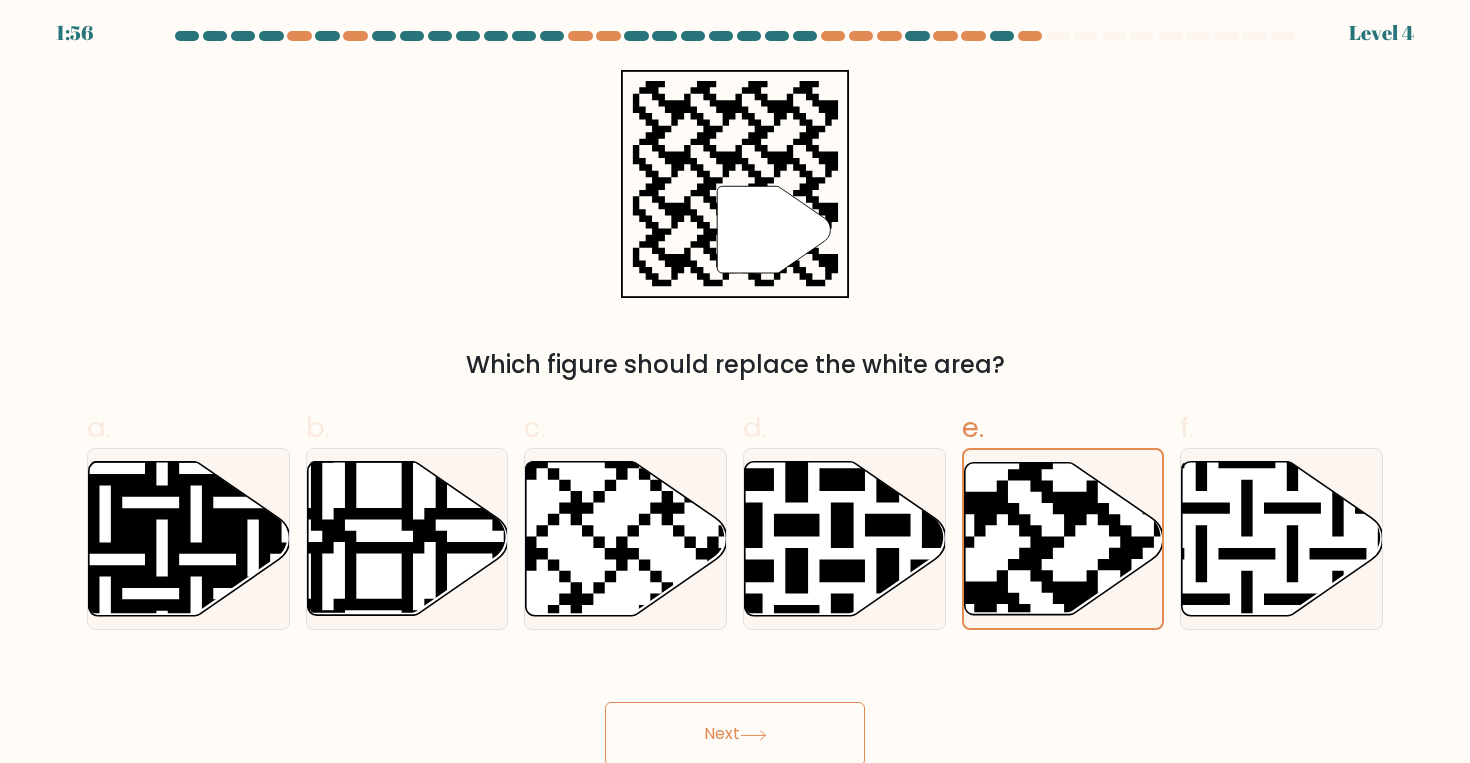 click on "Next" at bounding box center [735, 734] 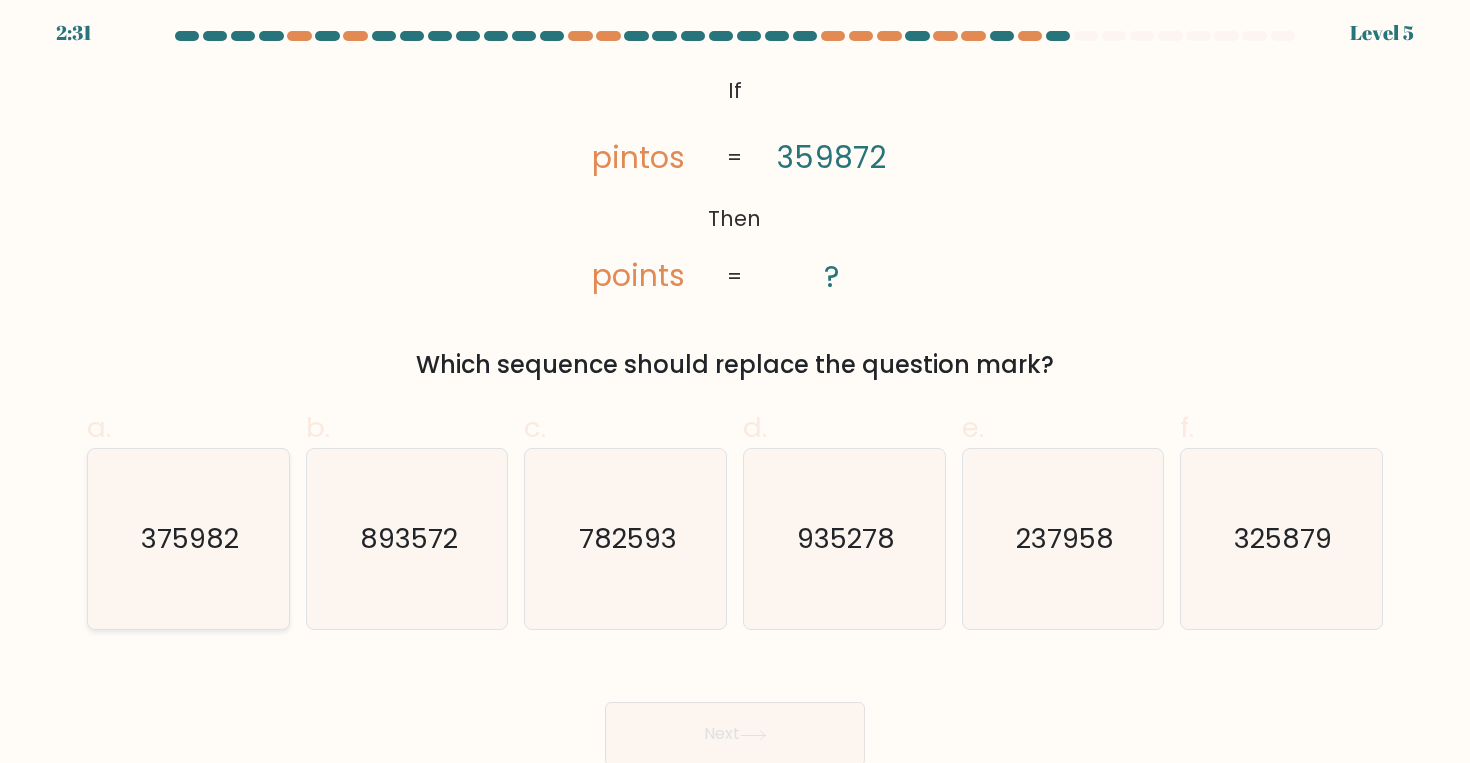 click on "375982" 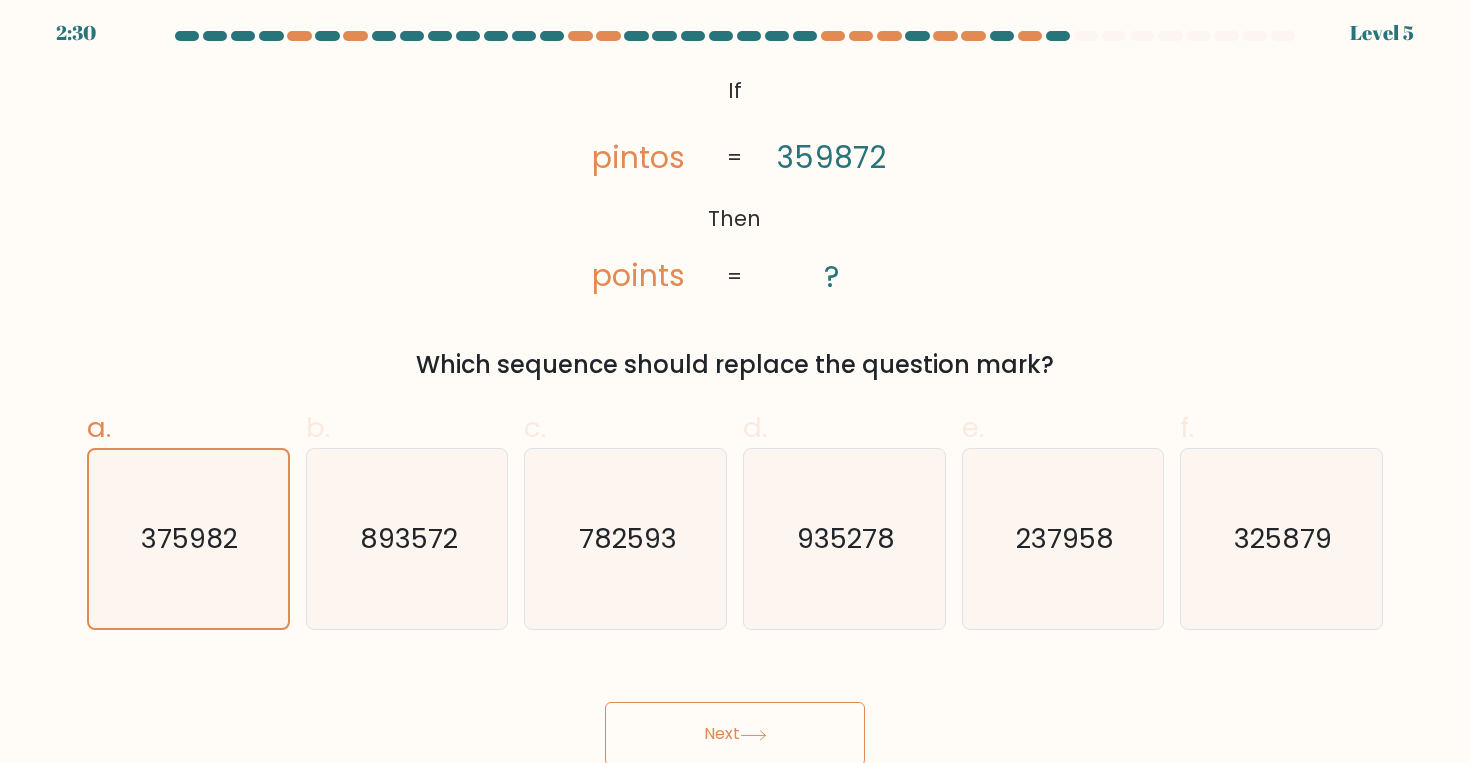click on "Next" at bounding box center (735, 734) 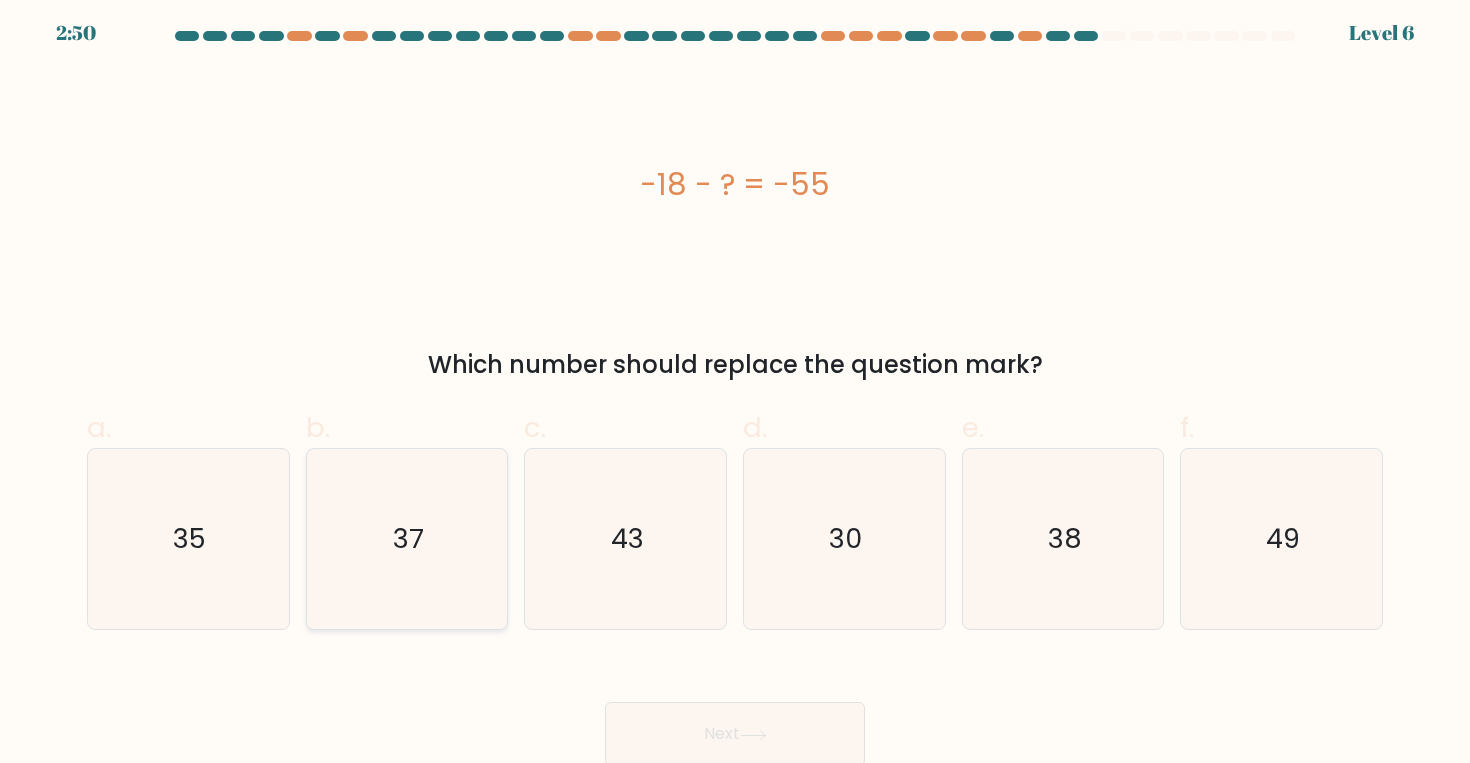 click on "37" 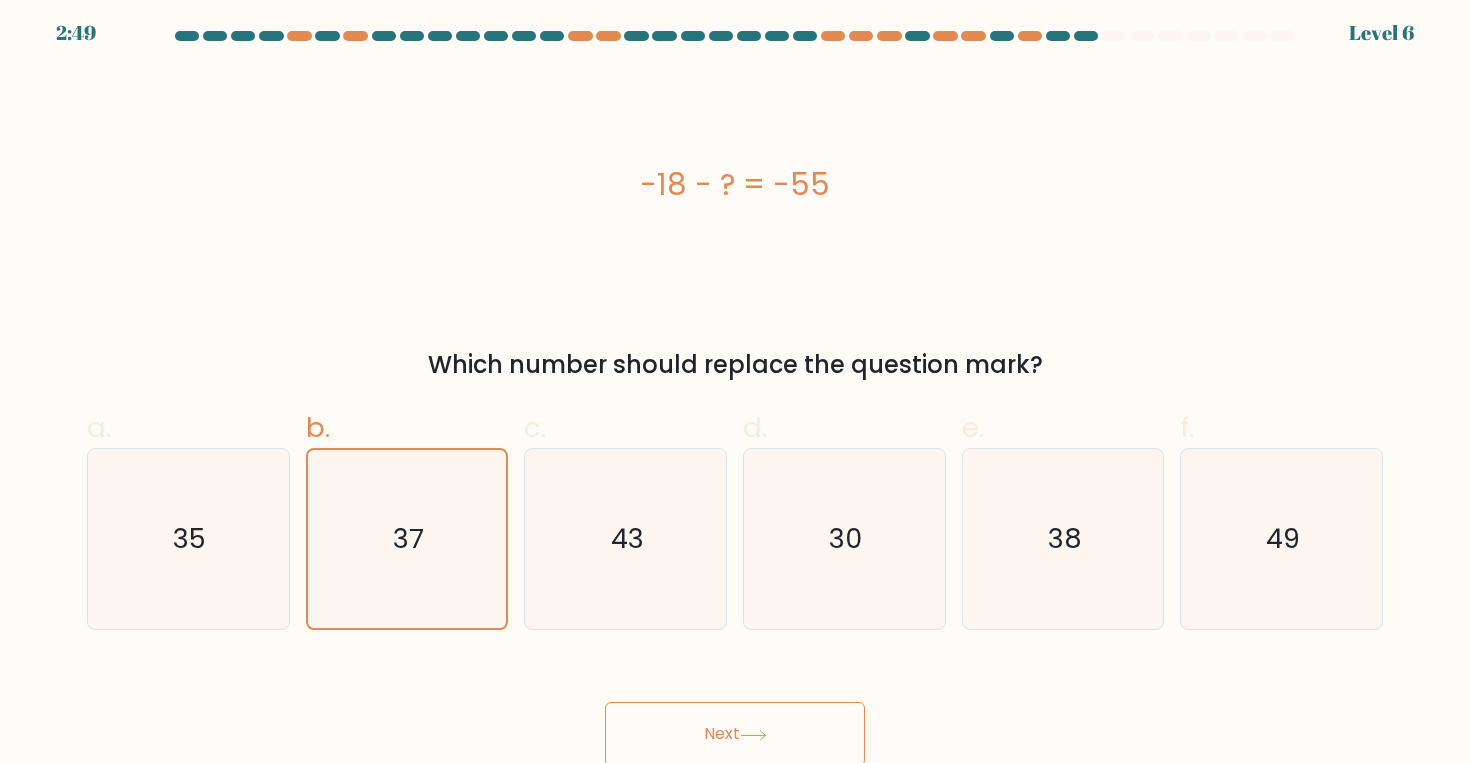 click on "Next" at bounding box center (735, 734) 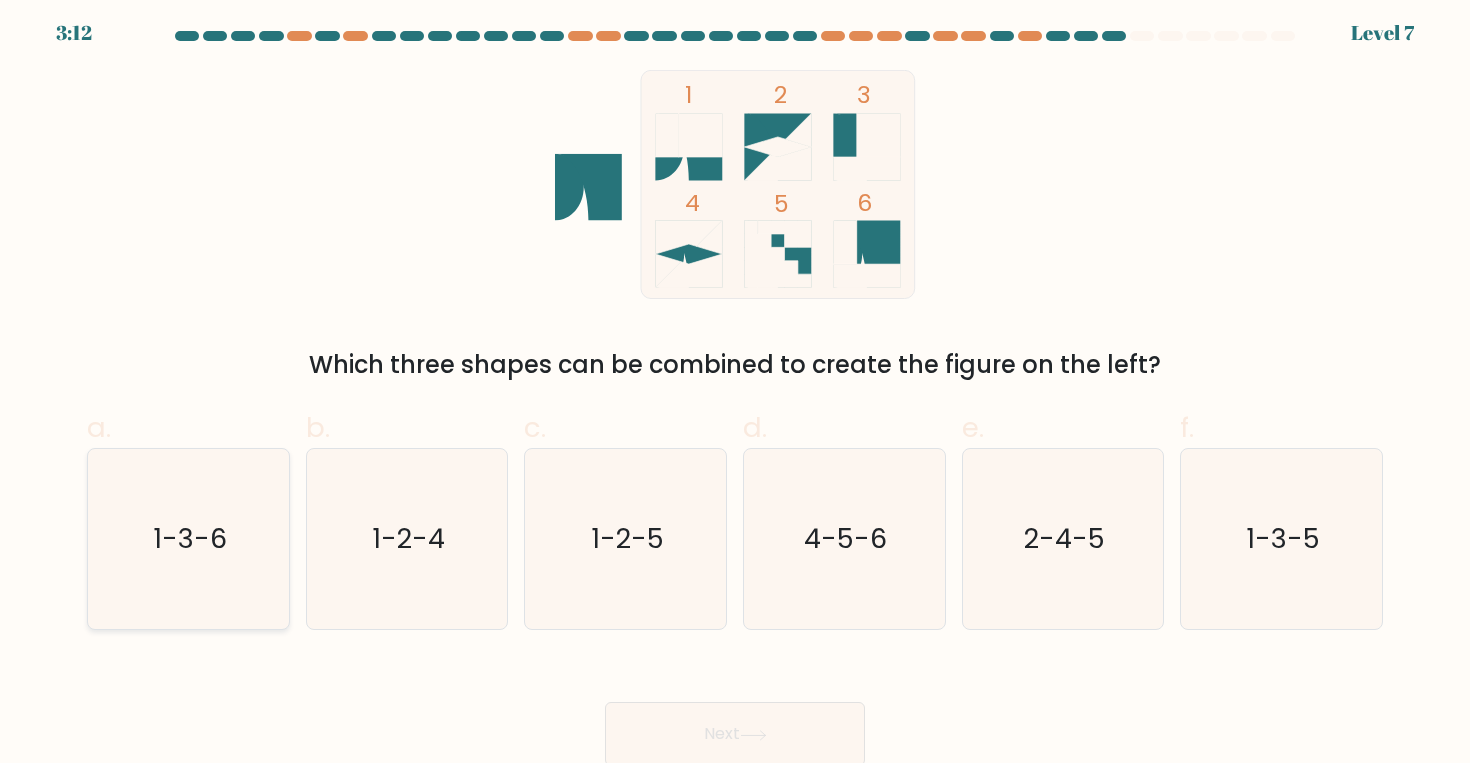 click on "1-3-6" 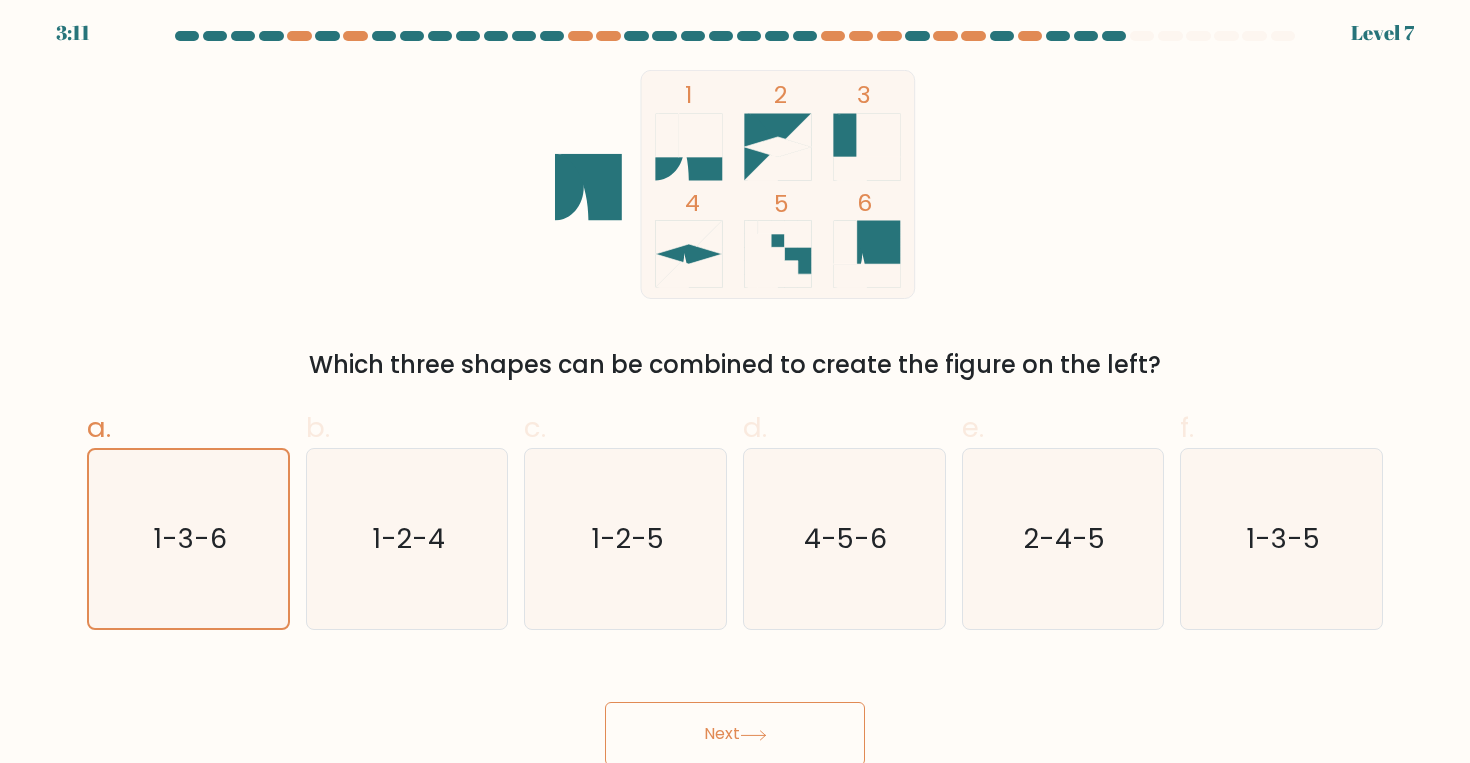 click on "Next" at bounding box center [735, 734] 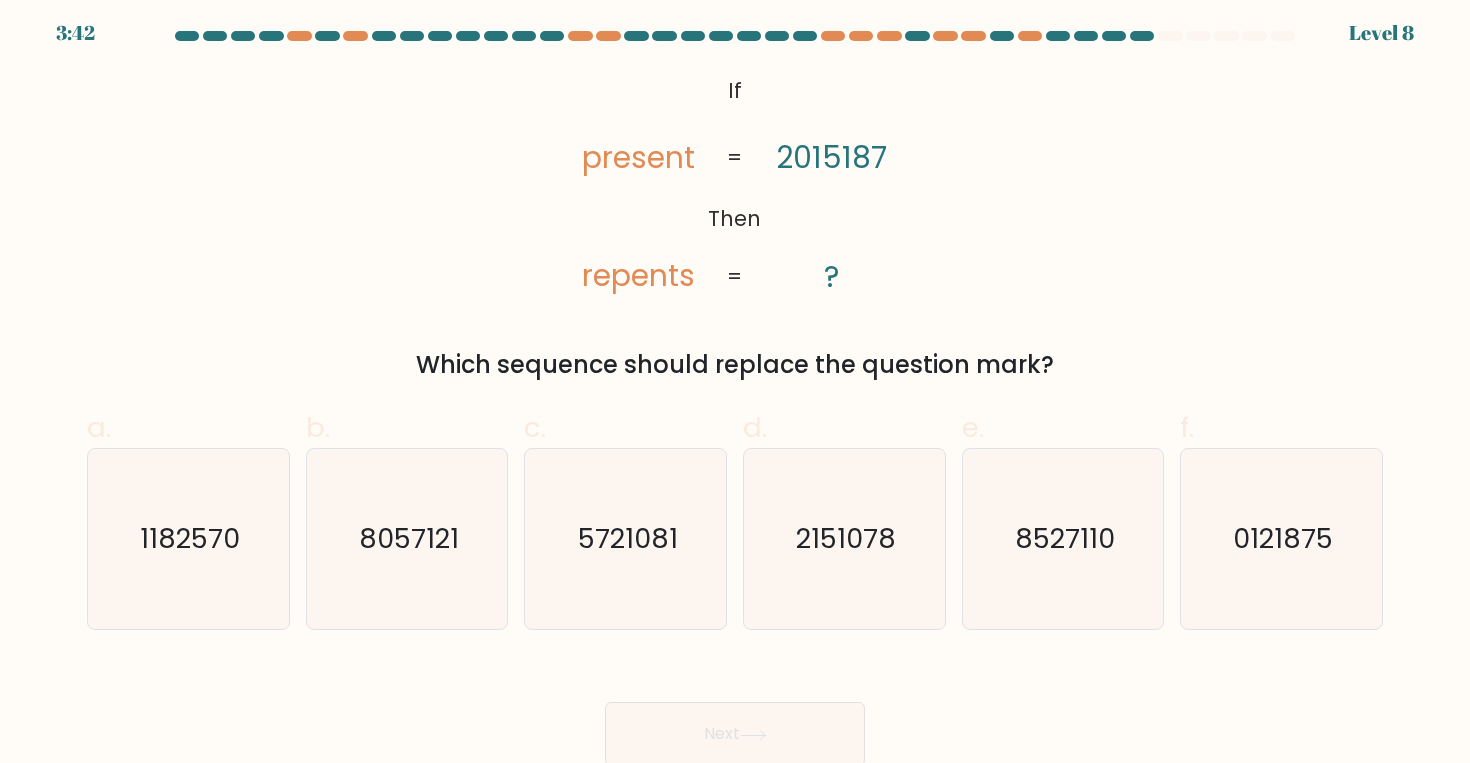 click on "@import url('https://fonts.googleapis.com/css?family=Abril+Fatface:400,100,100italic,300,300italic,400italic,500,500italic,700,700italic,900,900italic');           If       Then       present       repents       2015187       ?       =       =" 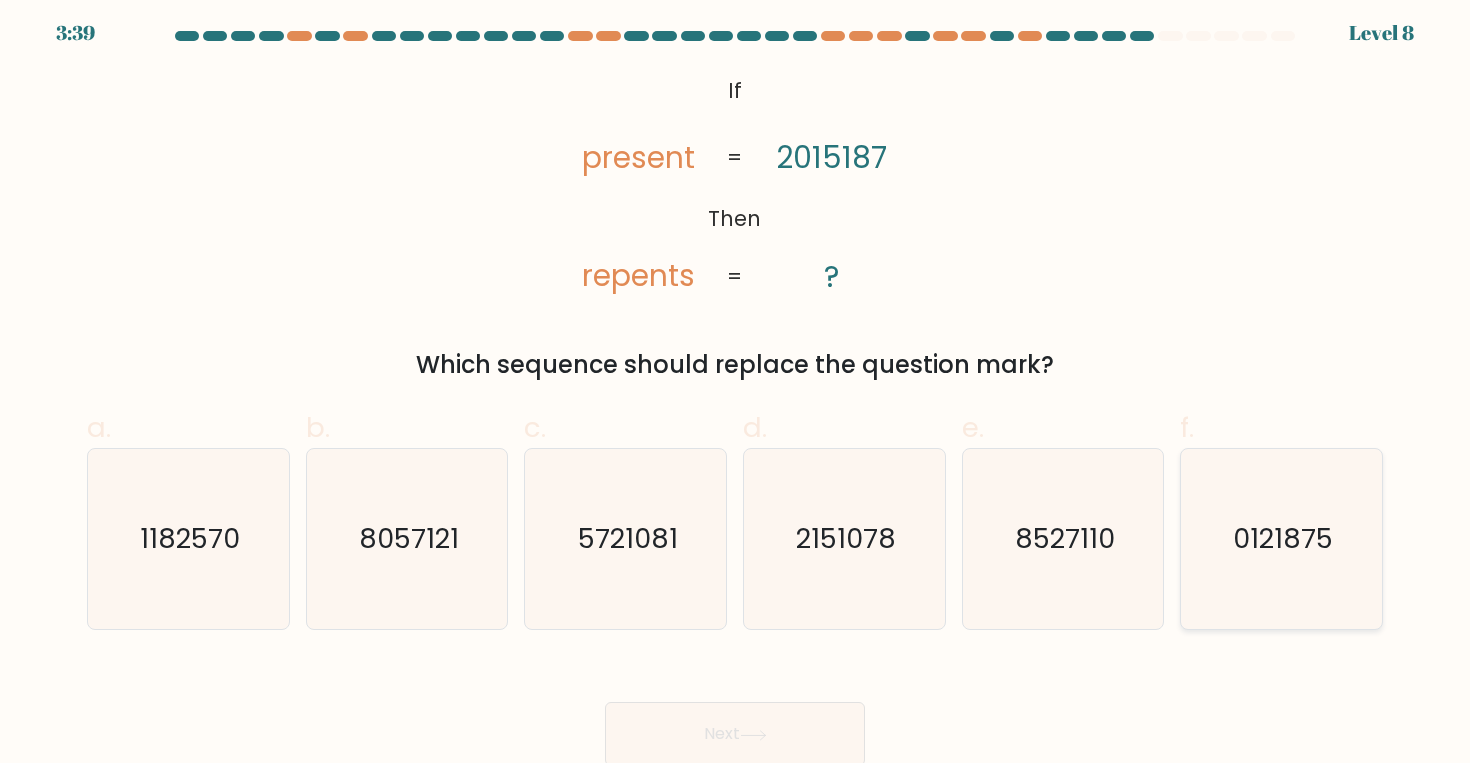 click on "0121875" 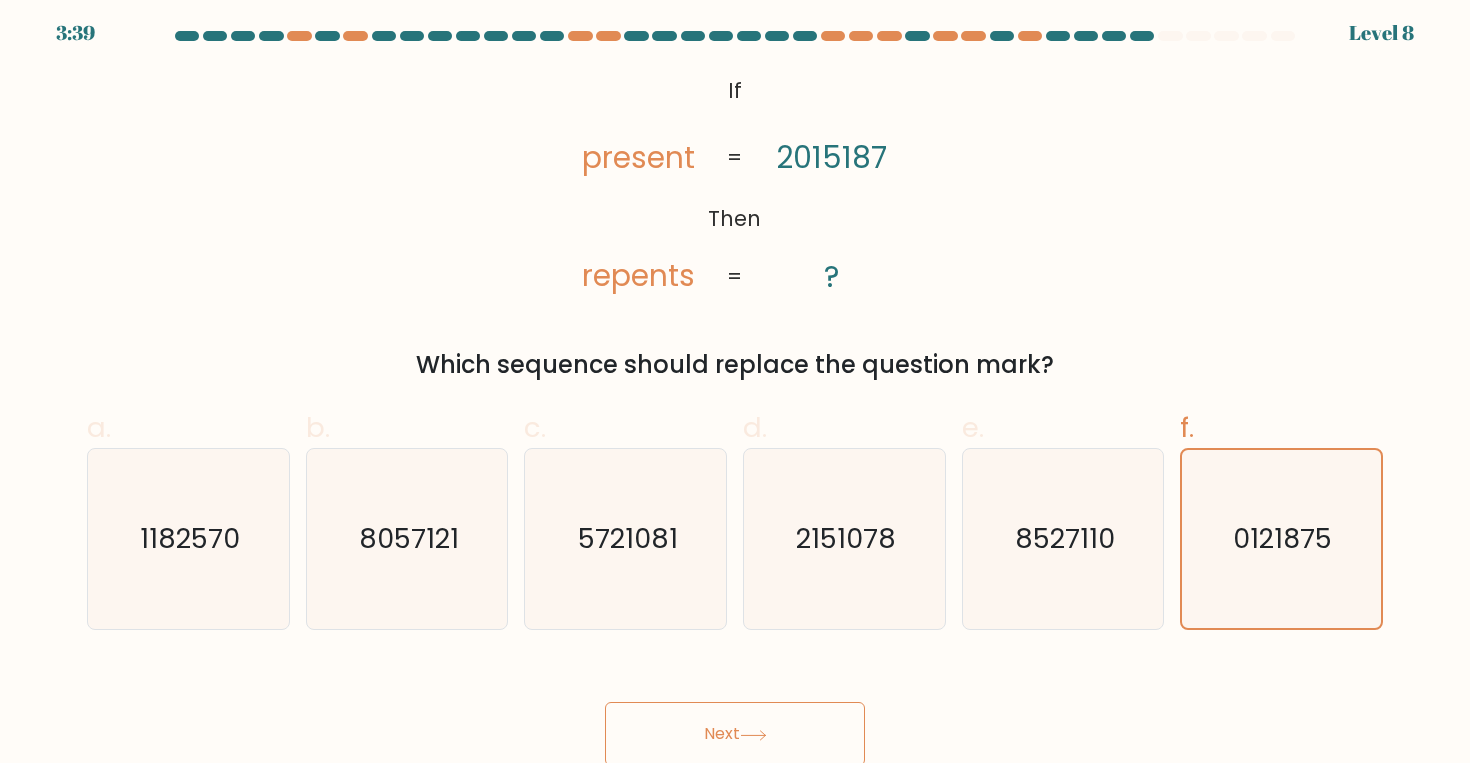click 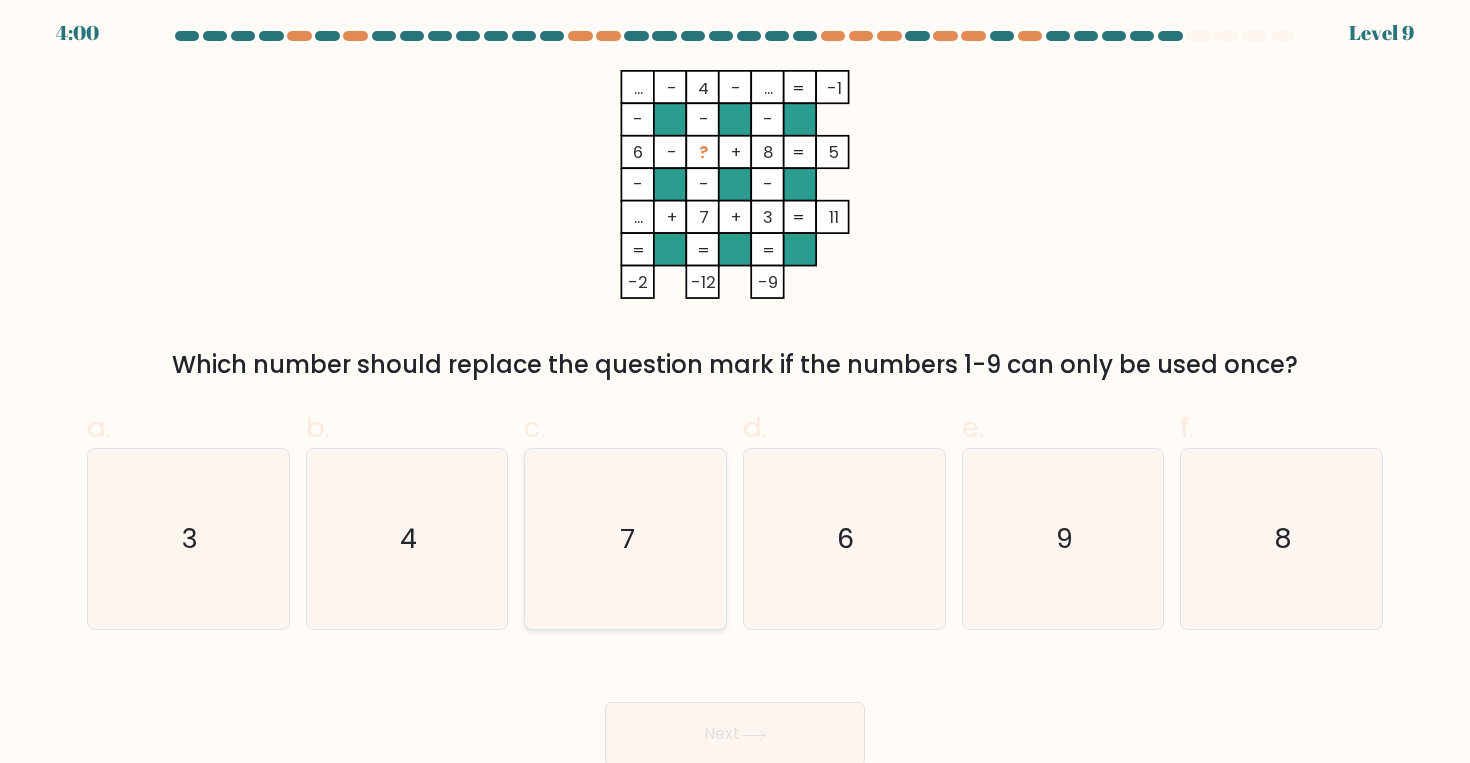click on "7" 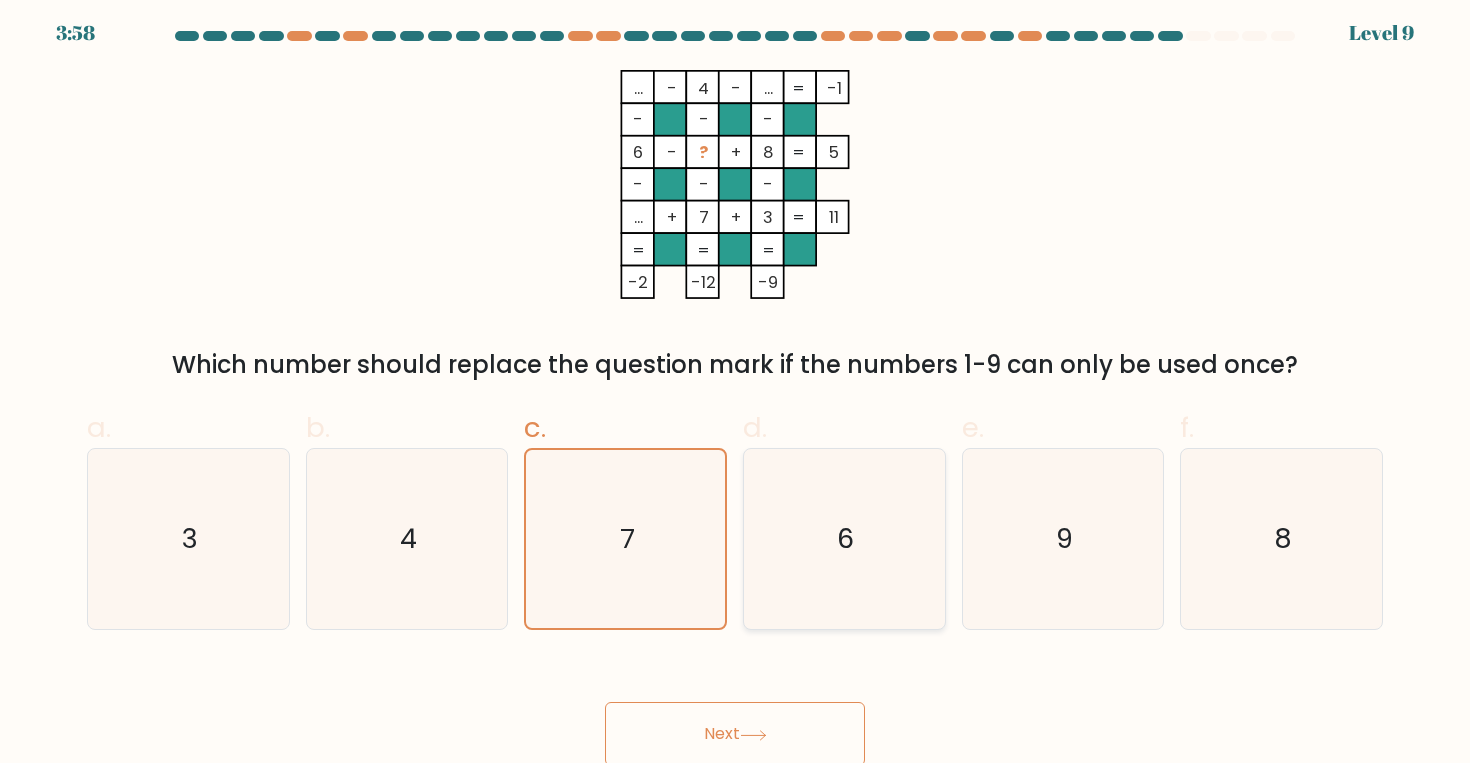 click on "6" 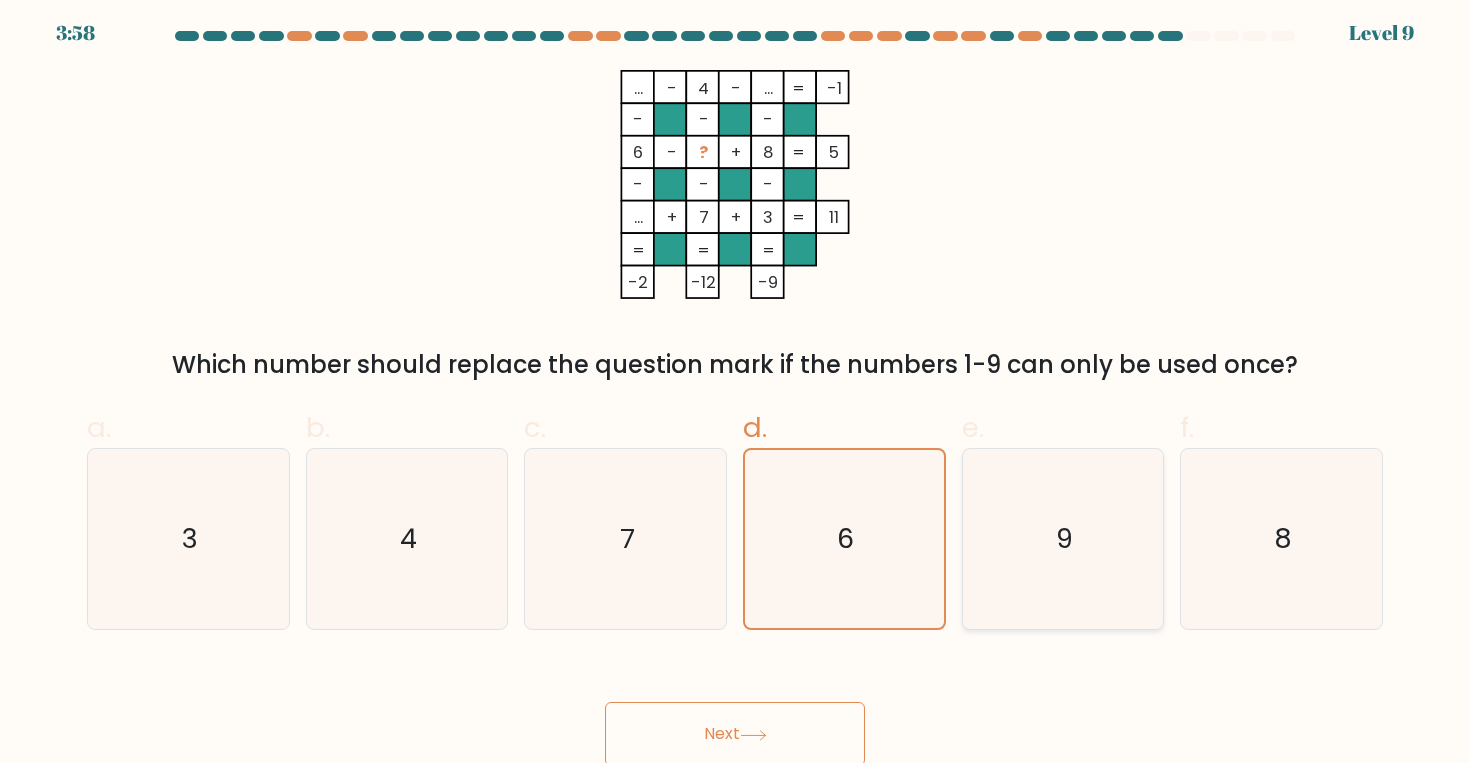 click on "9" 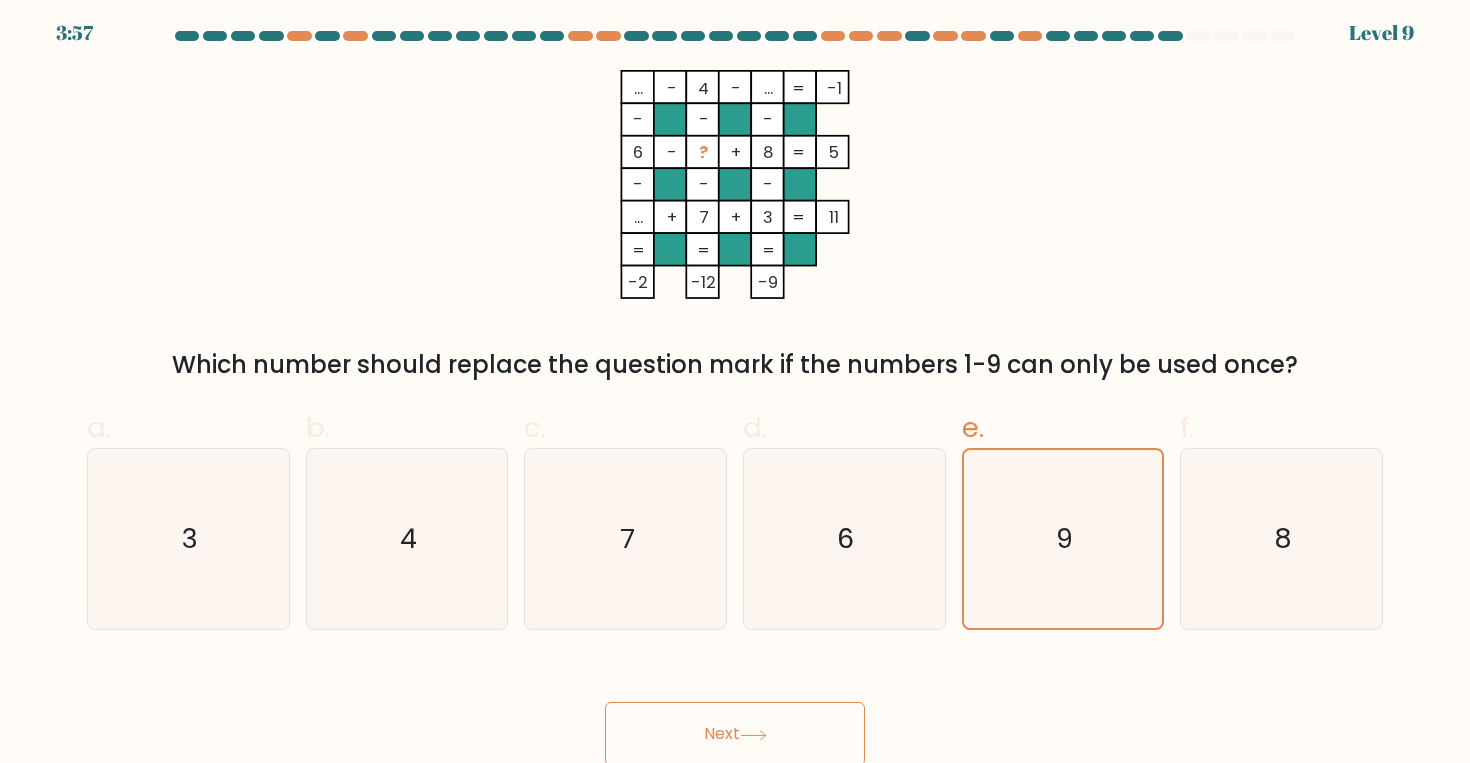 click on "Next" at bounding box center [735, 734] 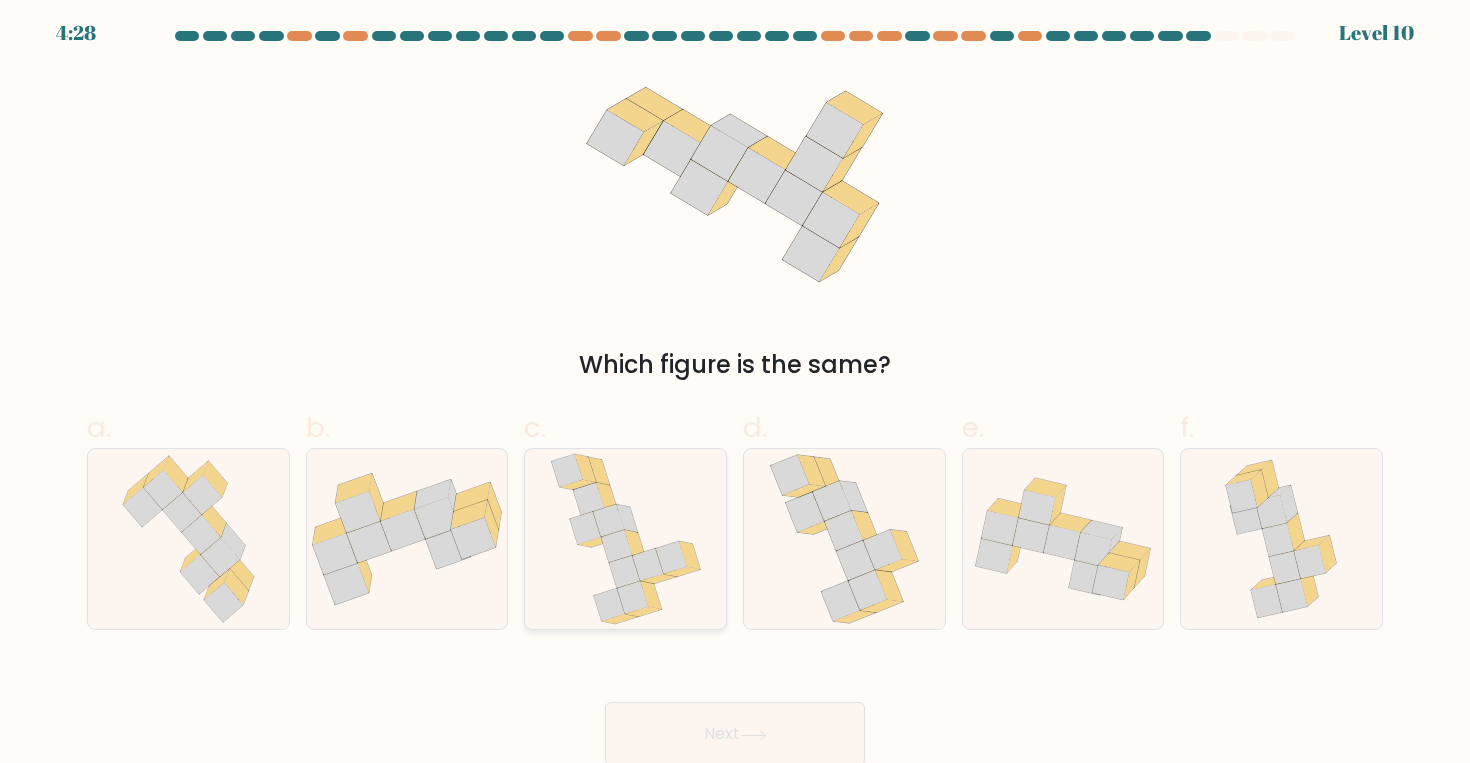 click 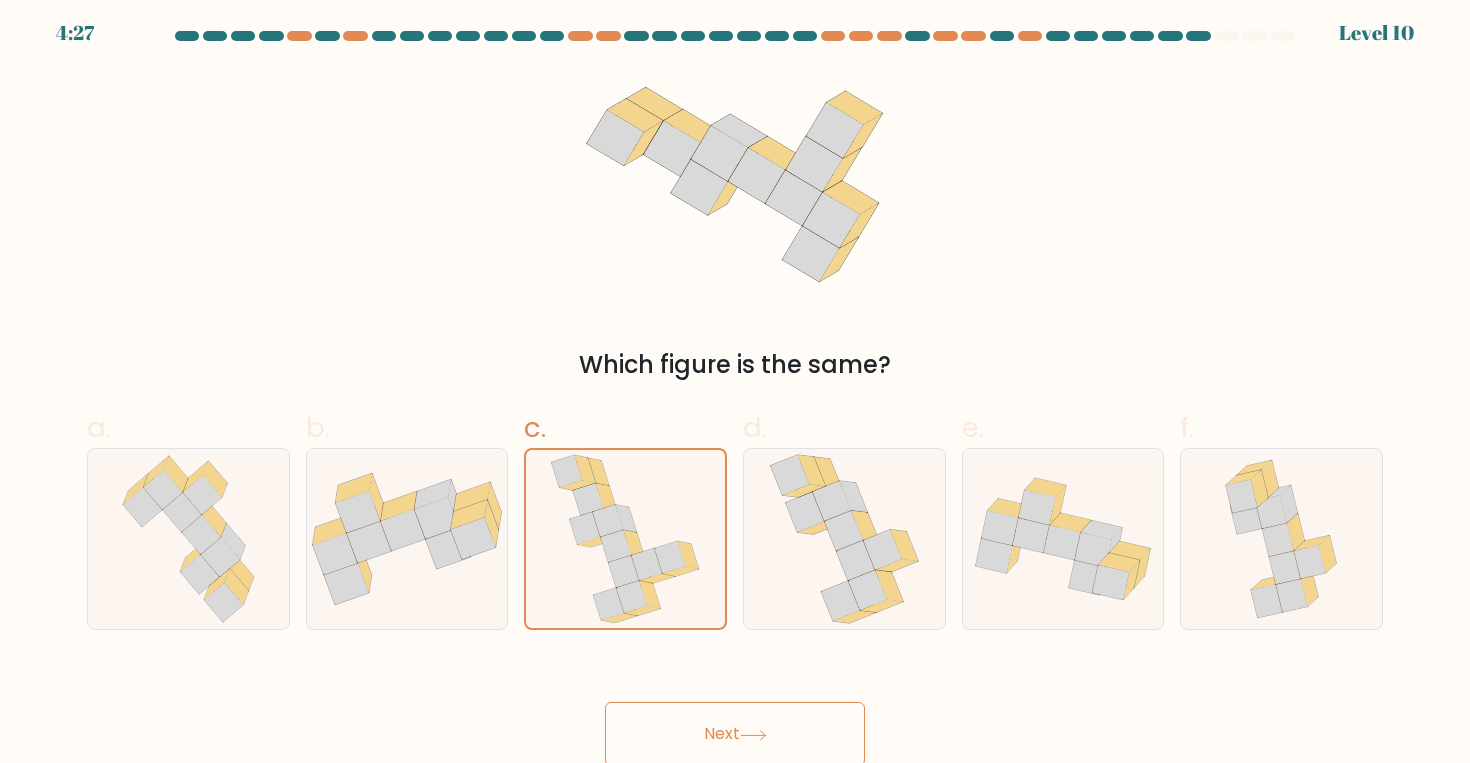 click on "Next" at bounding box center (735, 734) 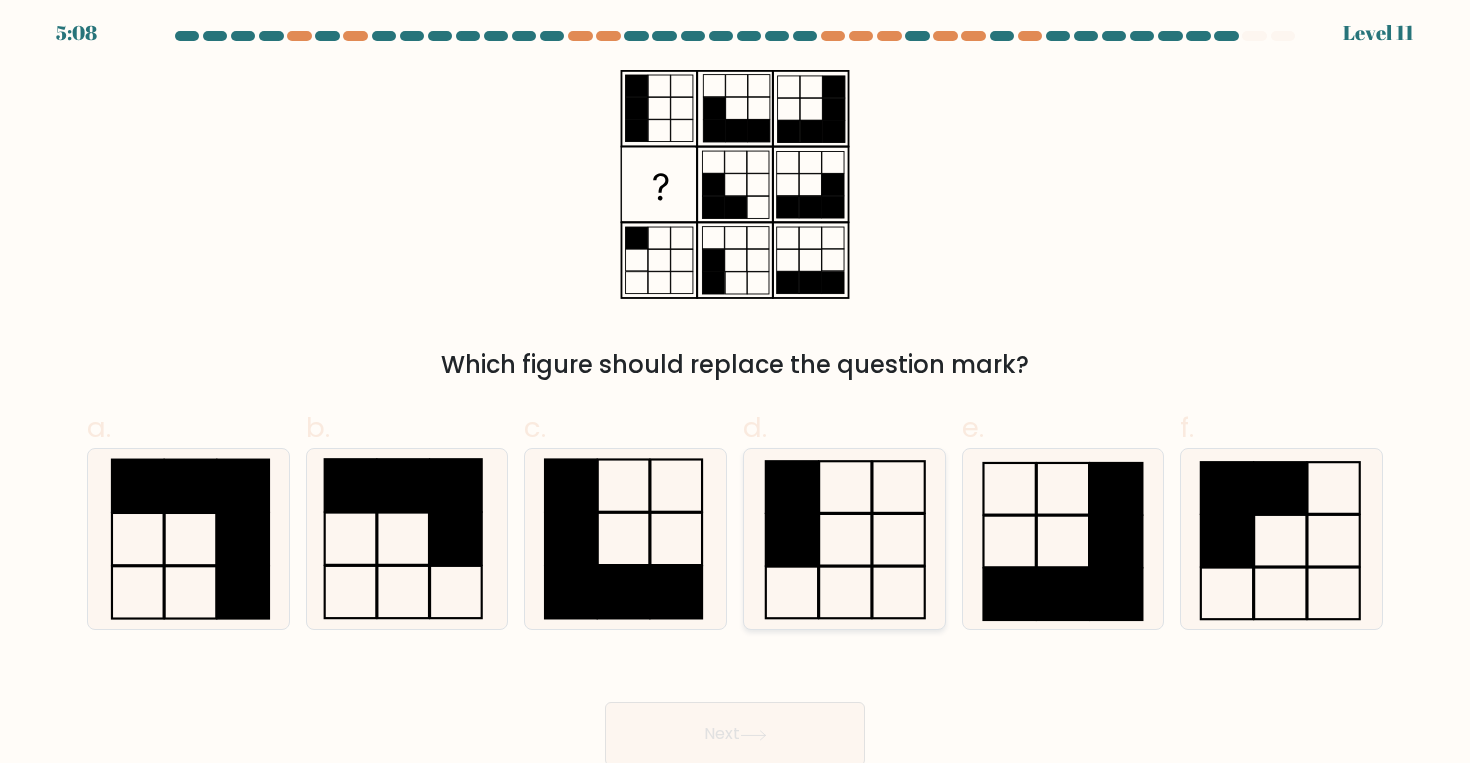 click 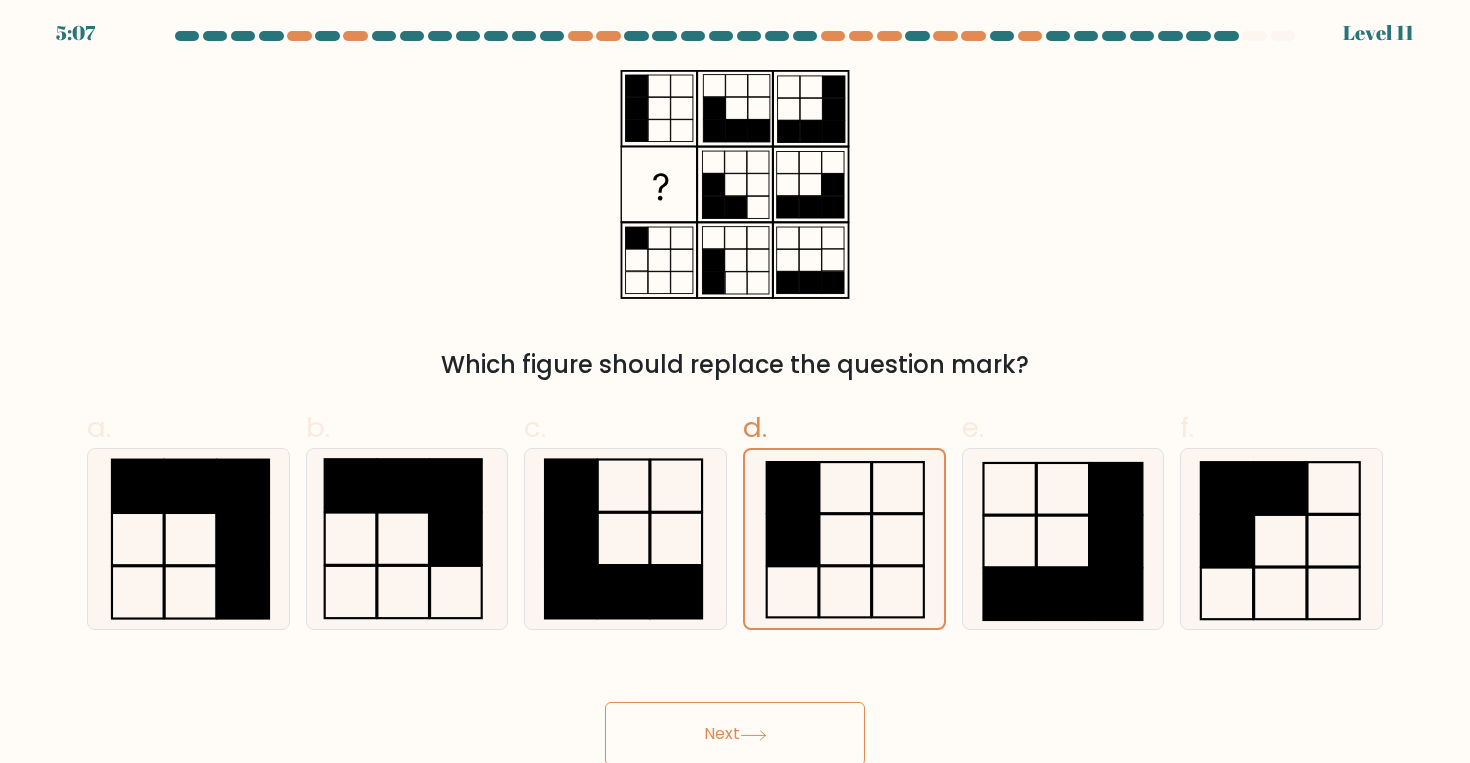 click on "Next" at bounding box center (735, 734) 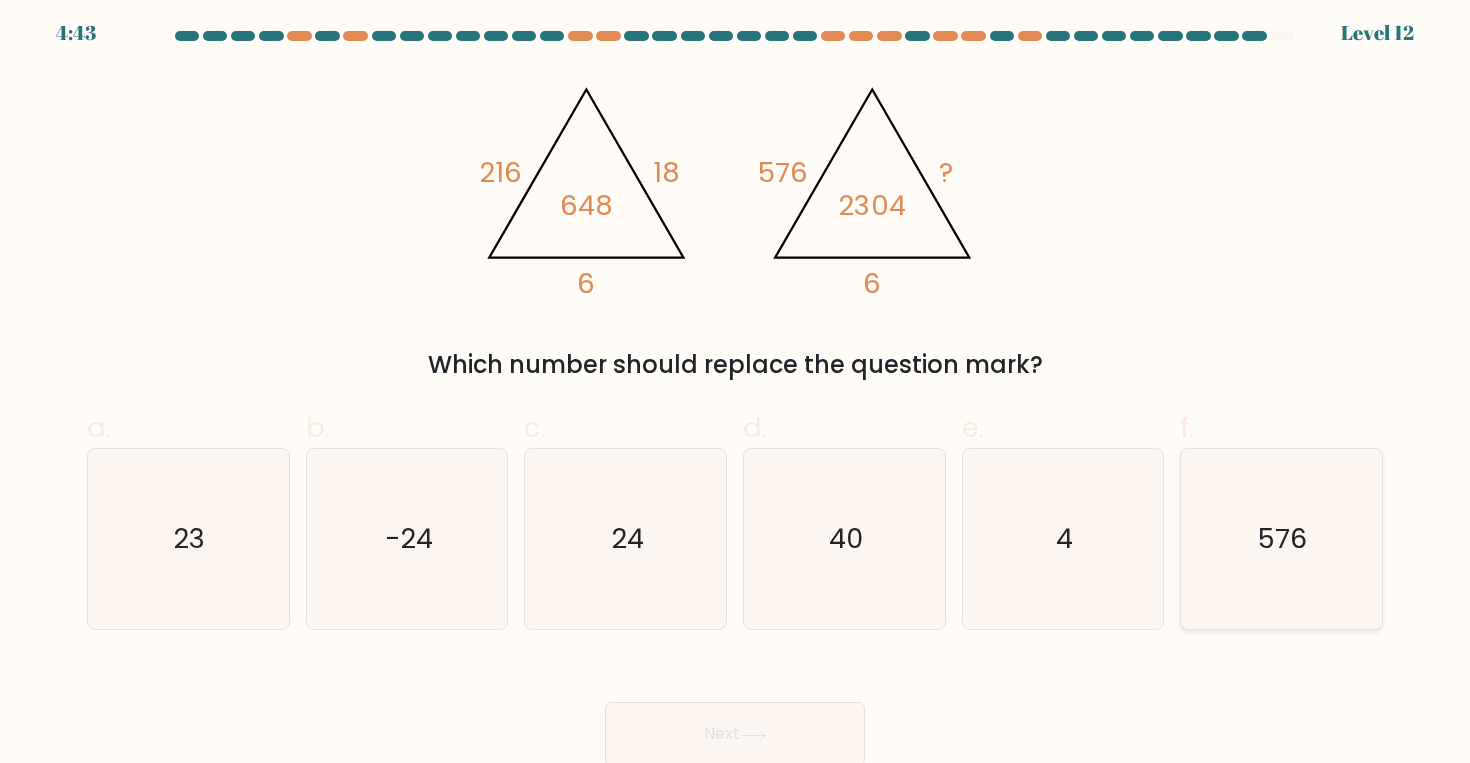 click on "576" 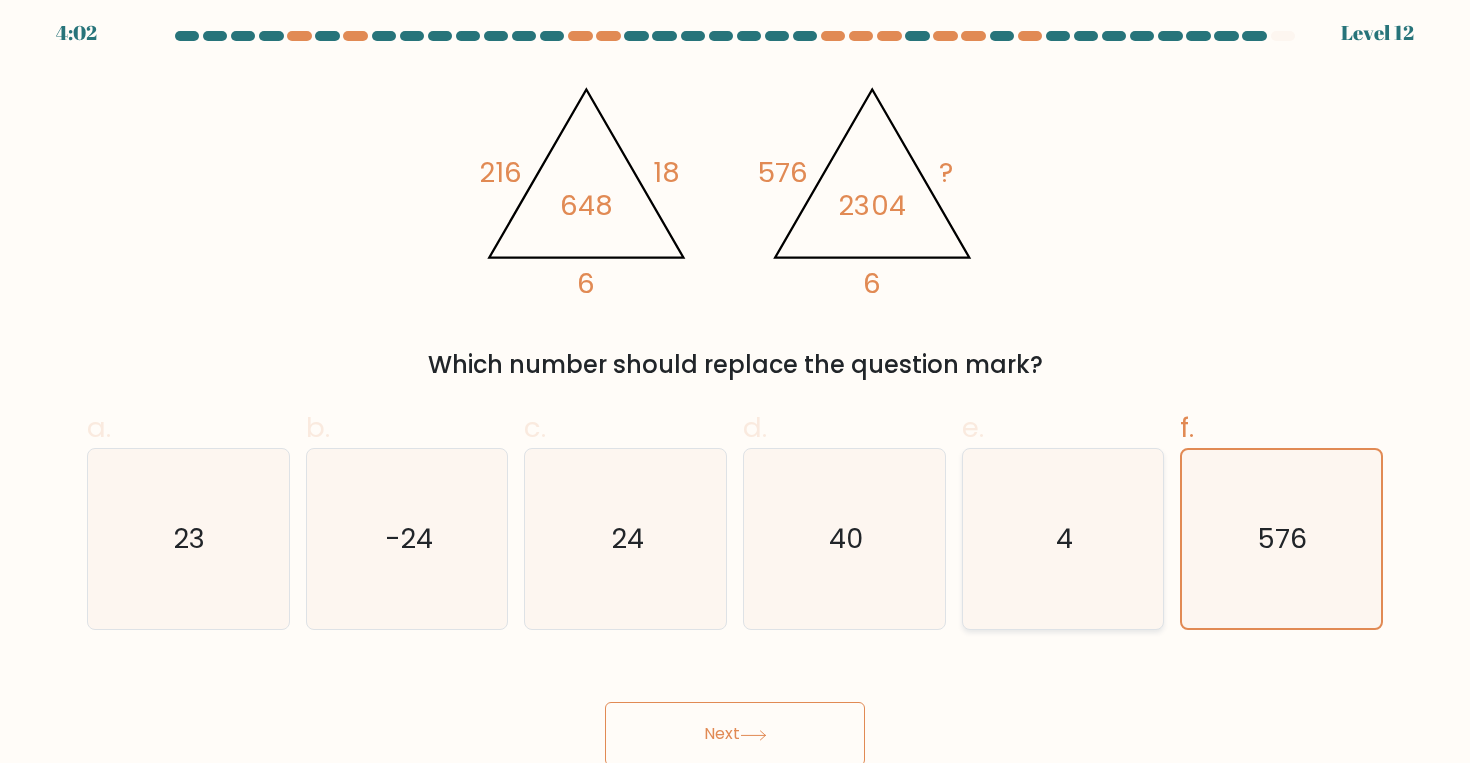 click on "4" 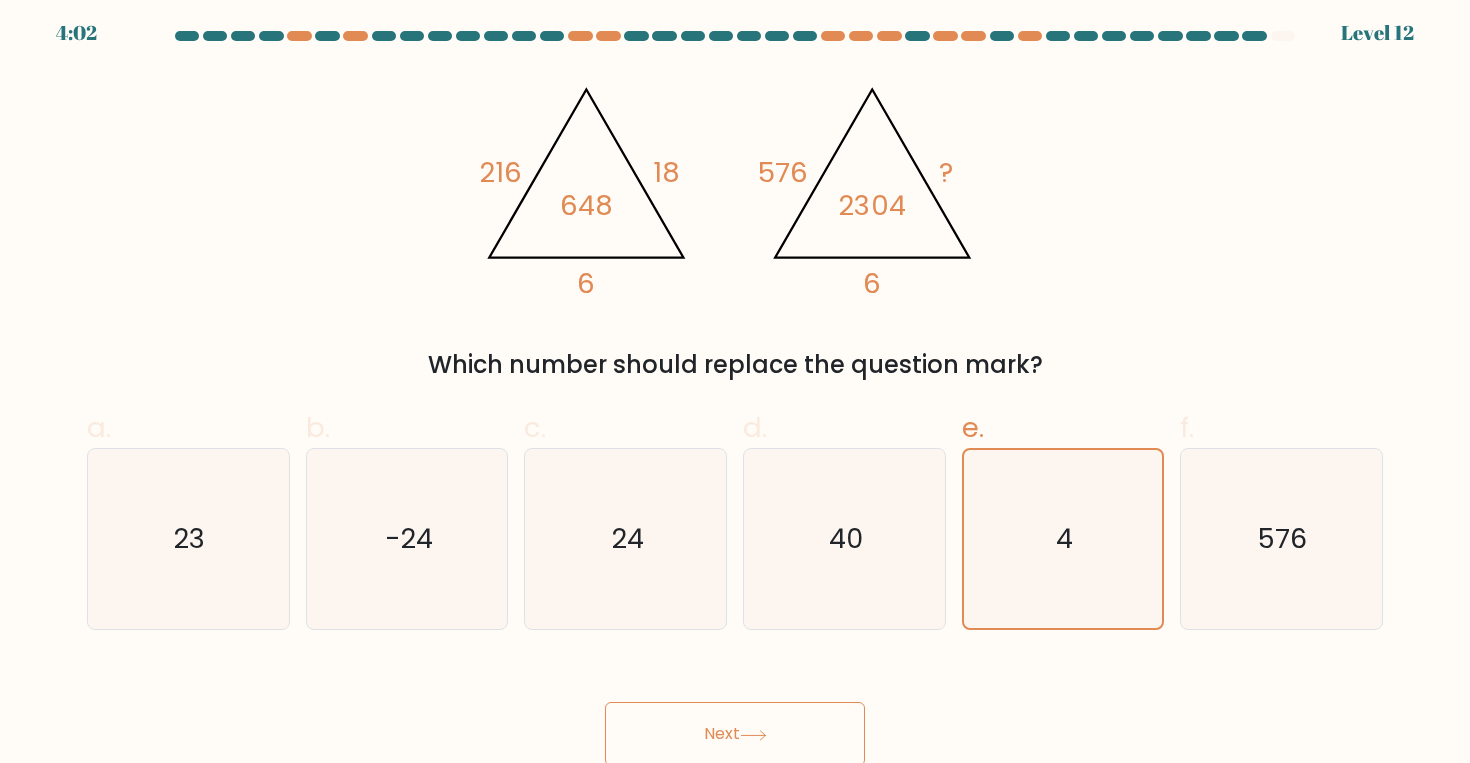 click on "Next" at bounding box center [735, 734] 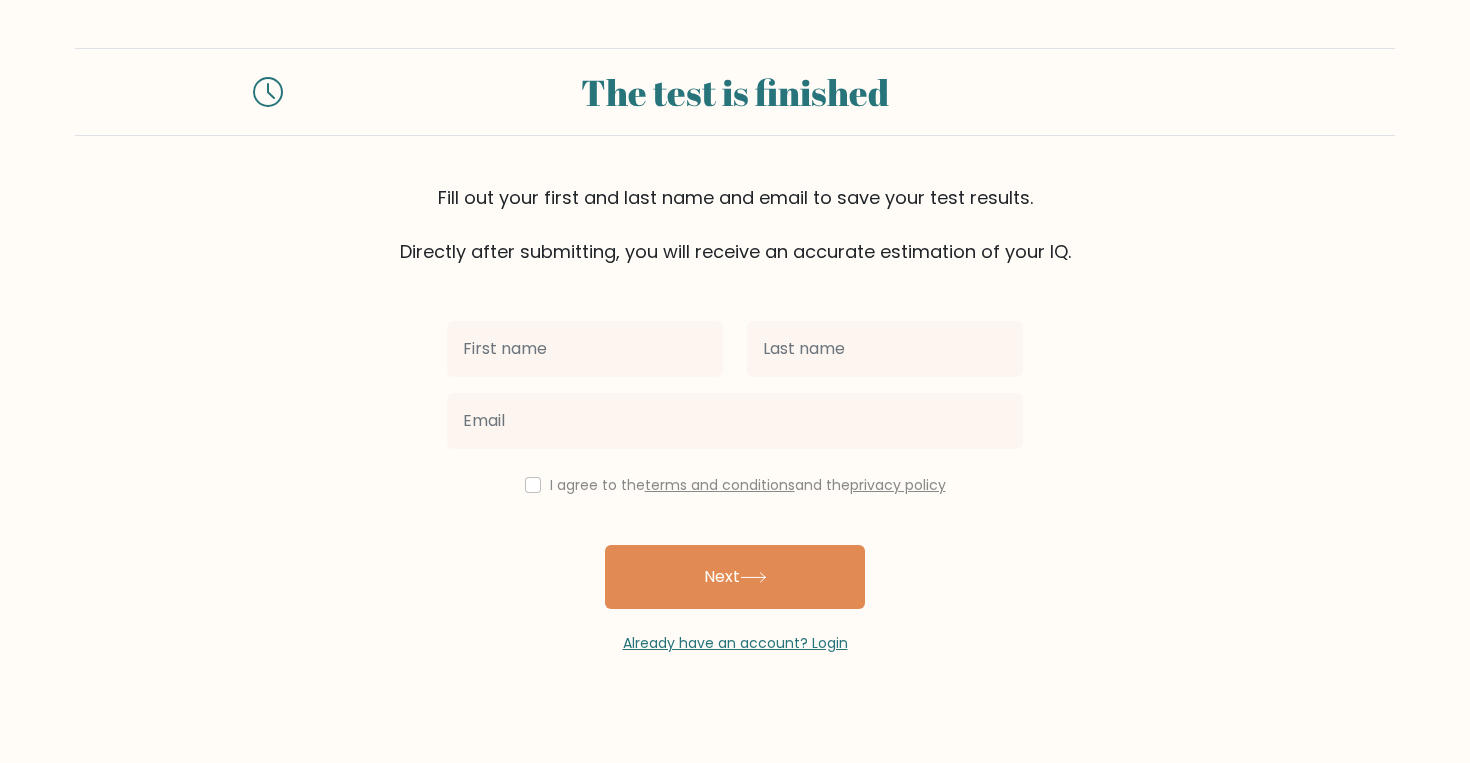 scroll, scrollTop: 0, scrollLeft: 0, axis: both 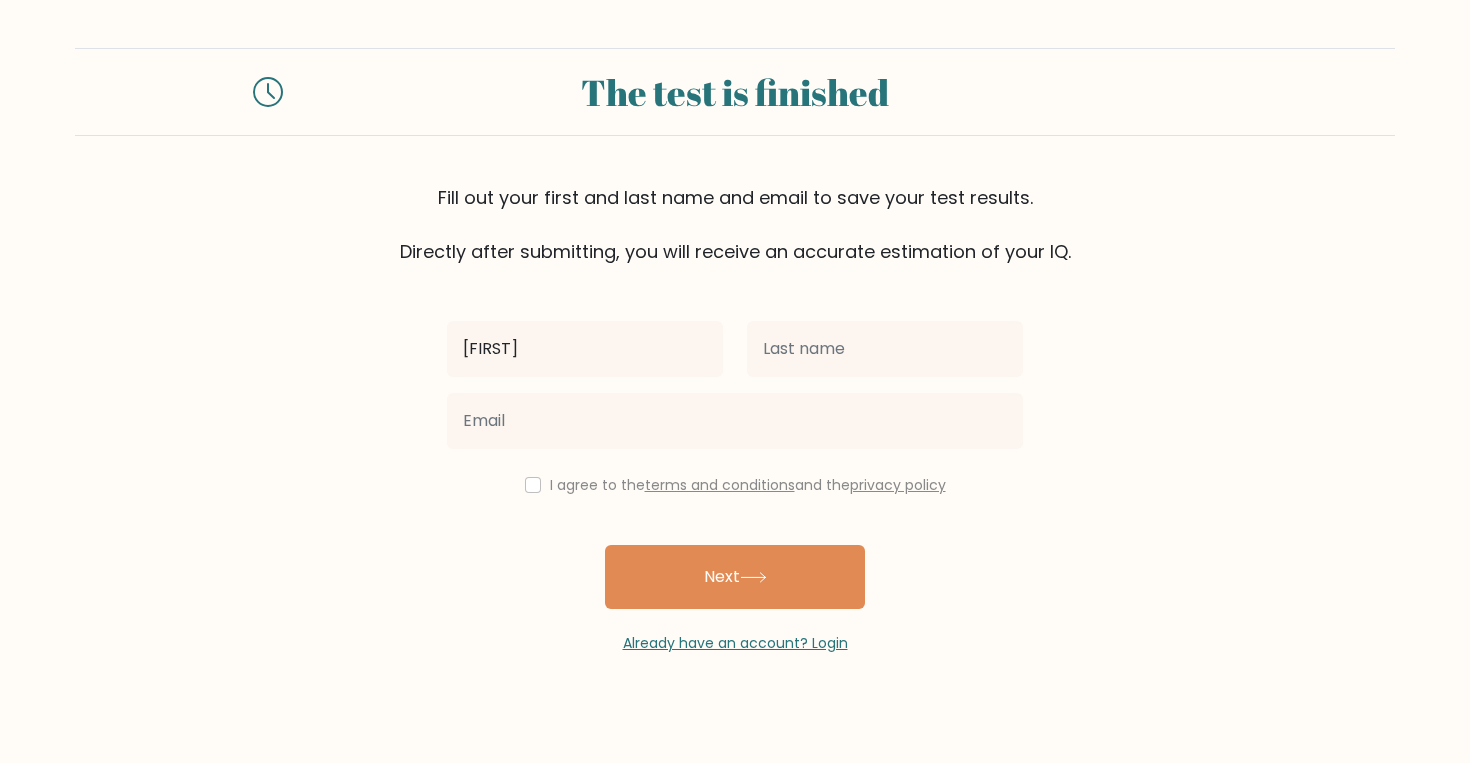 type on "[FIRST] [MIDDLE]" 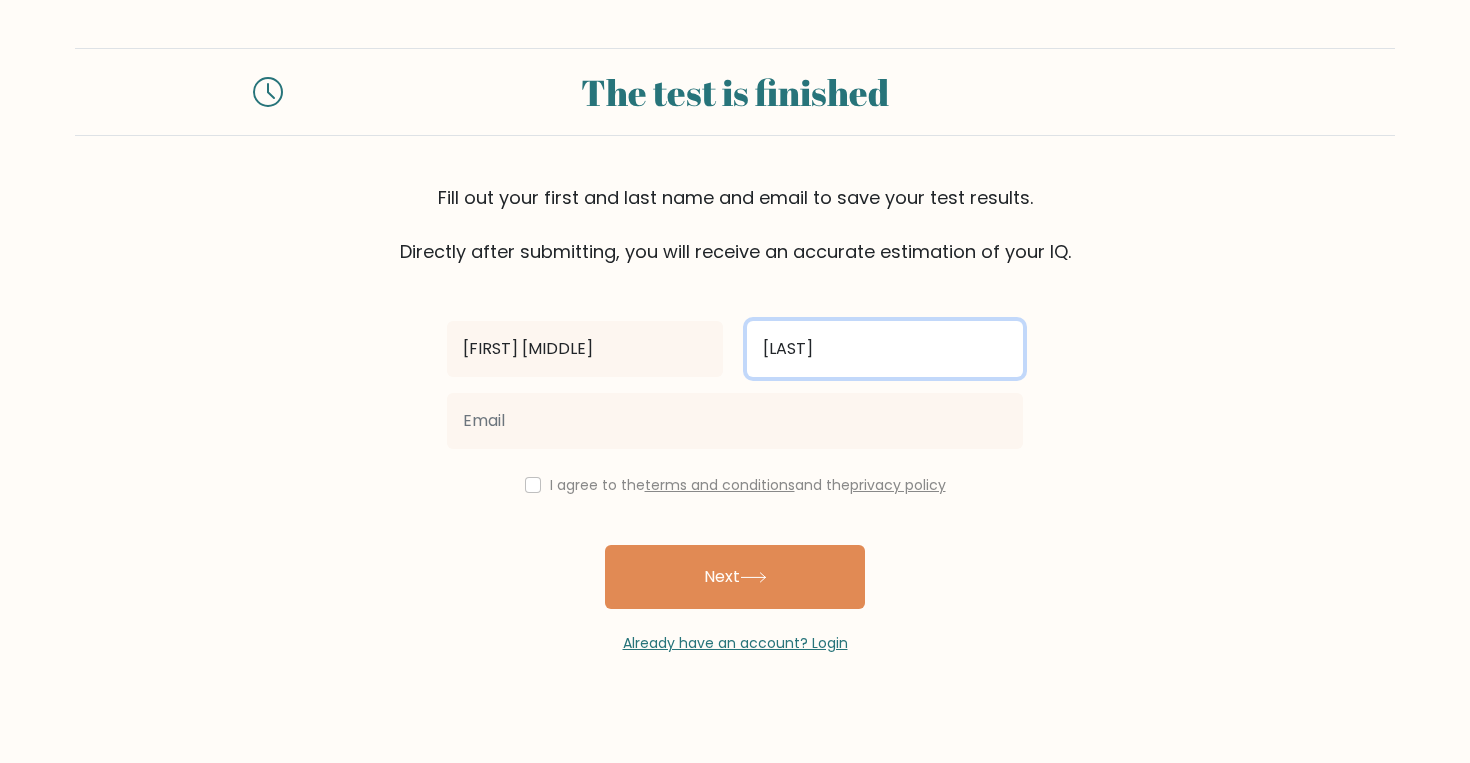 type on "[LAST]" 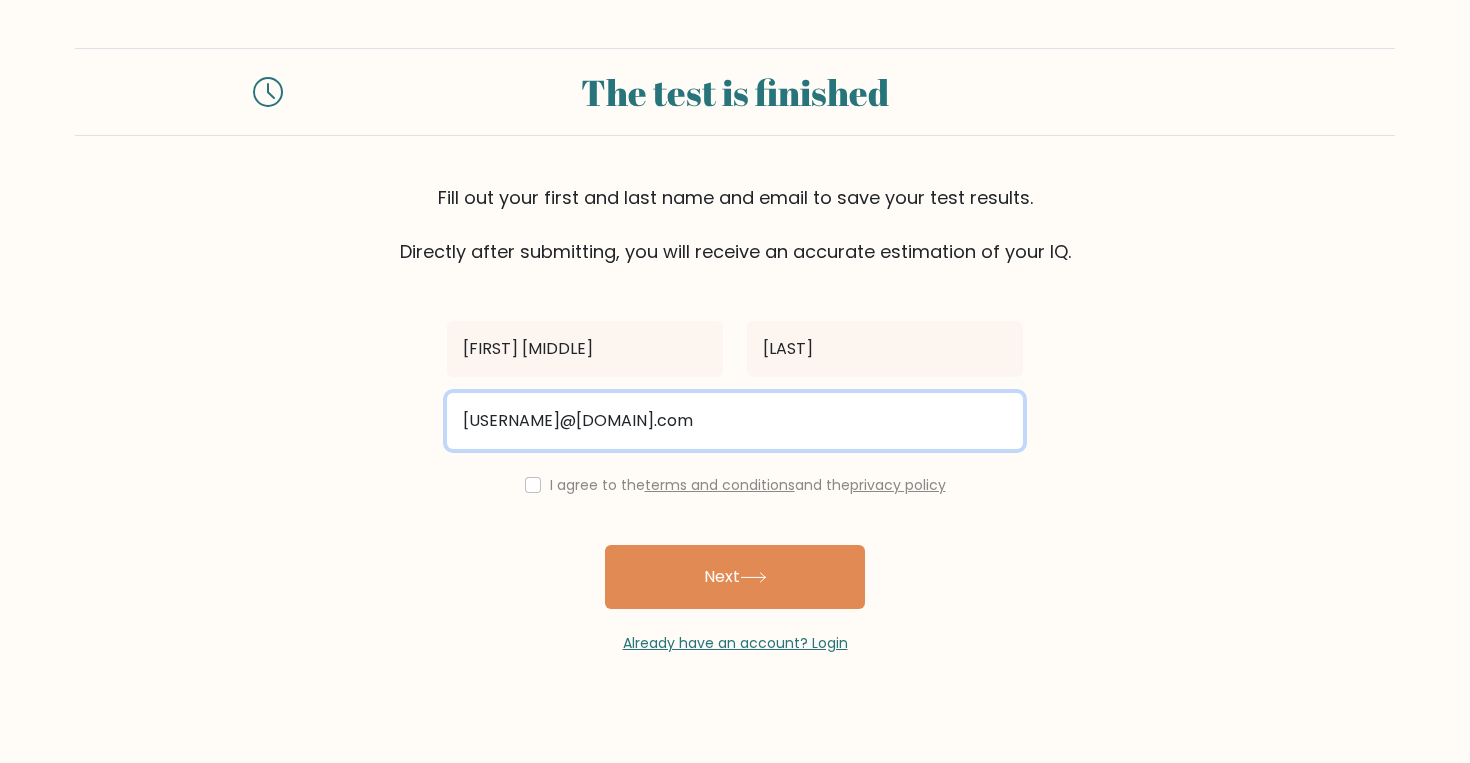 type on "[USERNAME]@[DOMAIN].com" 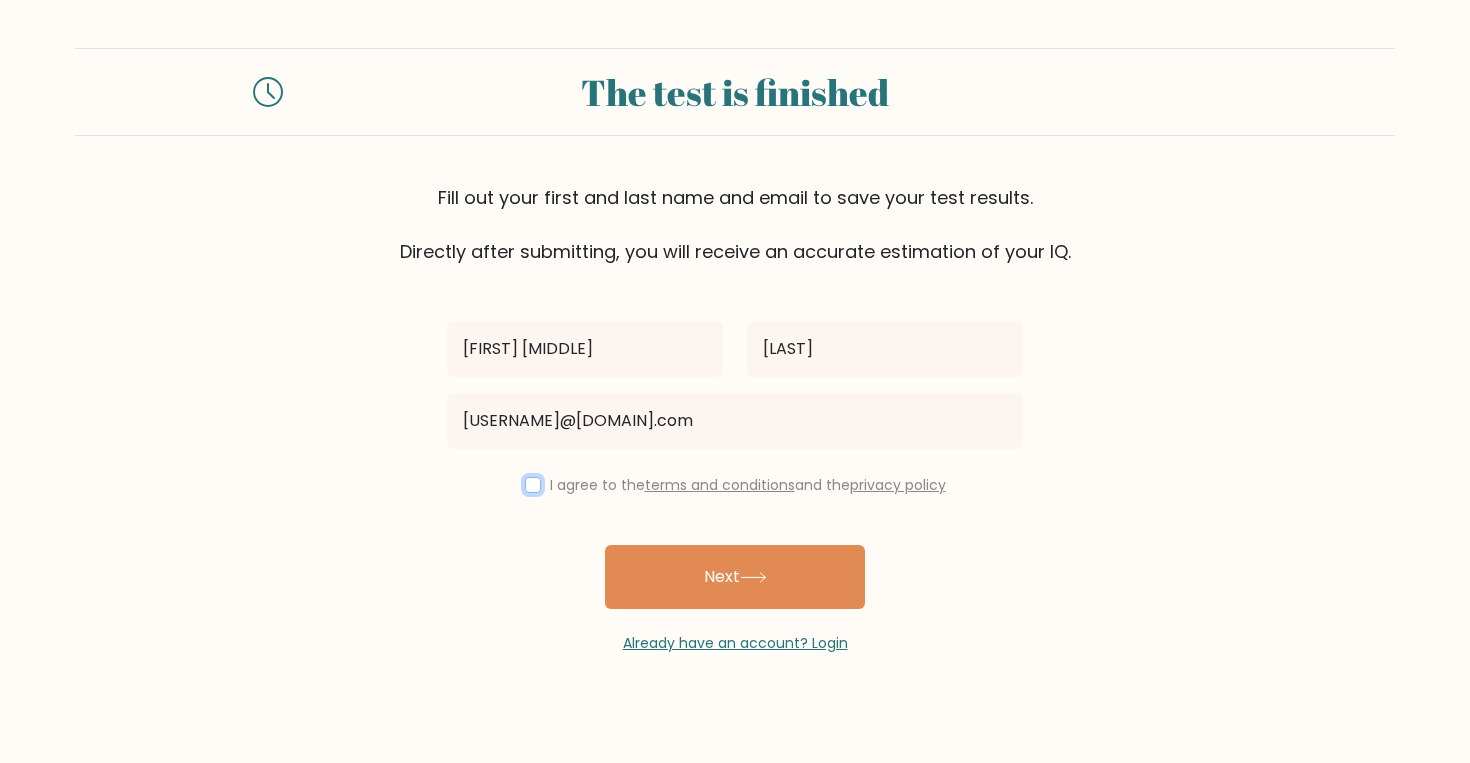 click at bounding box center [533, 485] 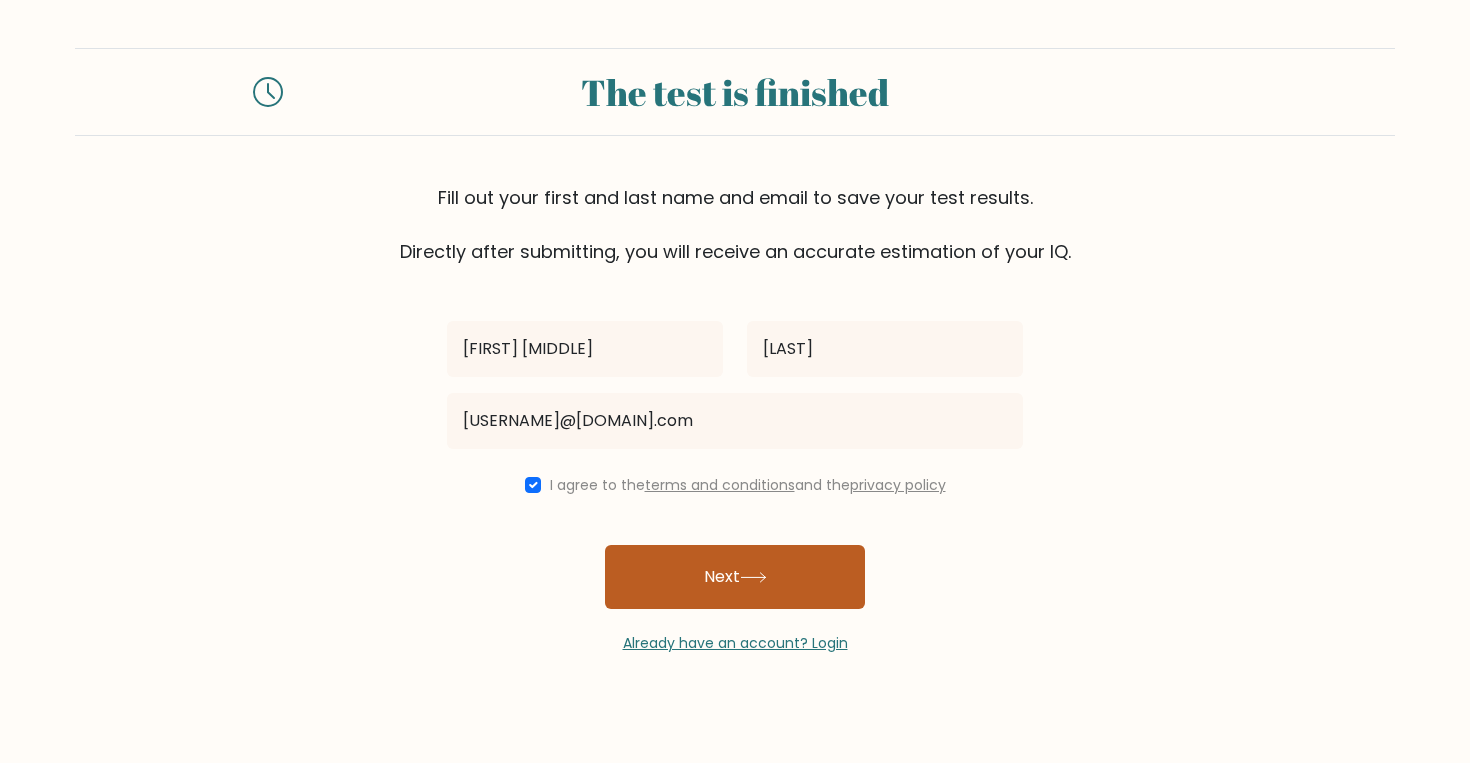 click on "Next" at bounding box center [735, 577] 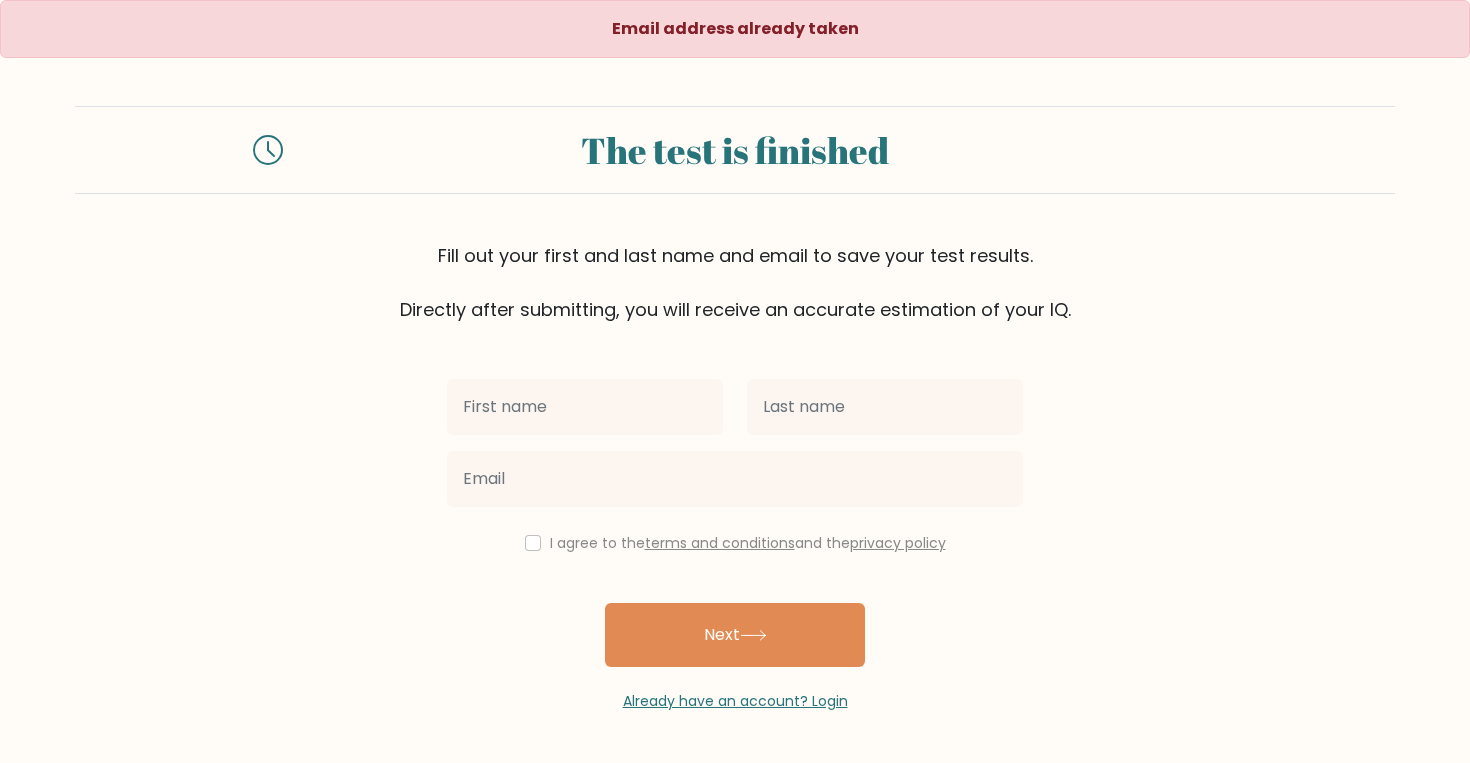 scroll, scrollTop: 0, scrollLeft: 0, axis: both 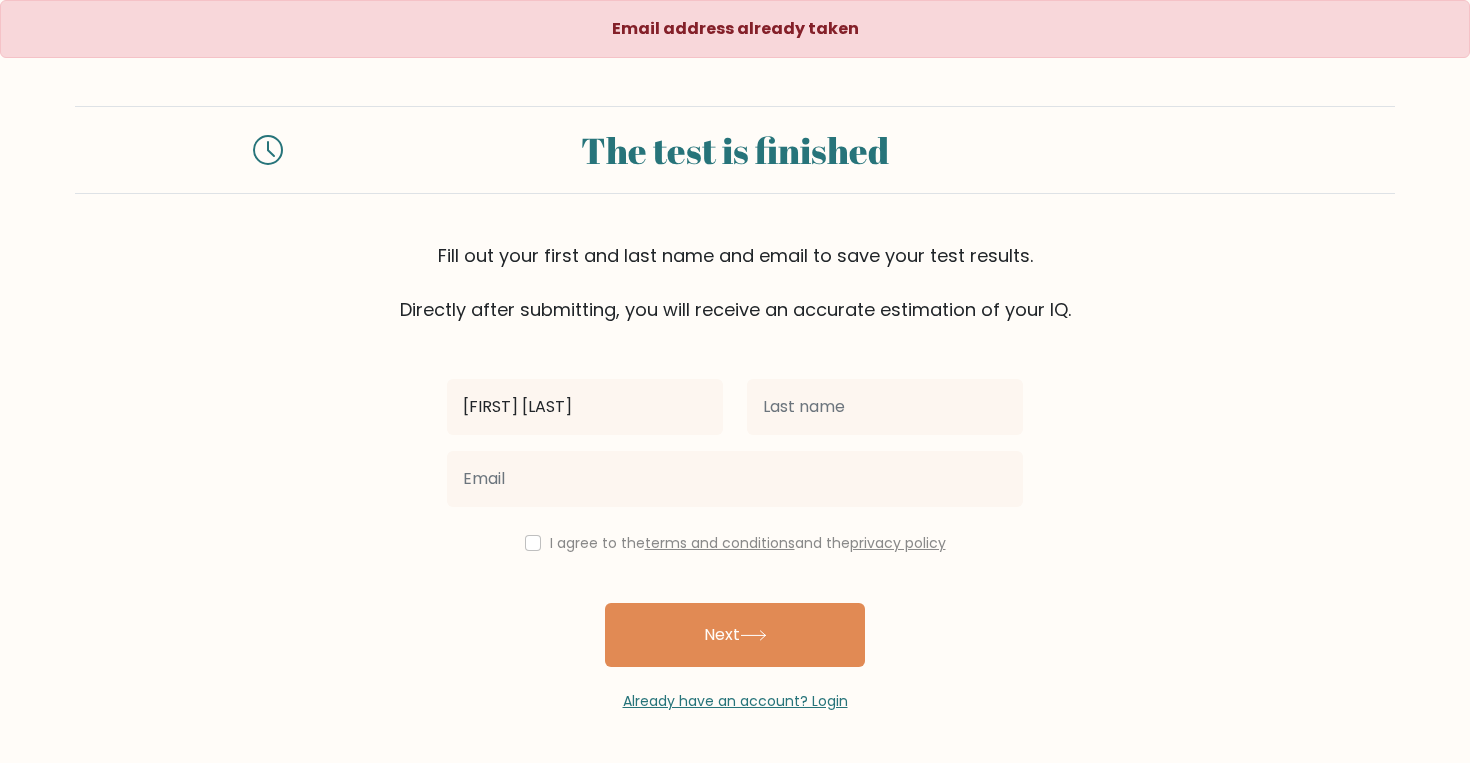type on "[FIRST] [LAST]" 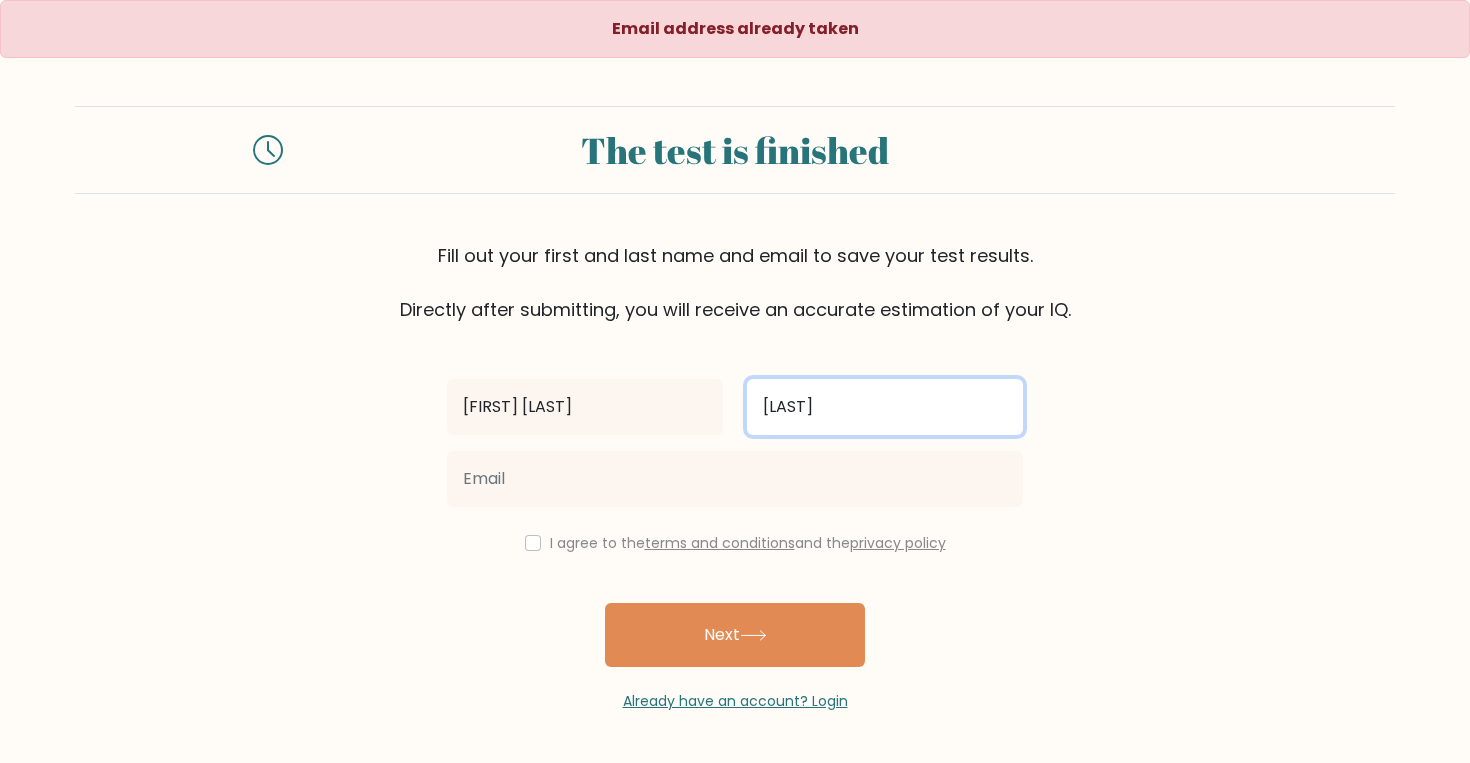 type on "[LAST]" 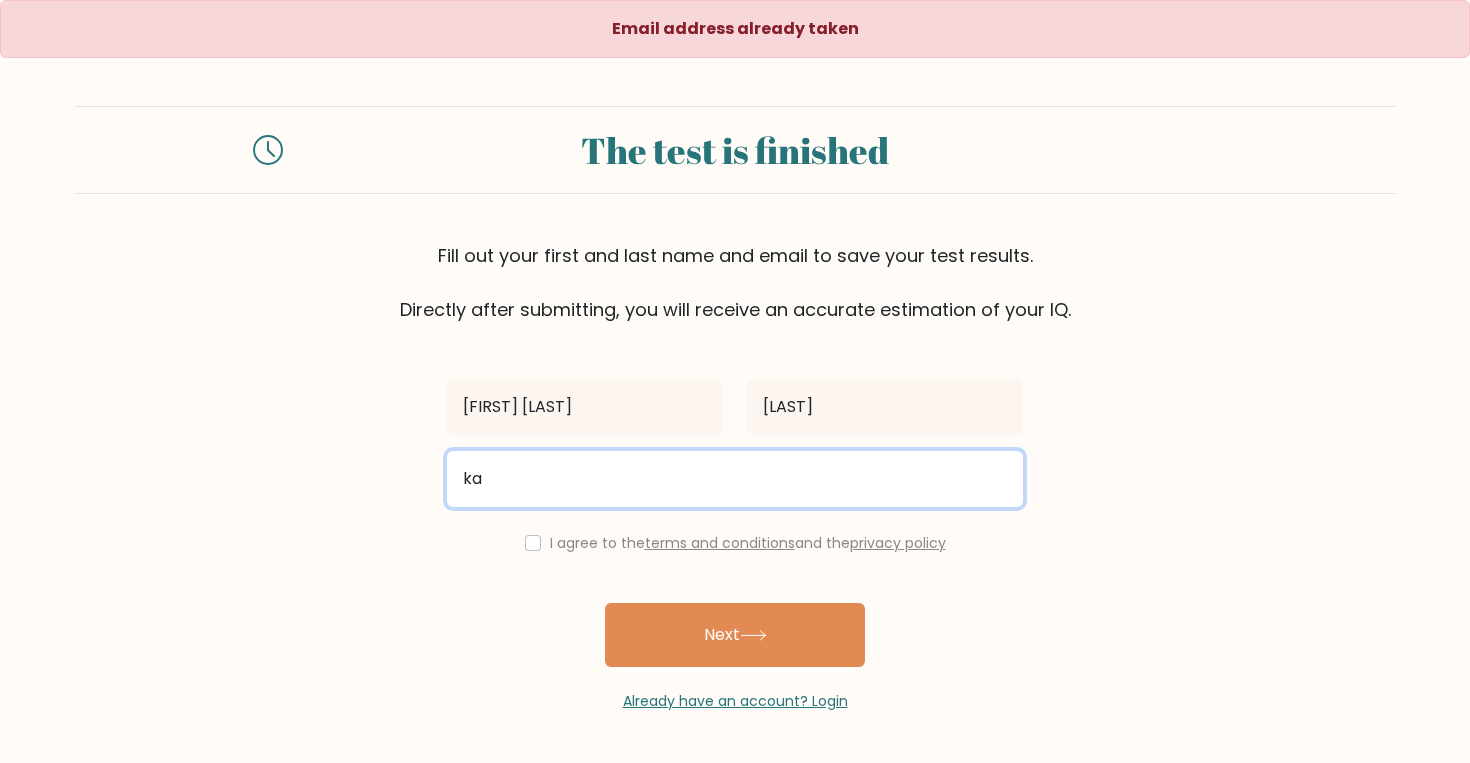 type on "[EMAIL]" 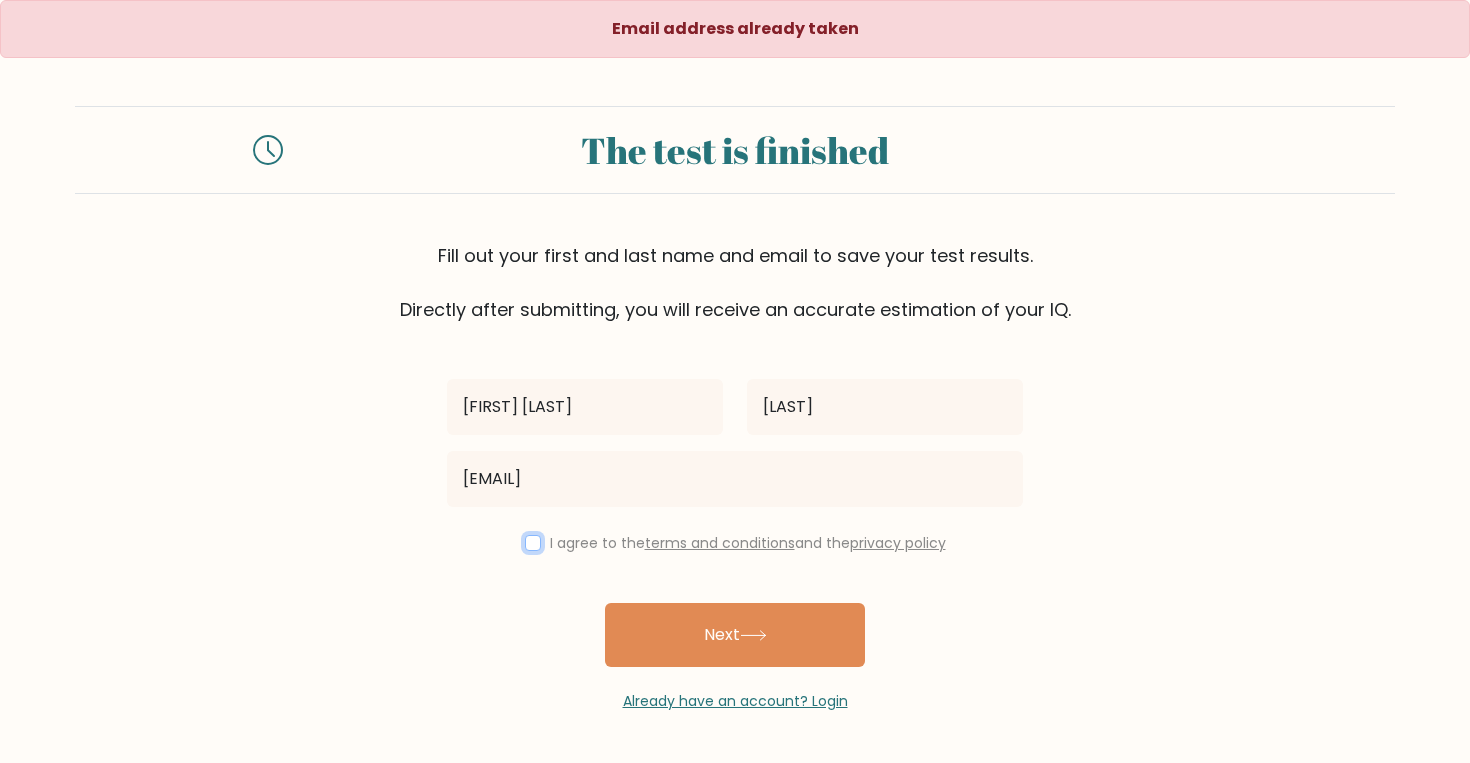 click at bounding box center [533, 543] 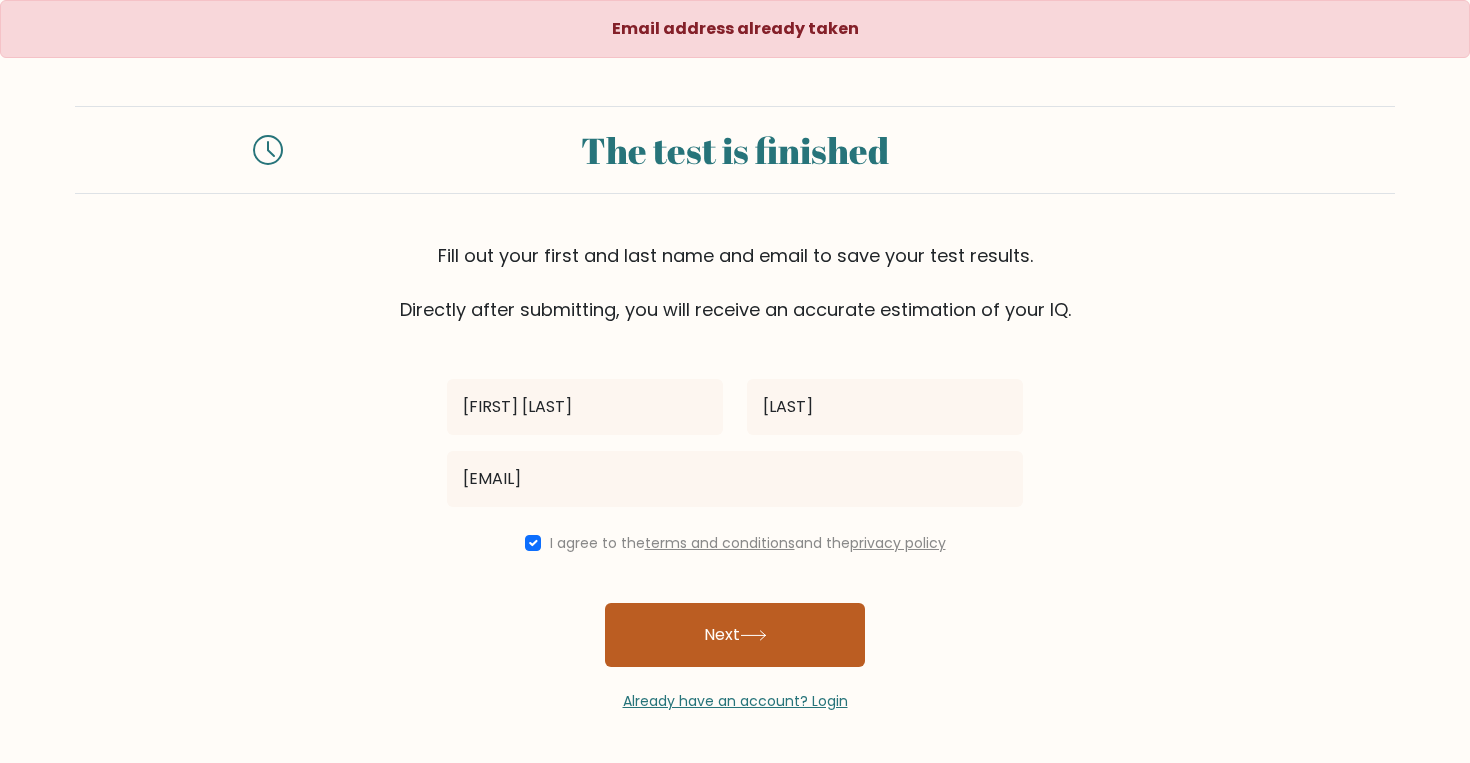 click on "Next" at bounding box center [735, 635] 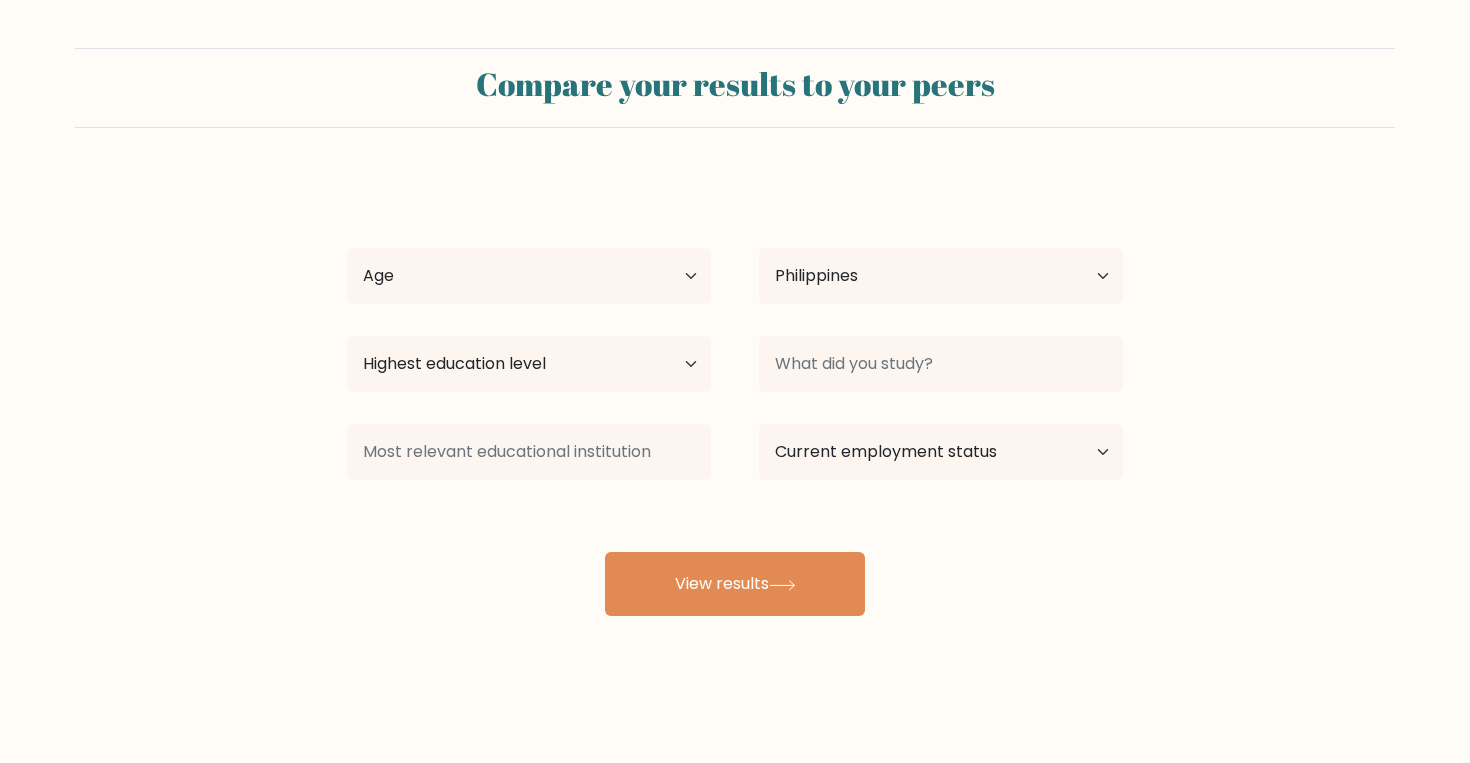 select on "PH" 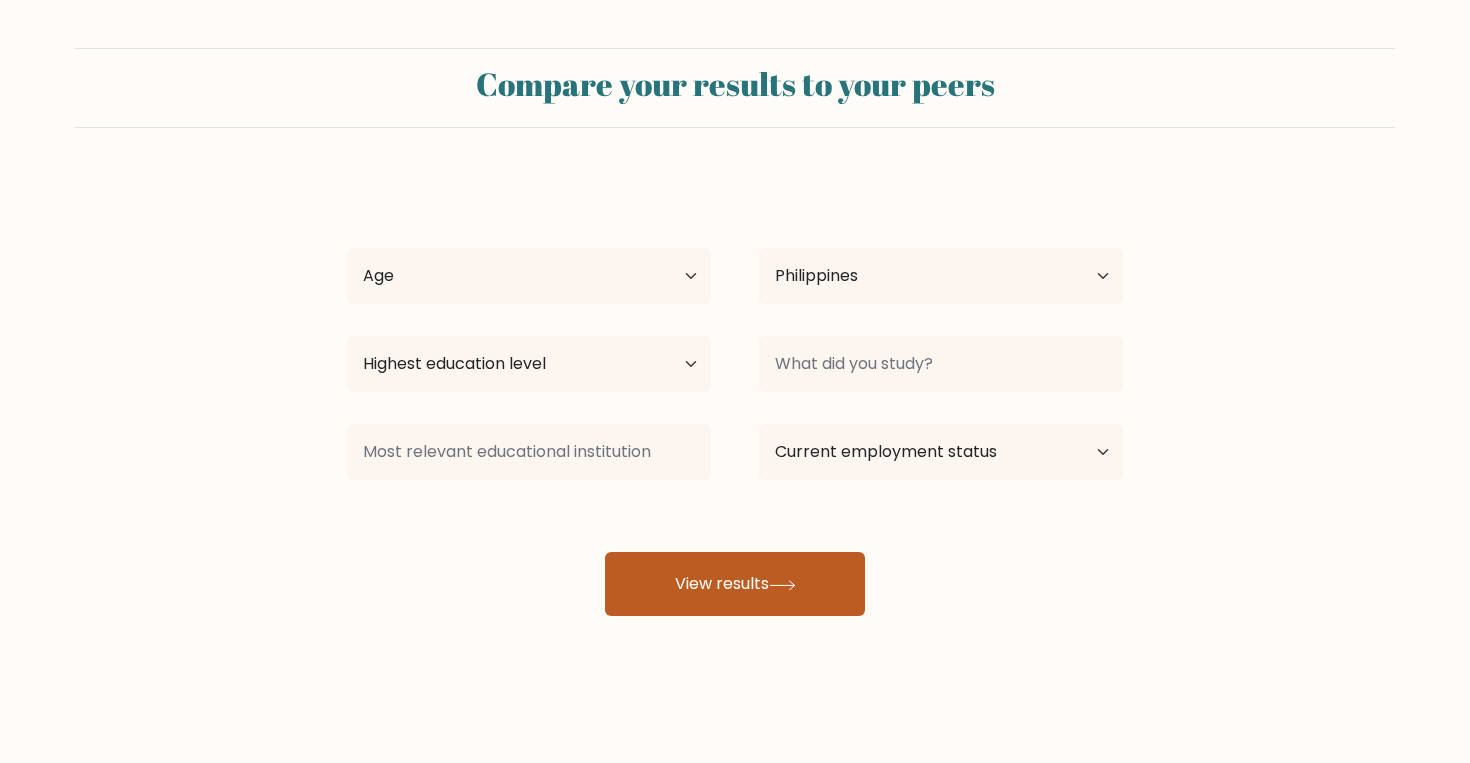 click on "View results" at bounding box center (735, 584) 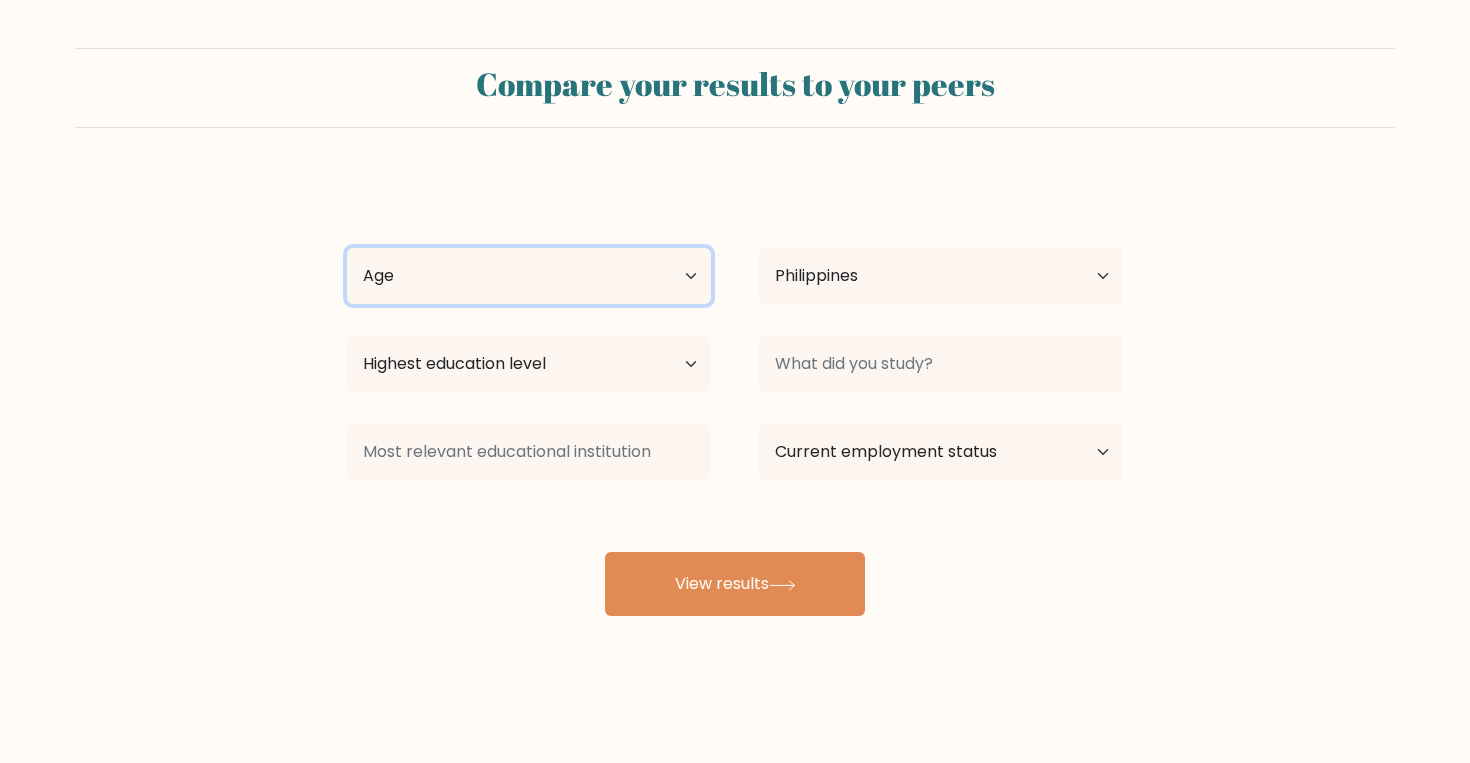 click on "Age
Under 18 years old
18-24 years old
25-34 years old
35-44 years old
45-54 years old
55-64 years old
65 years old and above" at bounding box center [529, 276] 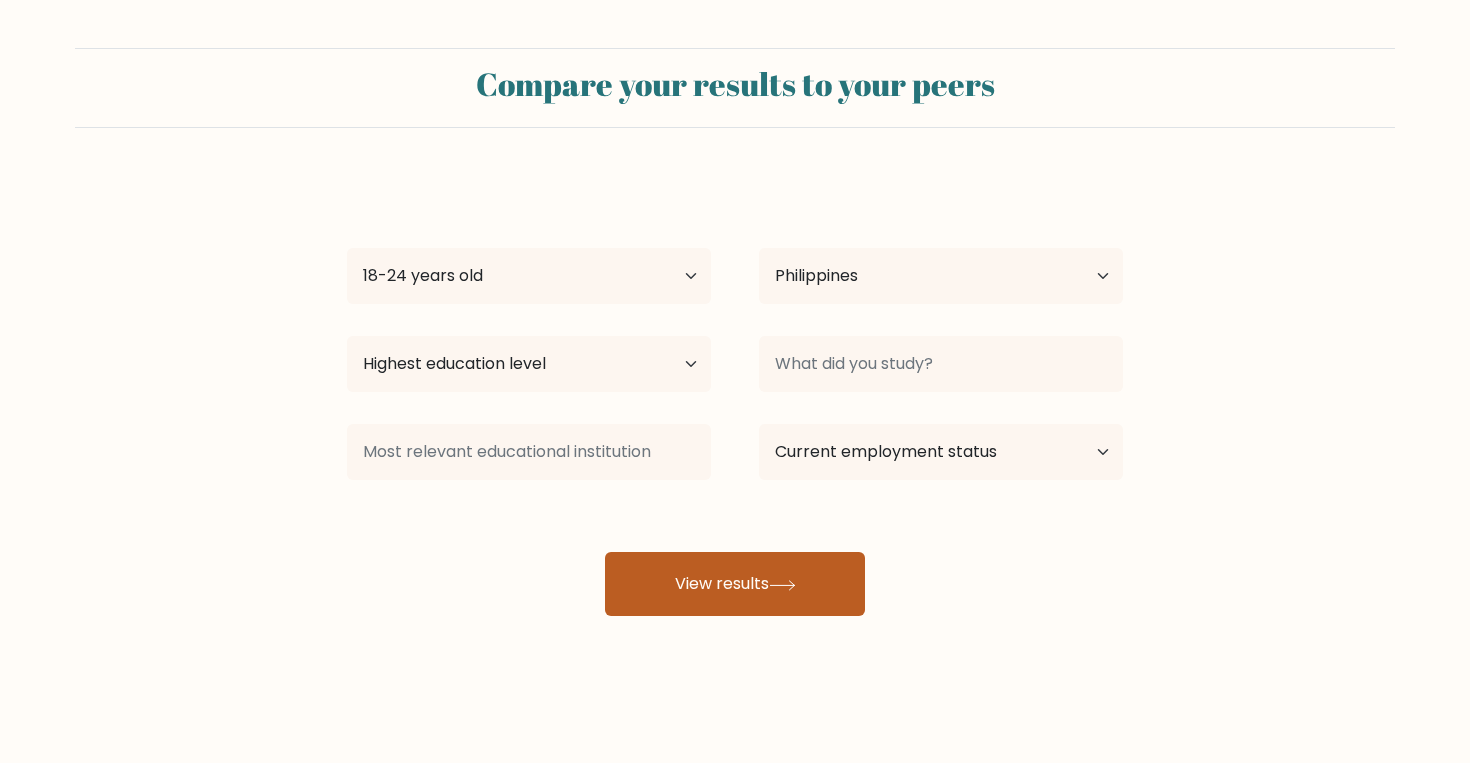 click on "View results" at bounding box center (735, 584) 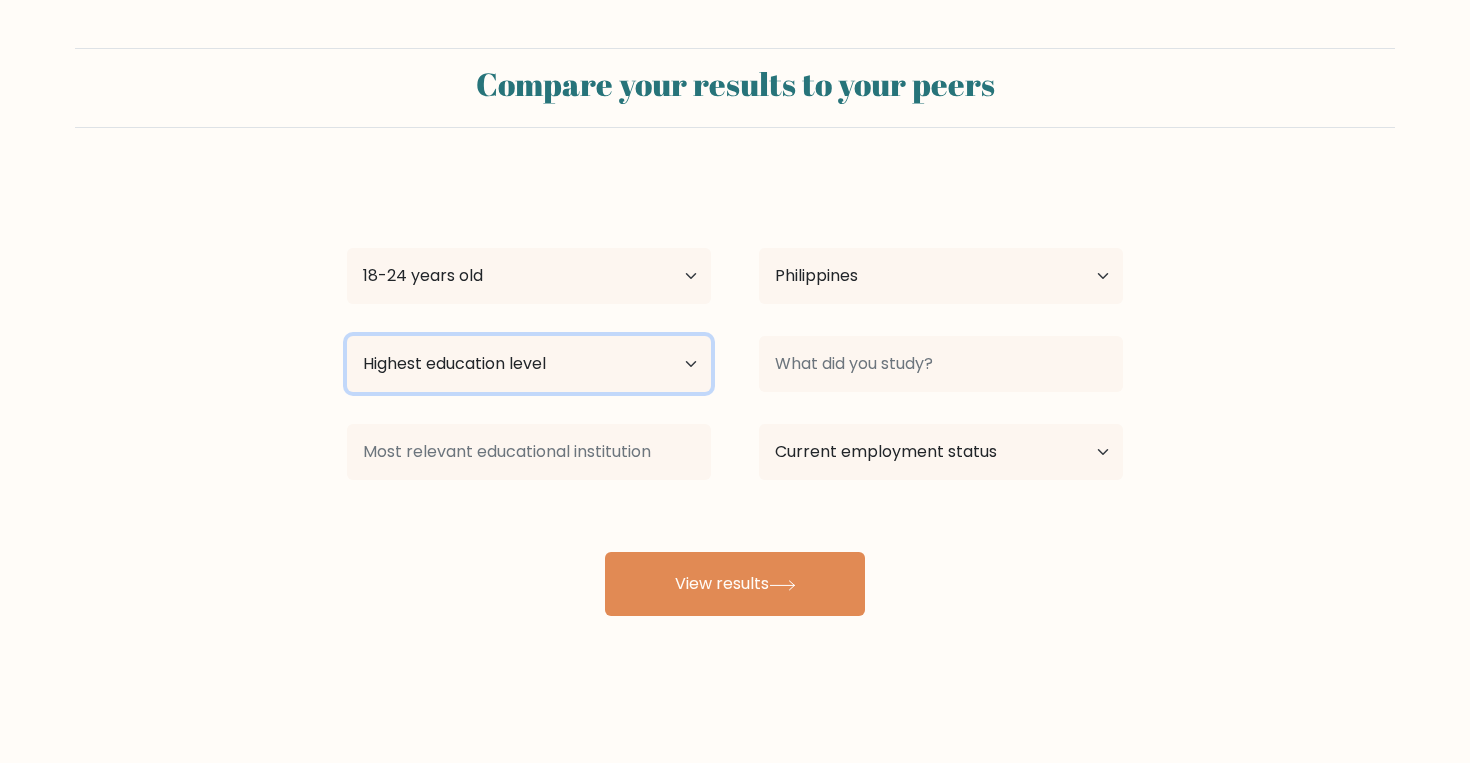 click on "Highest education level
No schooling
Primary
Lower Secondary
Upper Secondary
Occupation Specific
Bachelor's degree
Master's degree
Doctoral degree" at bounding box center (529, 364) 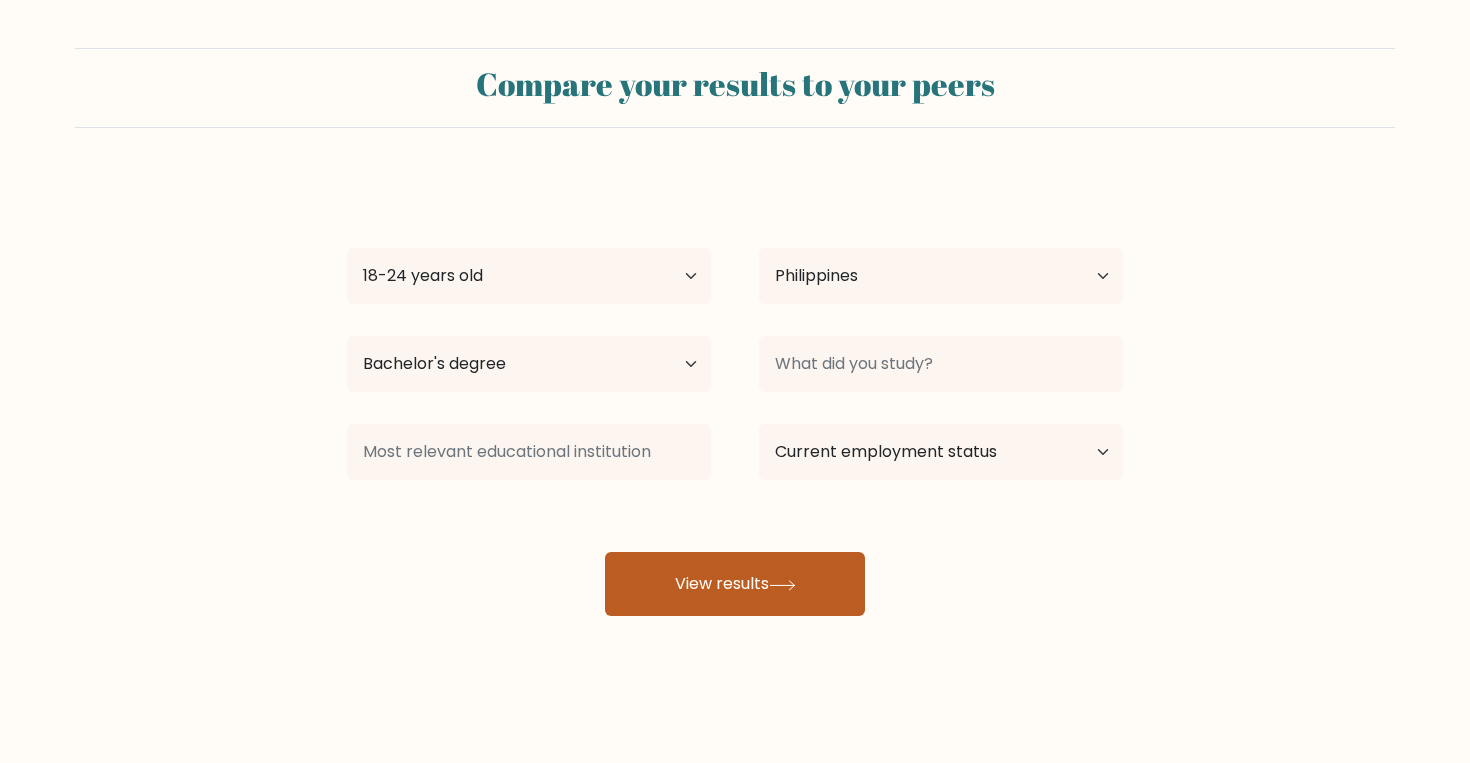 click on "View results" at bounding box center [735, 584] 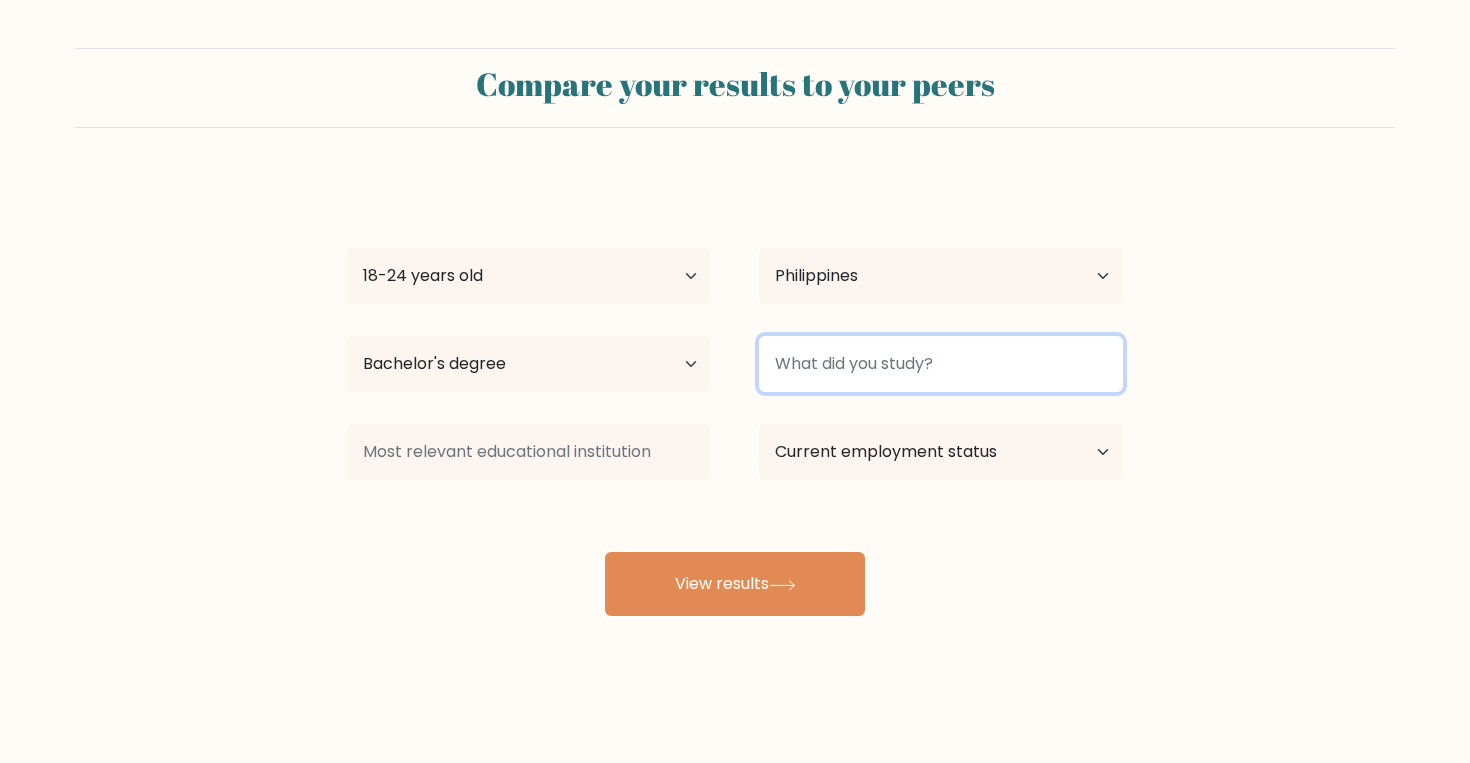 click at bounding box center (941, 364) 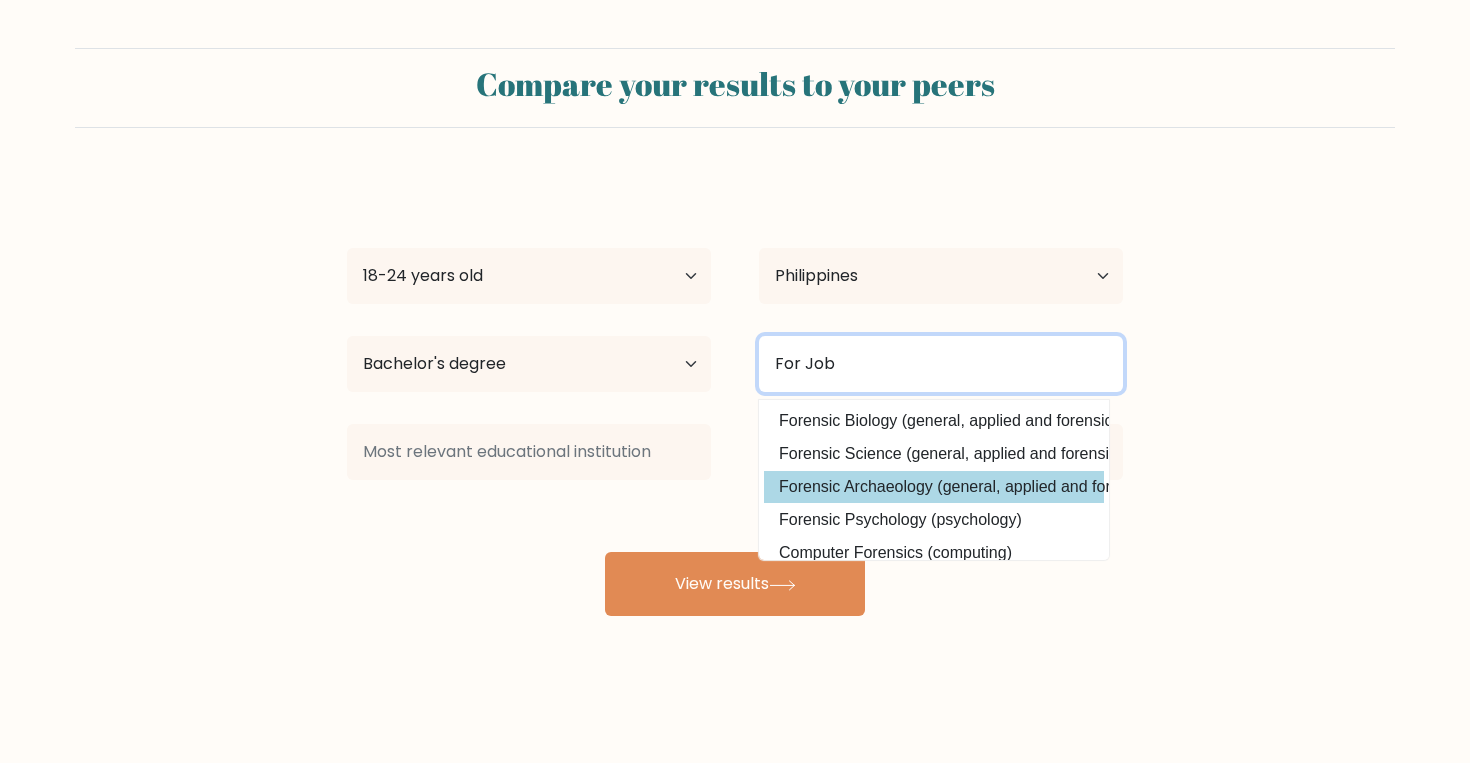 scroll, scrollTop: 180, scrollLeft: 0, axis: vertical 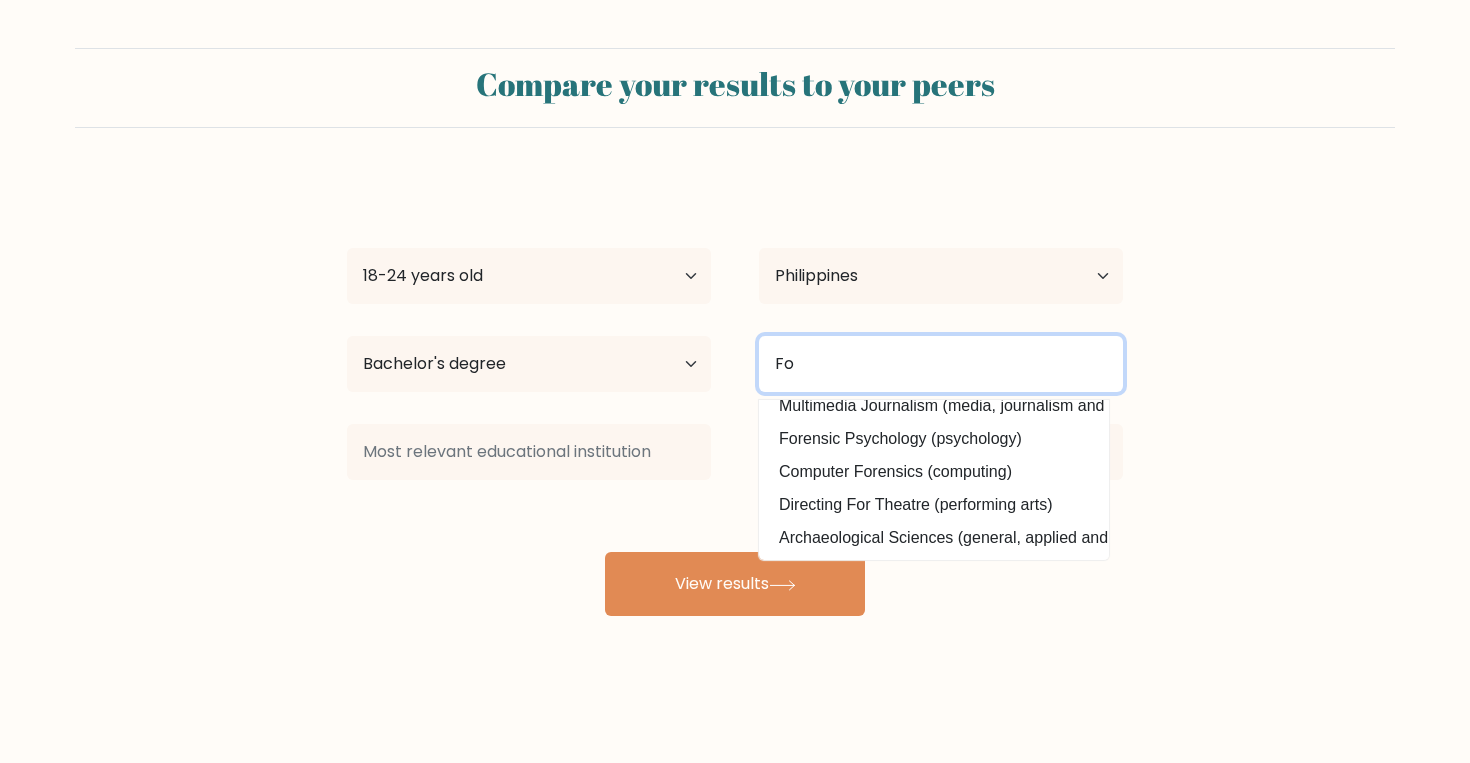 type on "F" 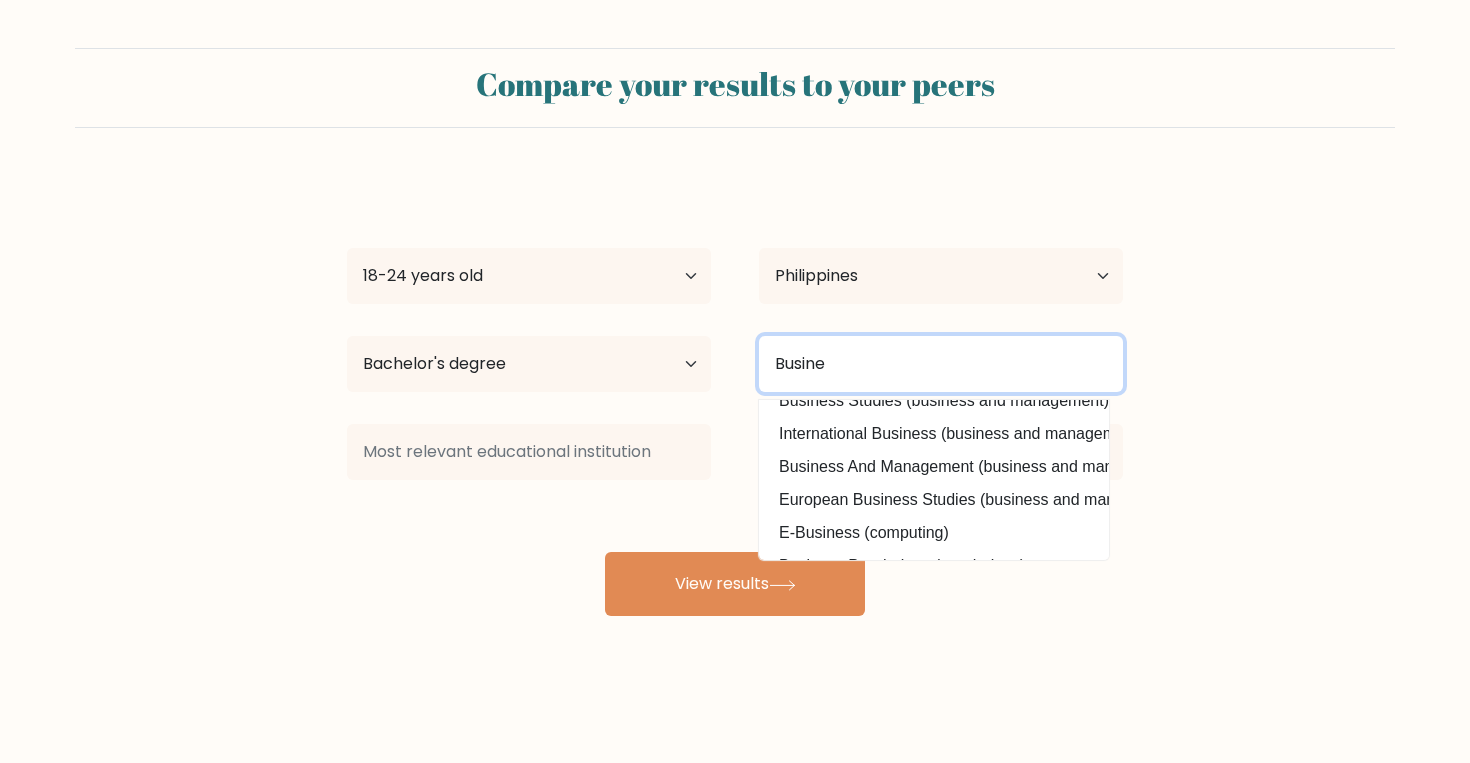 scroll, scrollTop: 11, scrollLeft: 0, axis: vertical 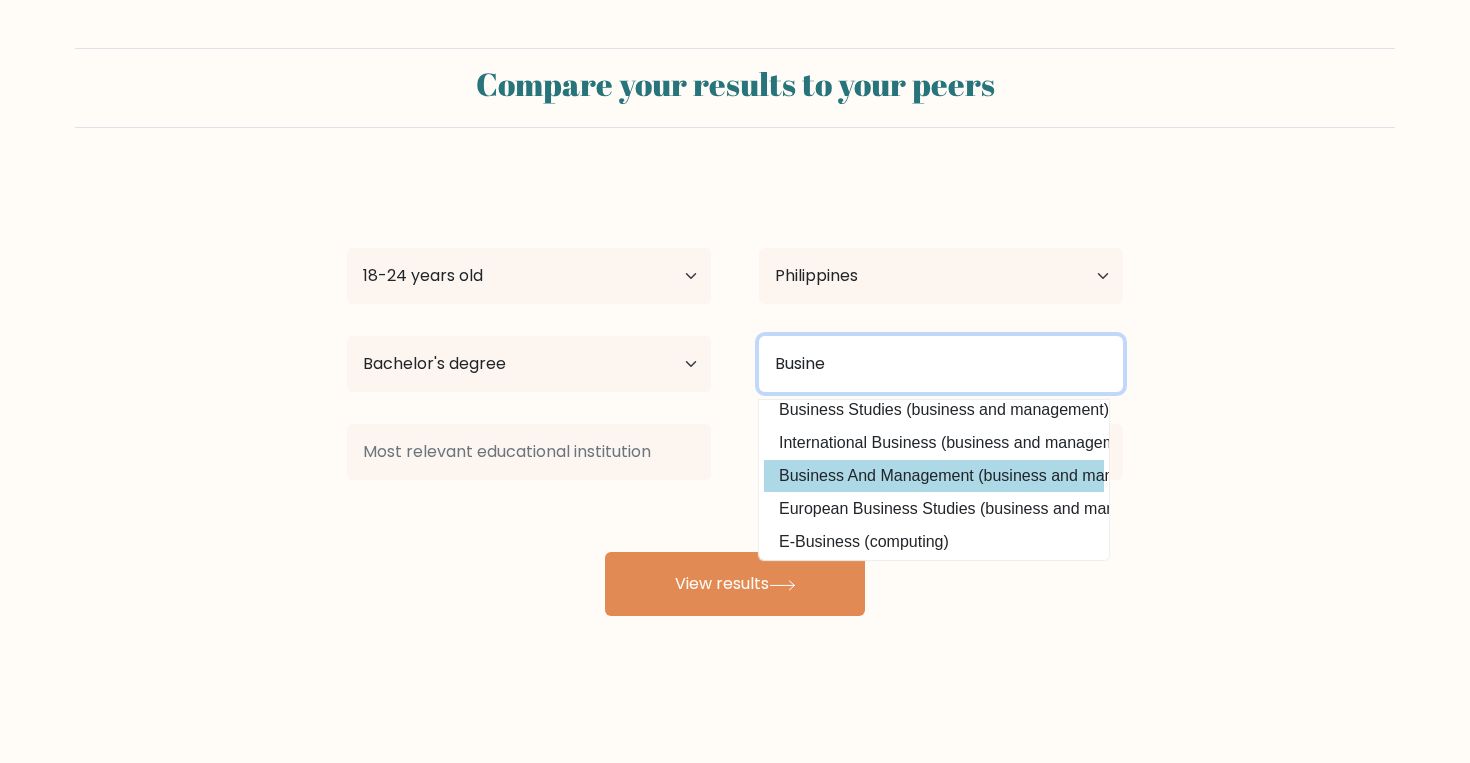 type on "Busine" 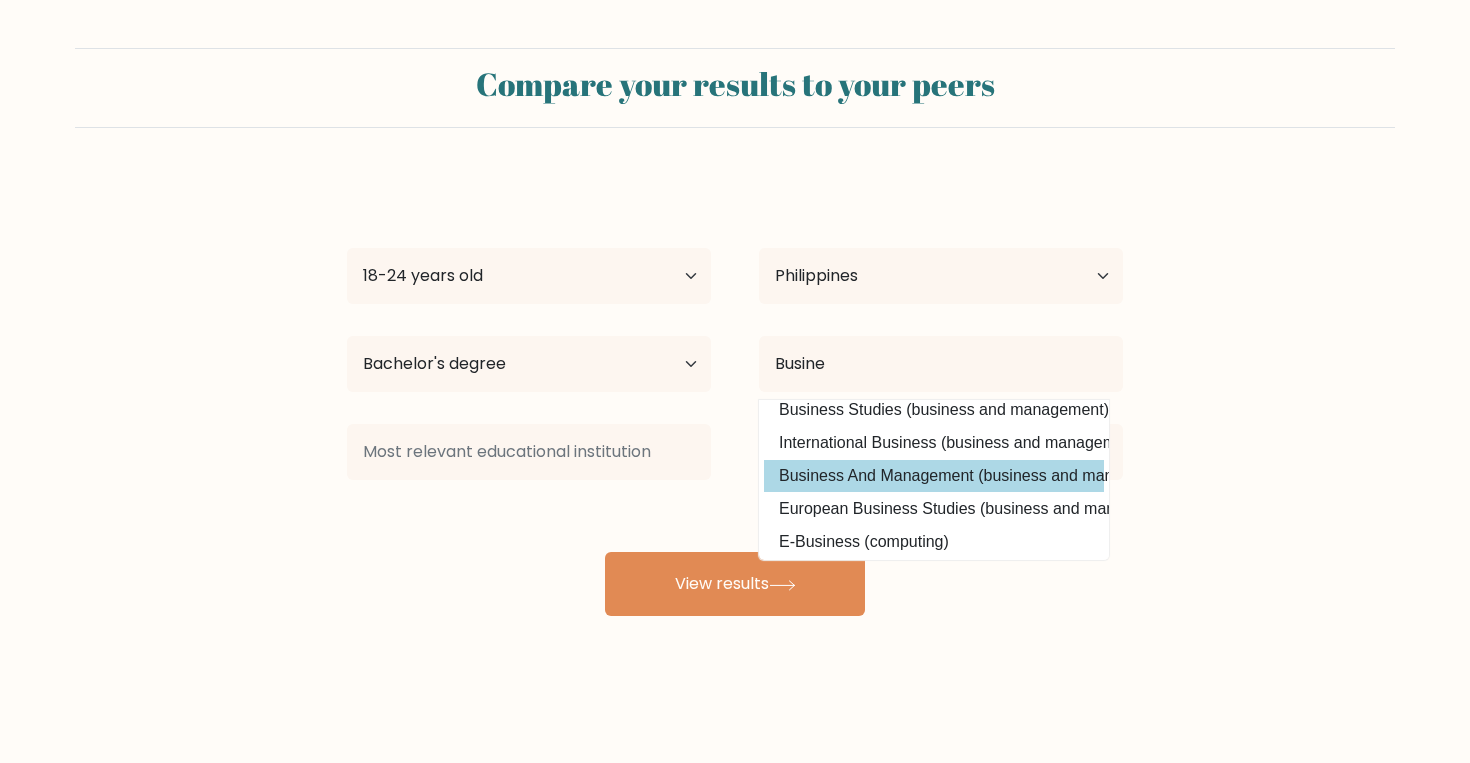 click on "Katrina Denise
Marquez
Age
Under 18 years old
18-24 years old
25-34 years old
35-44 years old
45-54 years old
55-64 years old
65 years old and above
Country
Afghanistan
Albania
Algeria
American Samoa
Andorra
Angola
Anguilla
Antarctica
Antigua and Barbuda
Argentina
Armenia
Aruba
Australia
Austria
Azerbaijan
Bahamas
Bahrain
Bangladesh
Barbados
Belarus
Belgium
Belize
Benin
Bermuda
Bhutan
Bolivia
Bonaire, Sint Eustatius and Saba
Bosnia and Herzegovina
Botswana
Bouvet Island
Brazil" at bounding box center (735, 396) 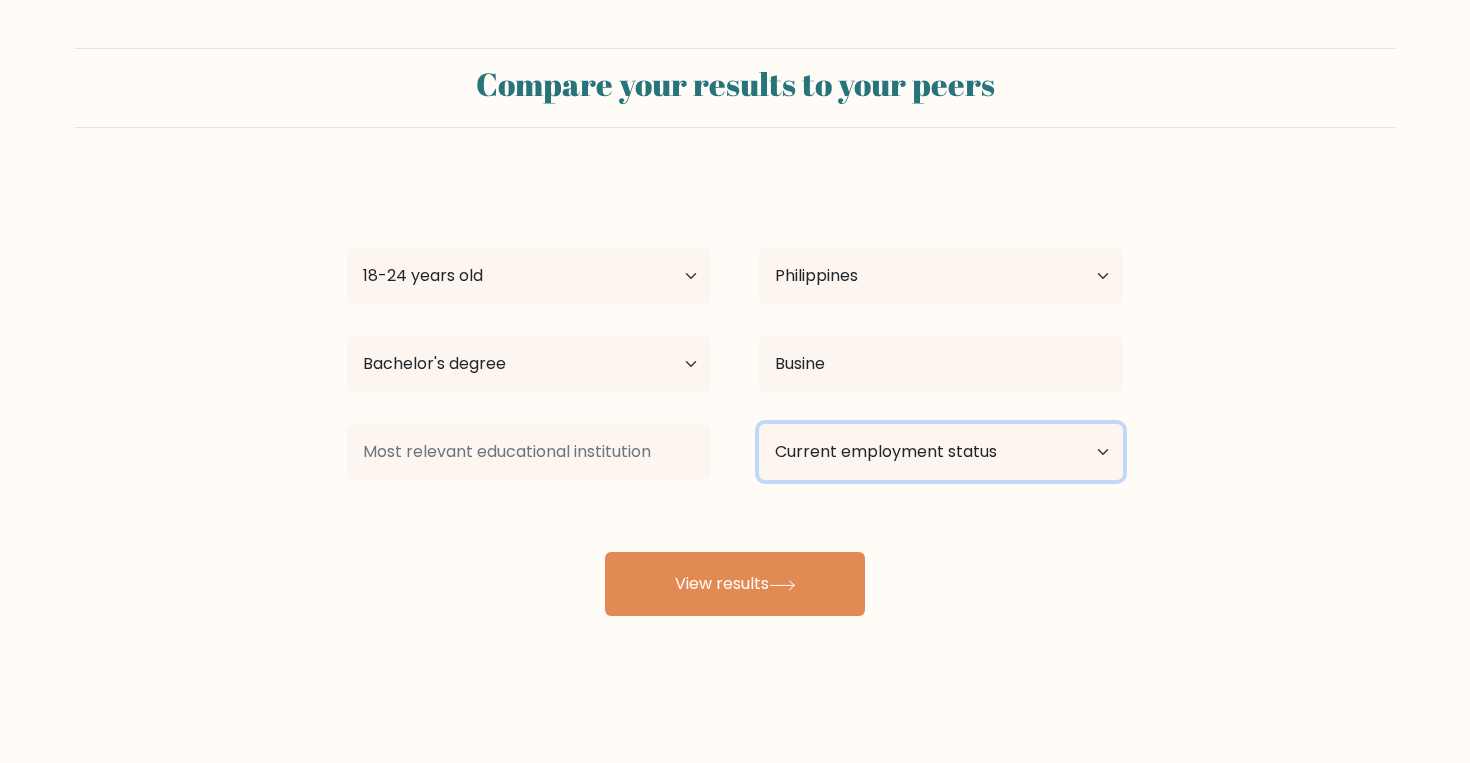 click on "Current employment status
Employed
Student
Retired
Other / prefer not to answer" at bounding box center [941, 452] 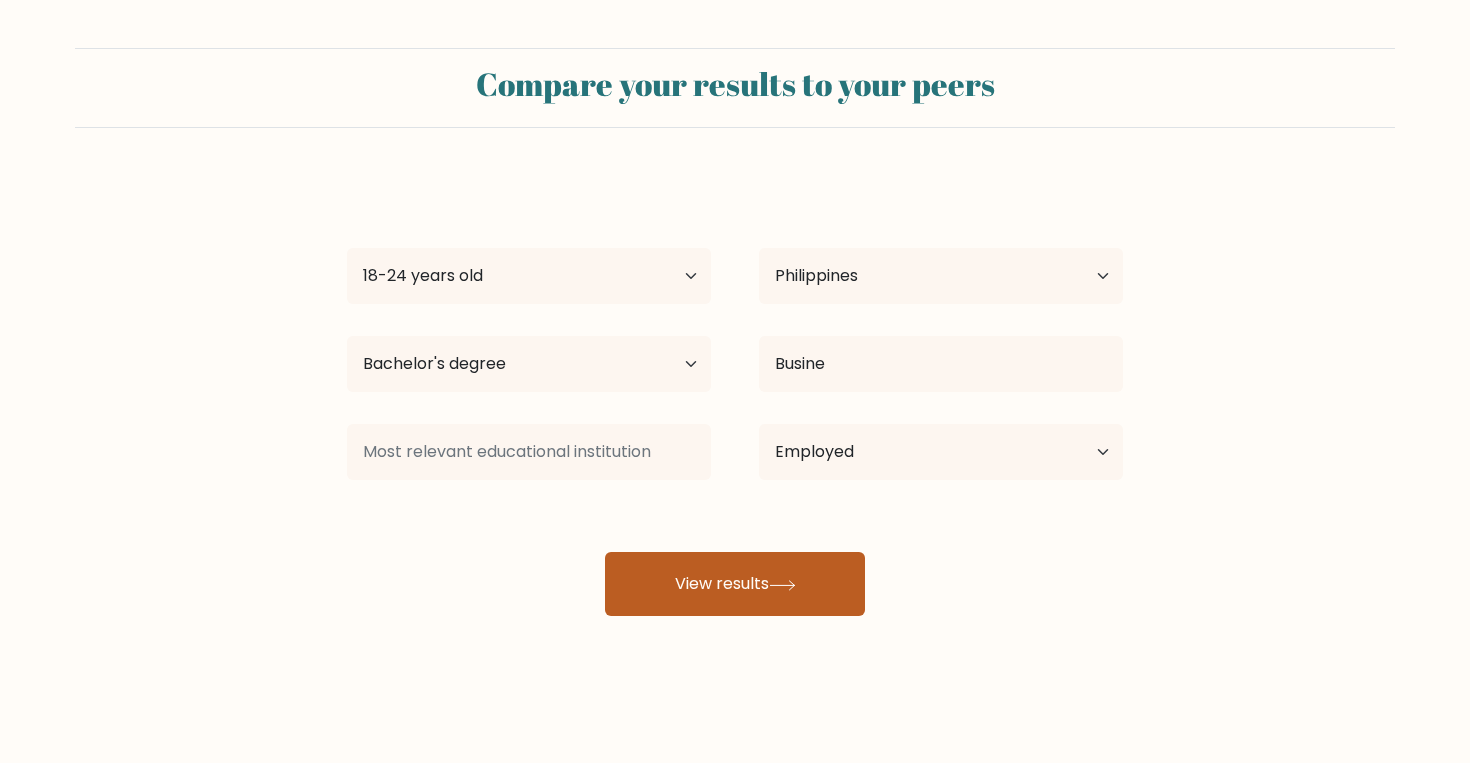 click on "View results" at bounding box center (735, 584) 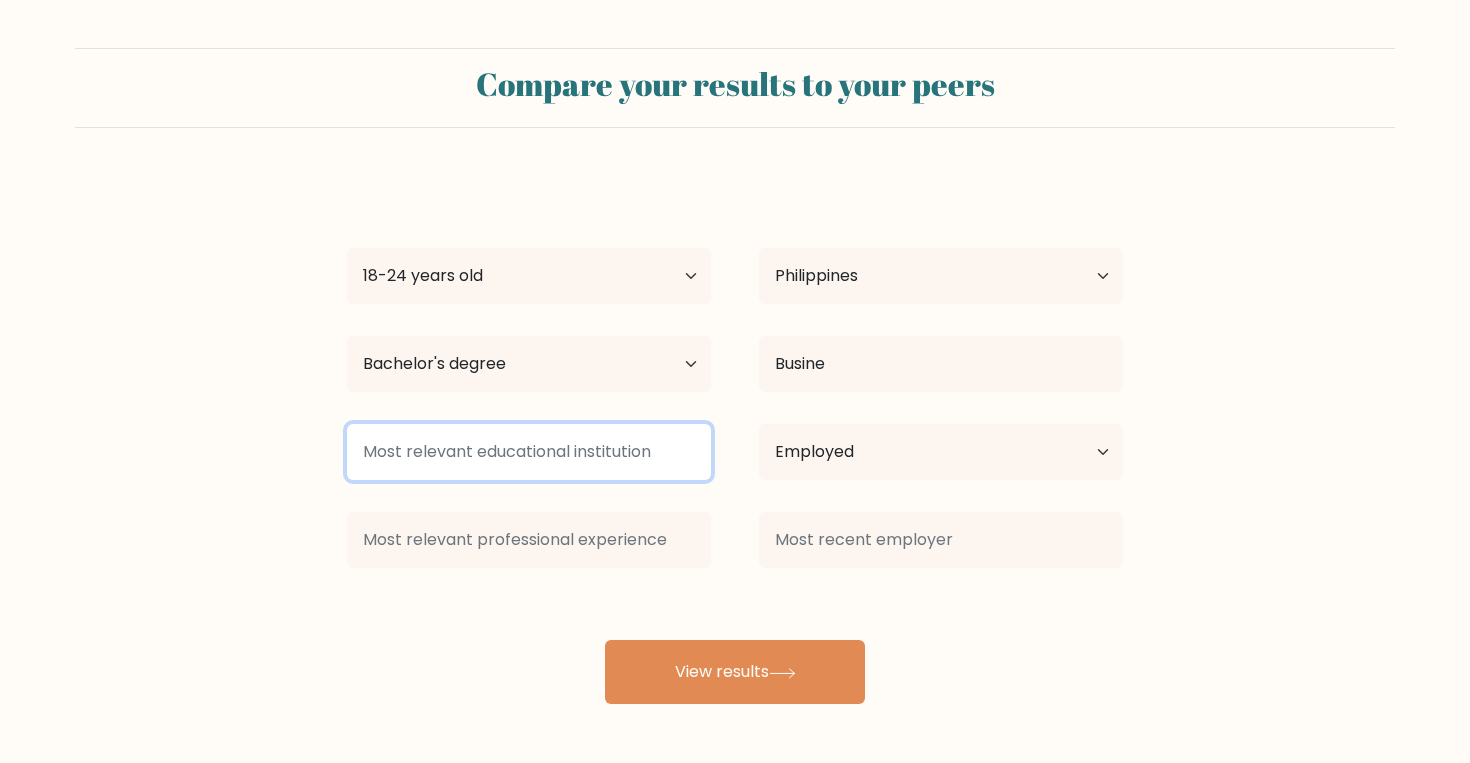 click at bounding box center (529, 452) 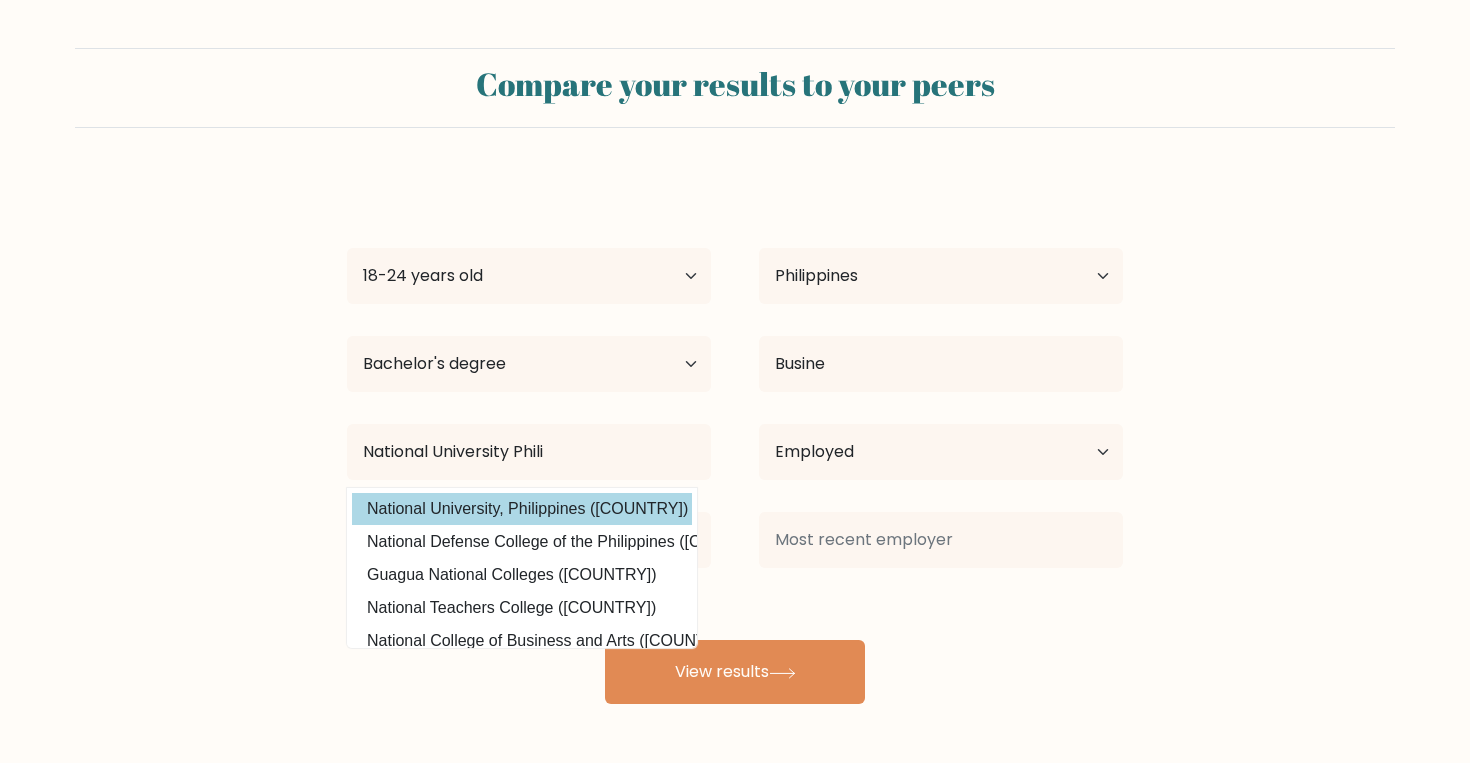 click on "National University, Philippines (Philippines)" at bounding box center (522, 509) 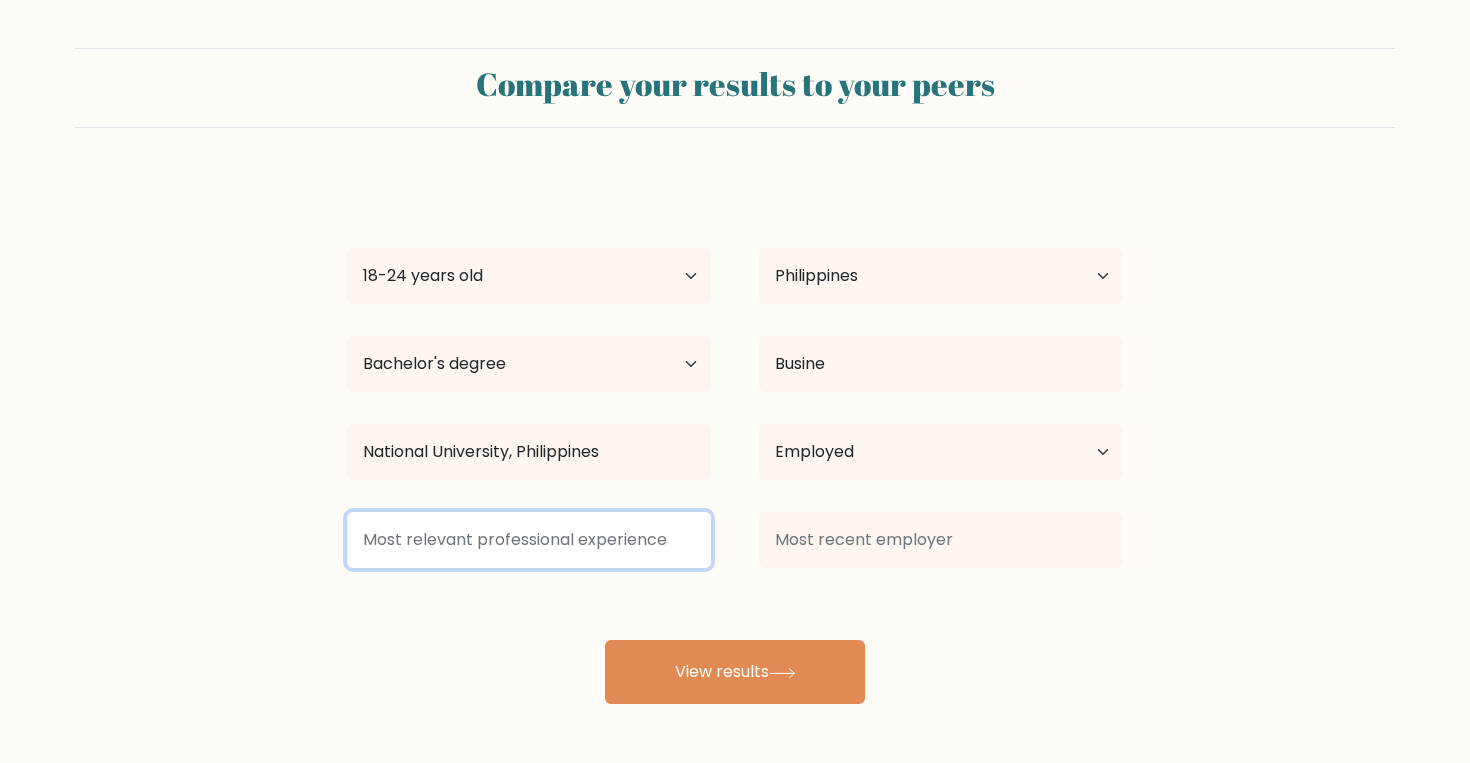 click at bounding box center [529, 540] 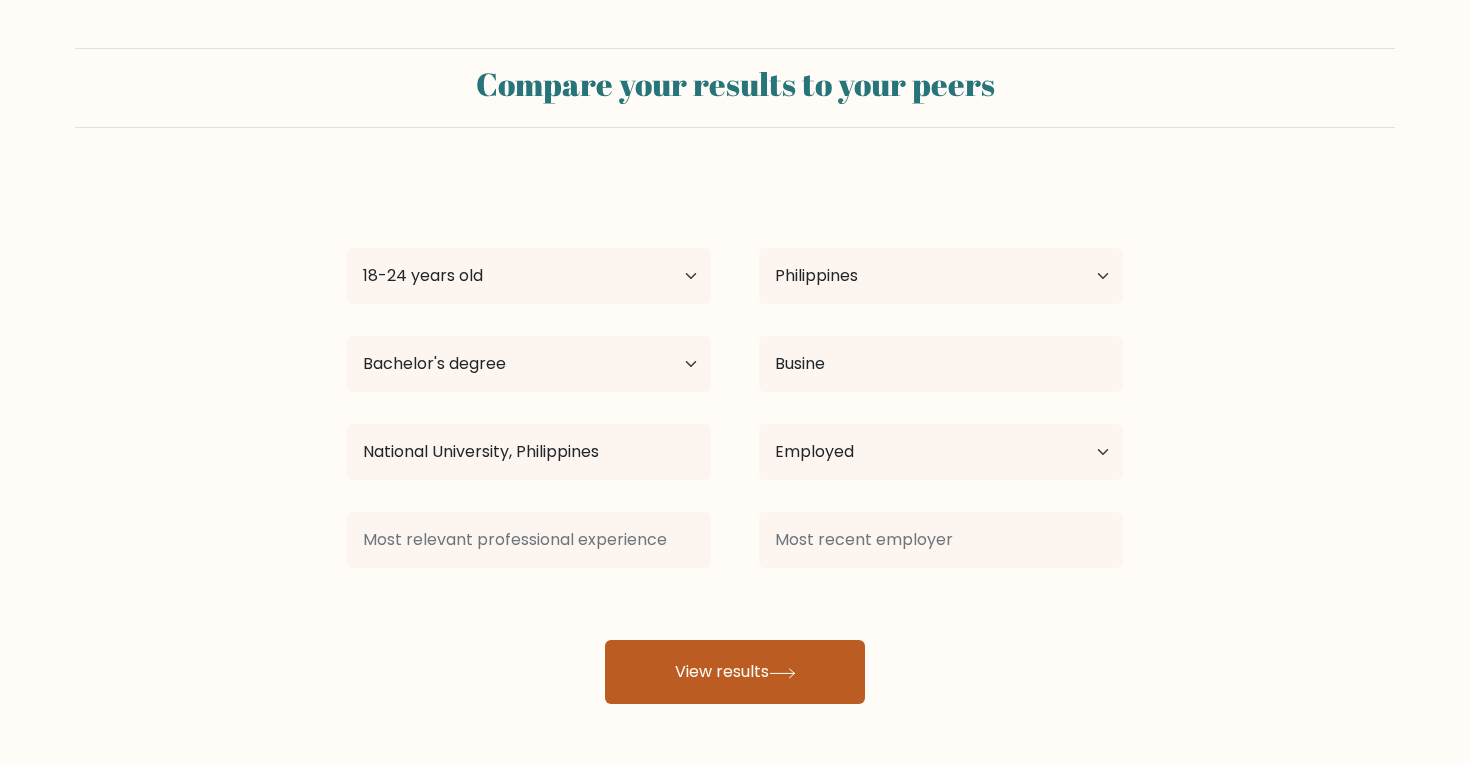 click on "View results" at bounding box center [735, 672] 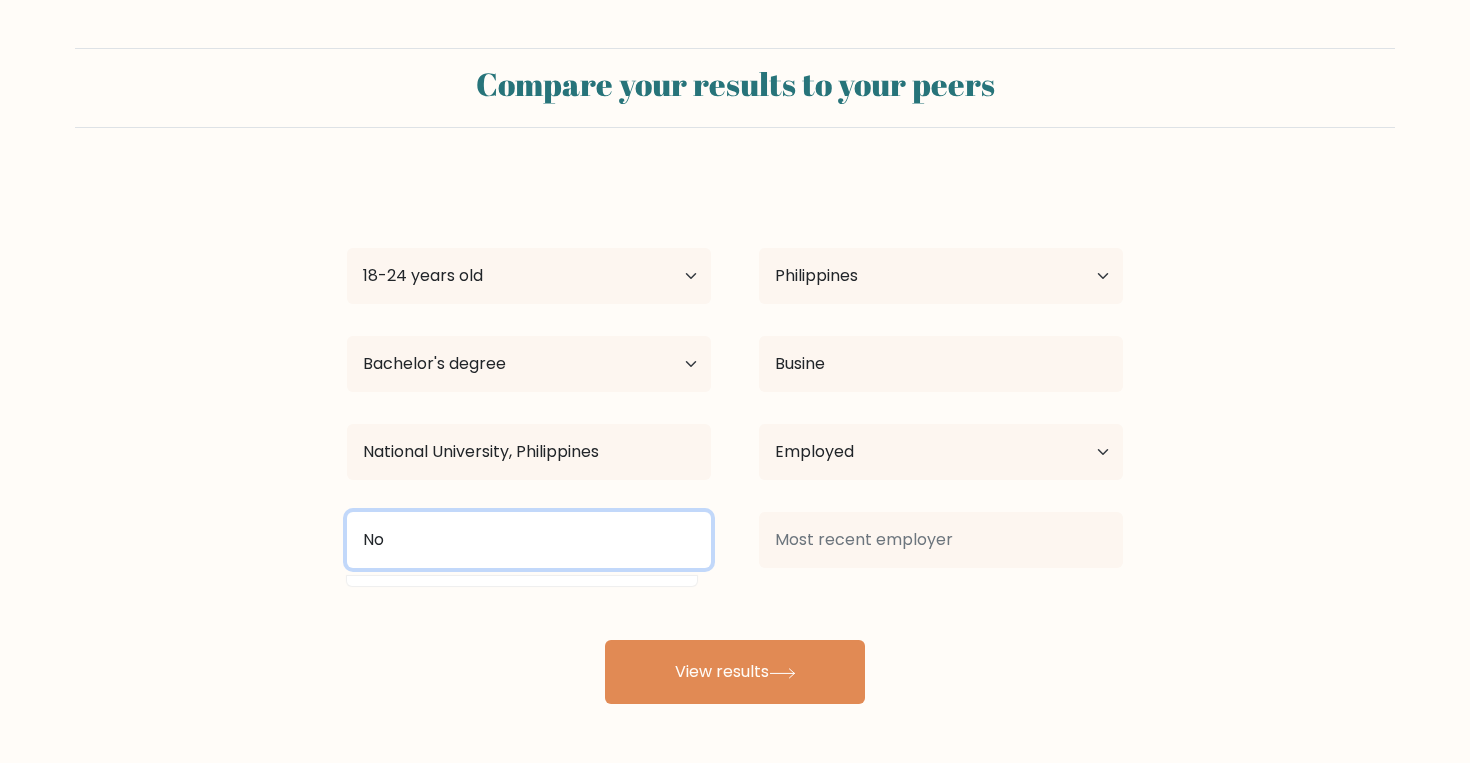 type on "N" 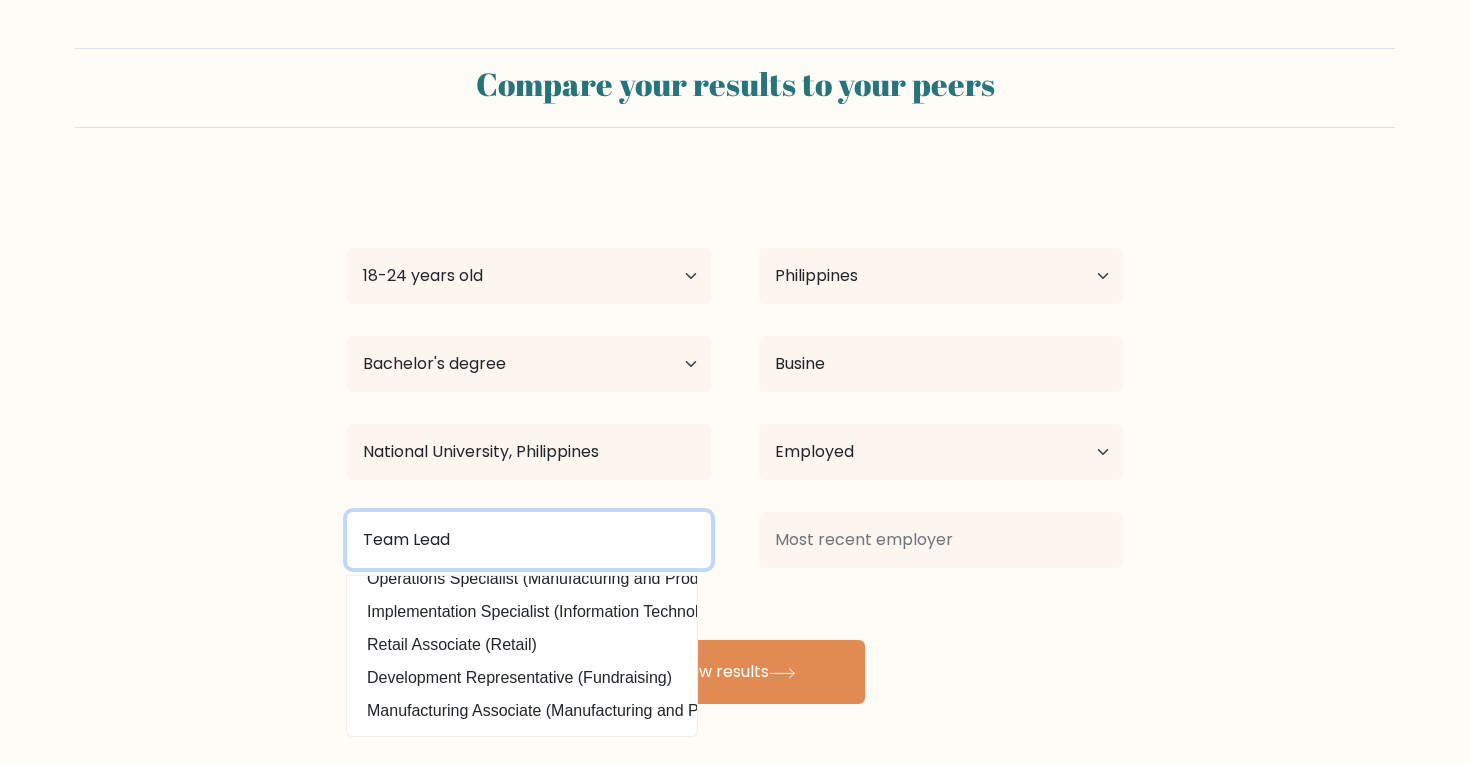 scroll, scrollTop: 0, scrollLeft: 0, axis: both 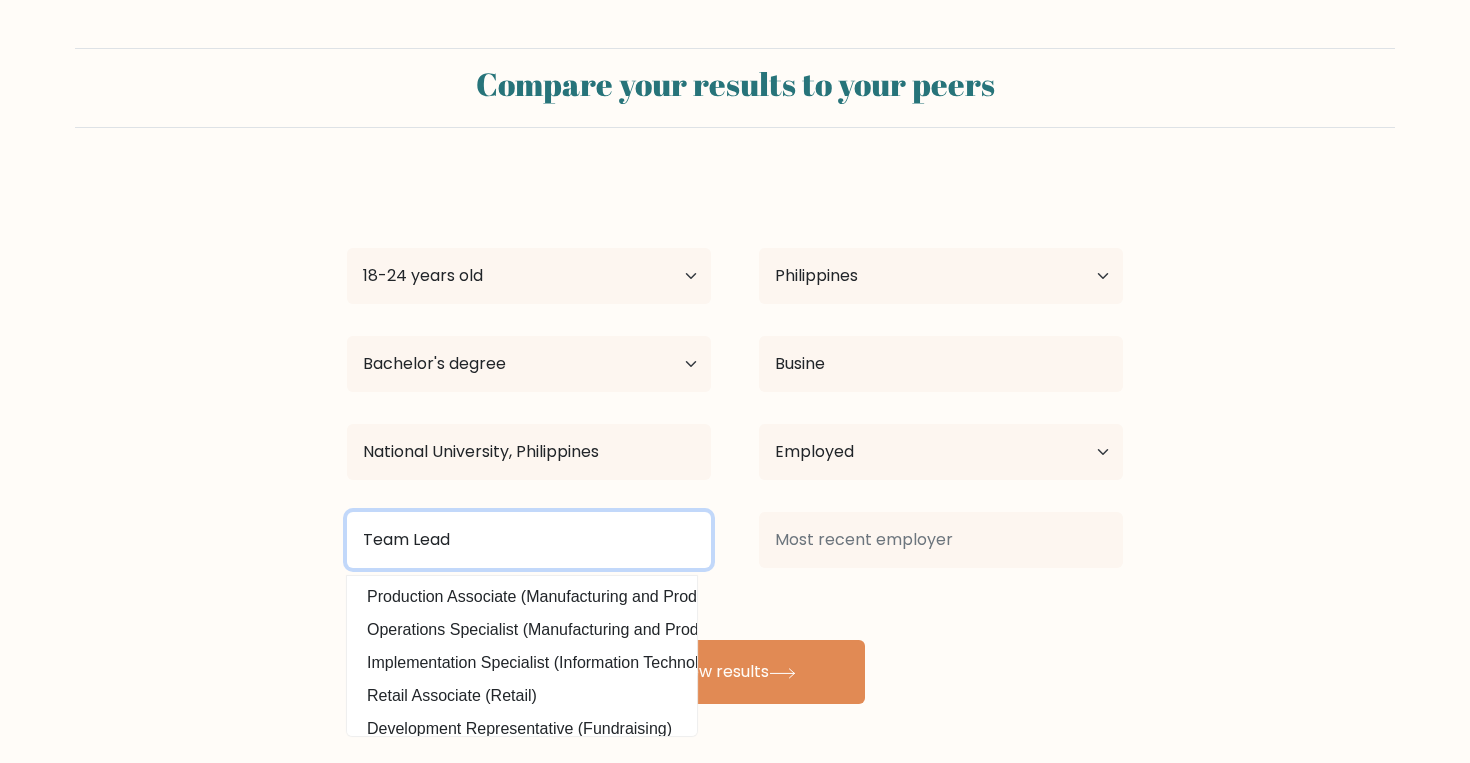 drag, startPoint x: 520, startPoint y: 527, endPoint x: 268, endPoint y: 538, distance: 252.23996 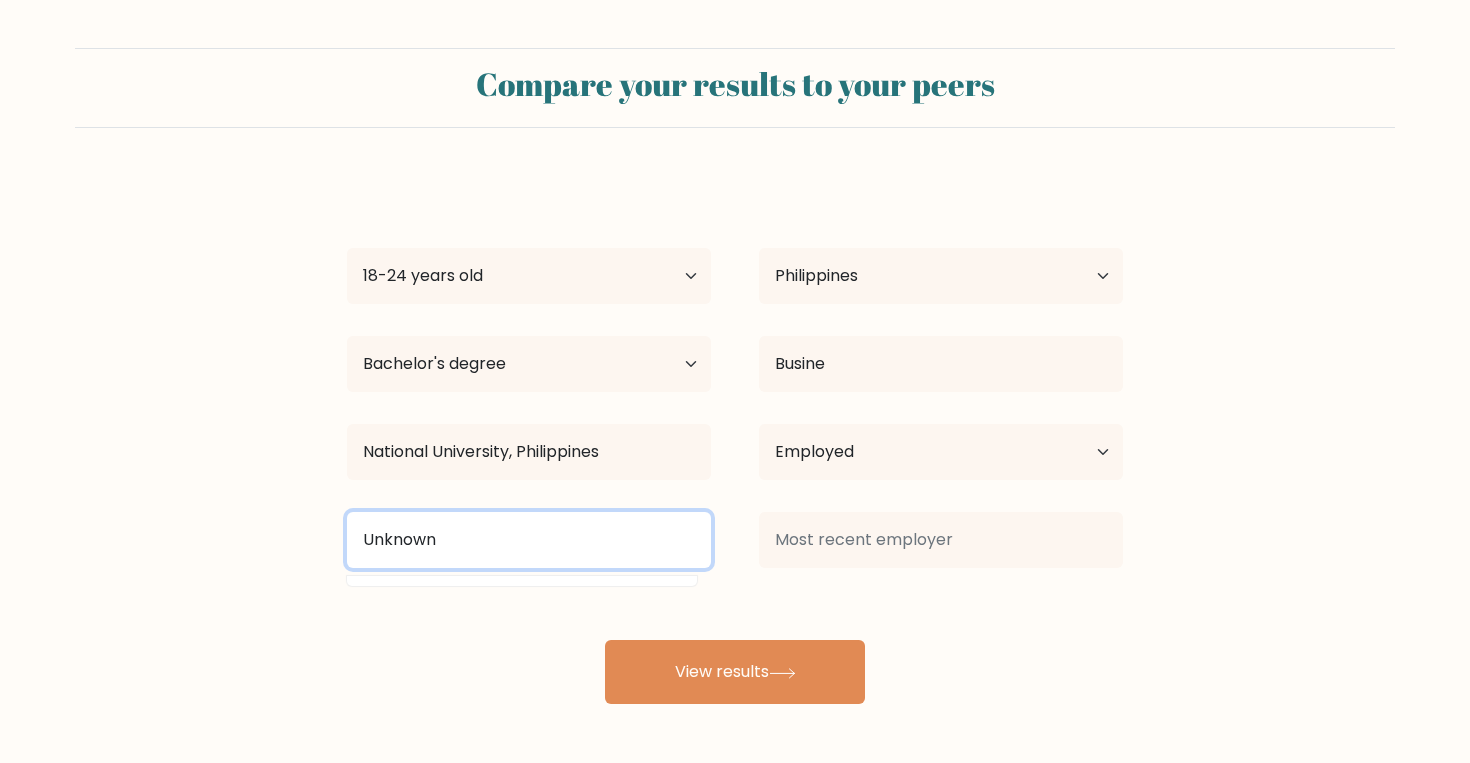 type on "Unknown" 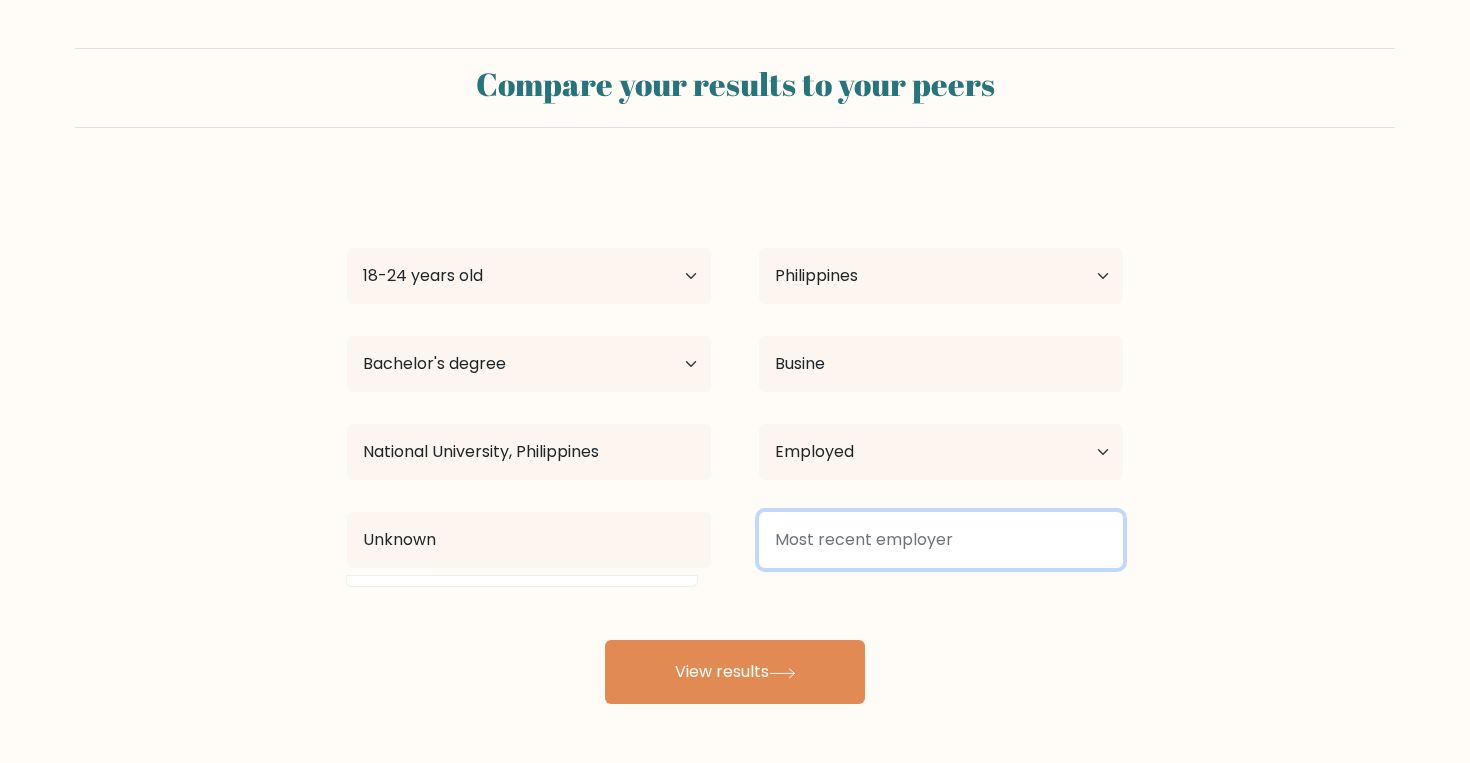 click at bounding box center [941, 540] 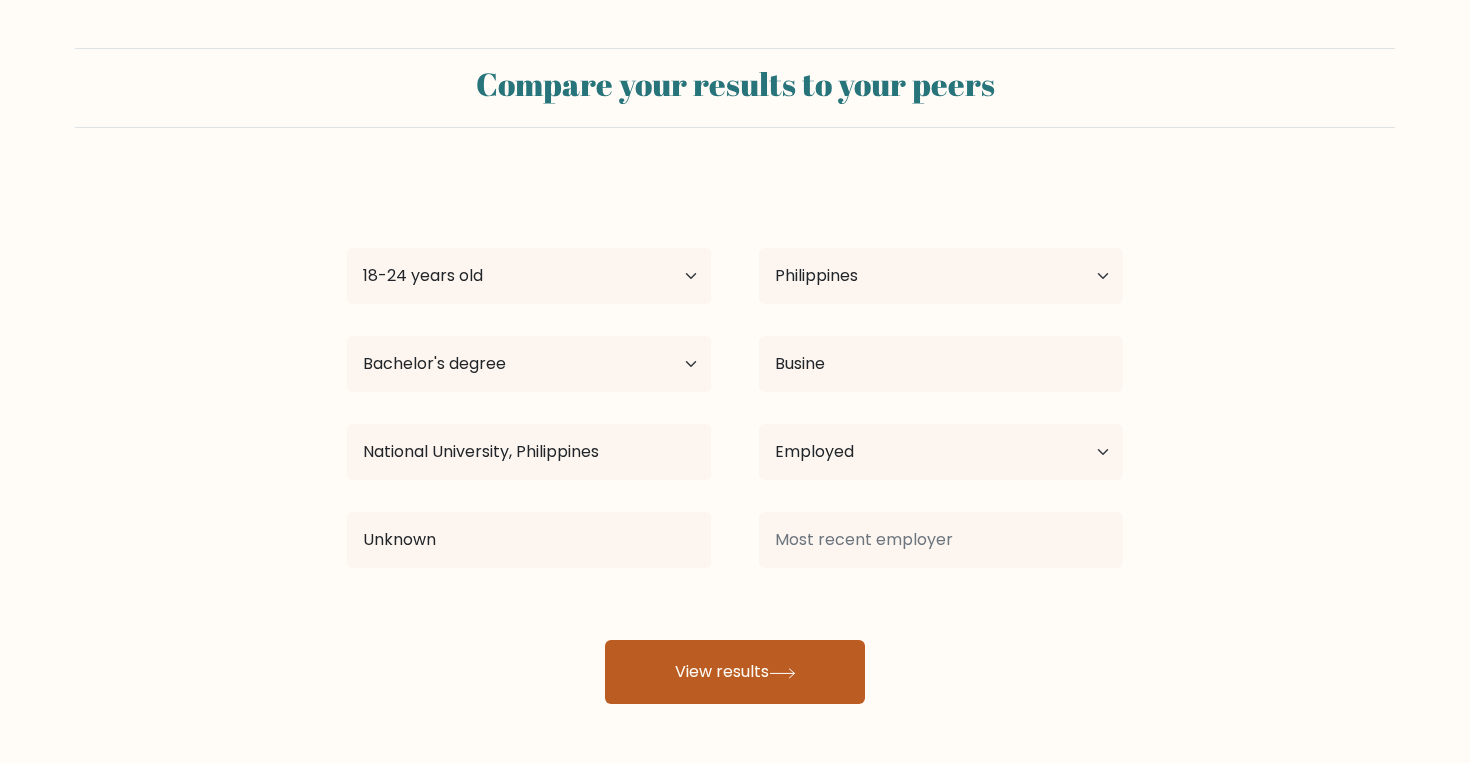 click on "View results" at bounding box center (735, 672) 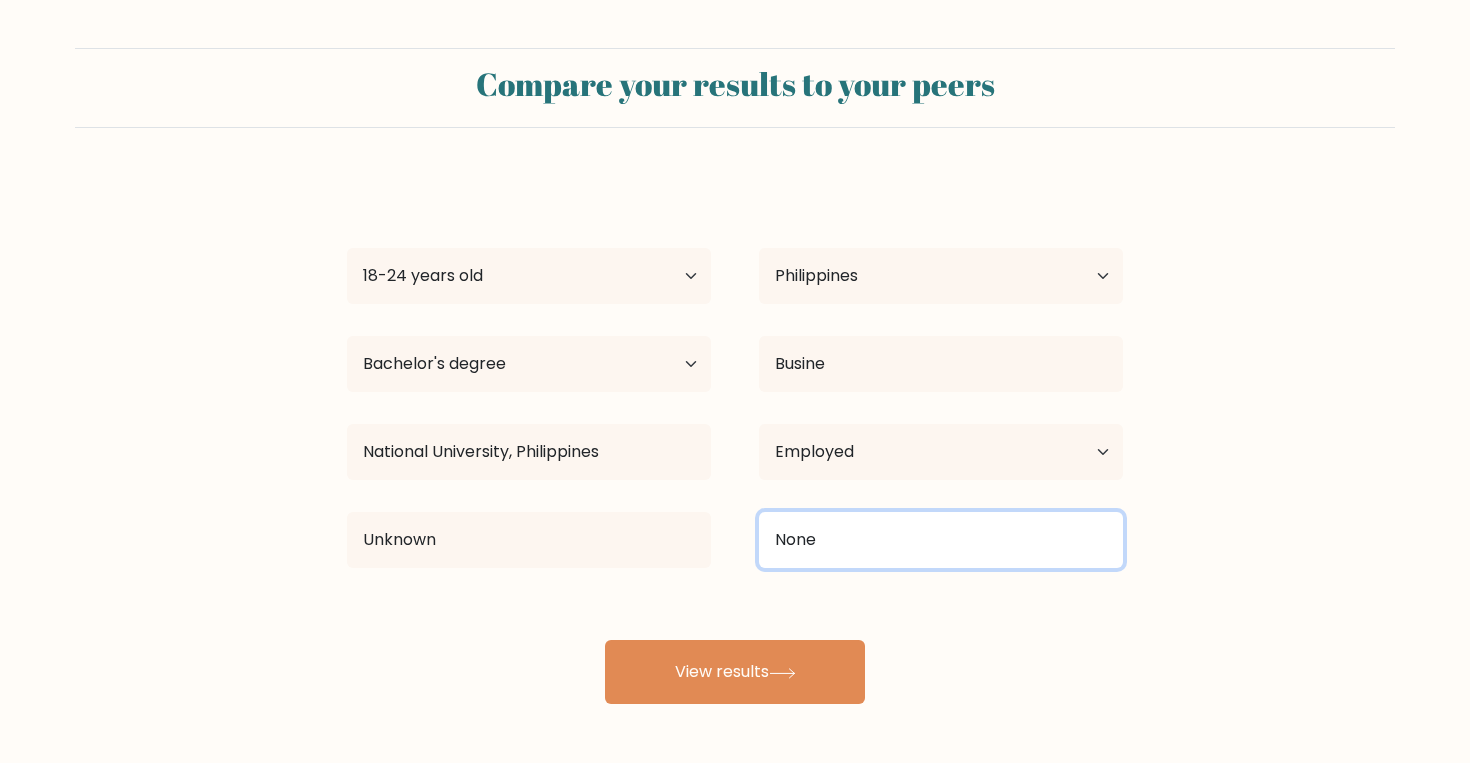 type on "None" 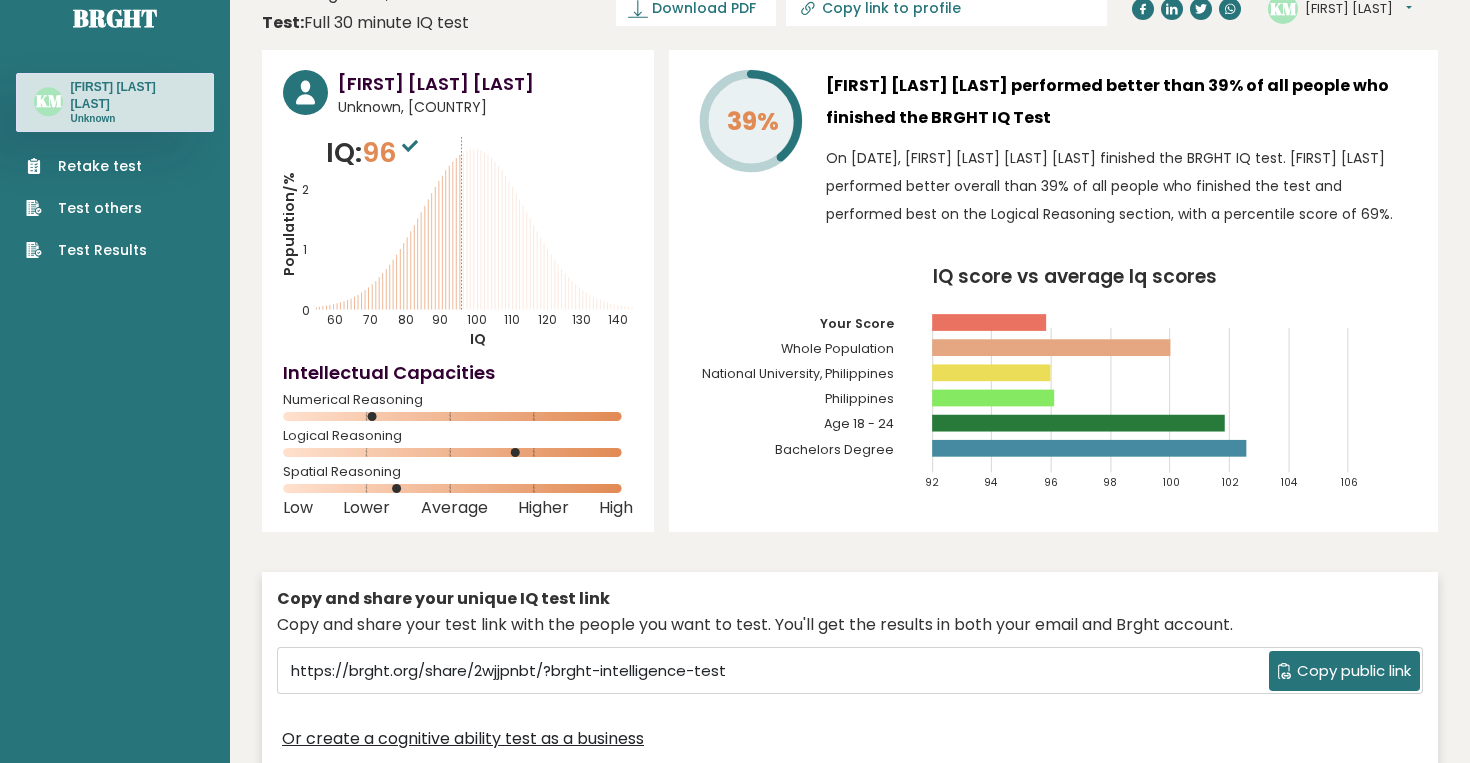 scroll, scrollTop: 38, scrollLeft: 0, axis: vertical 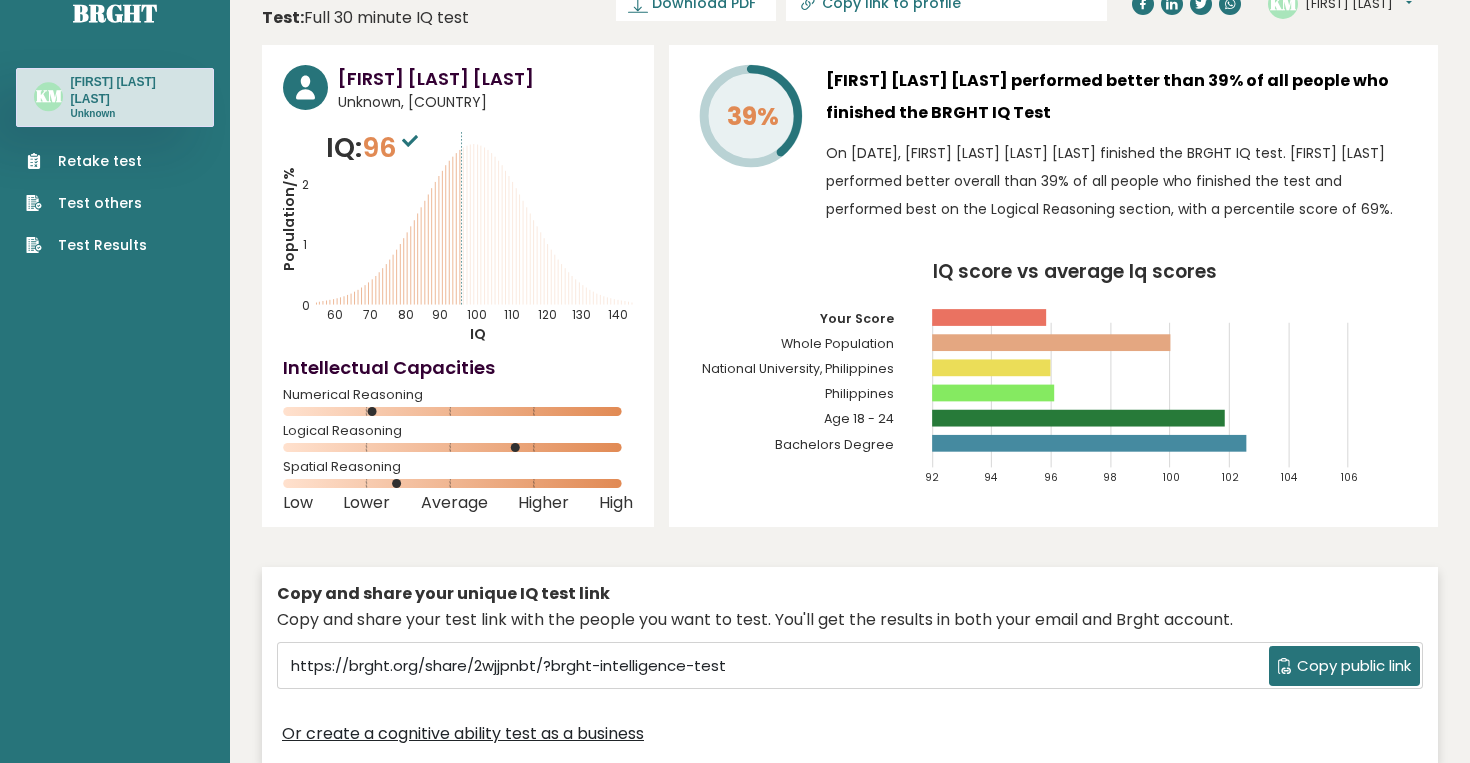 click on "Copy public link" at bounding box center (1354, 666) 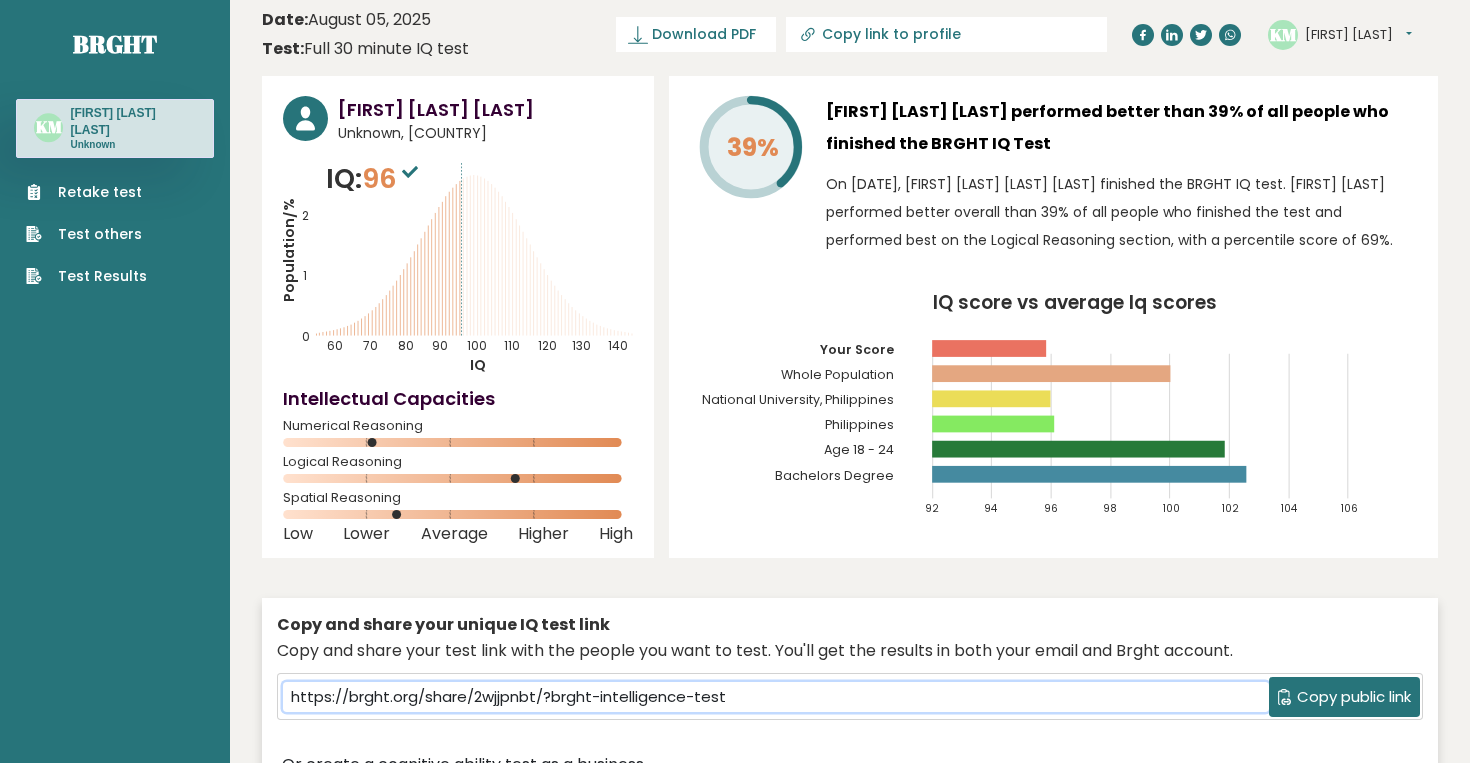 scroll, scrollTop: 0, scrollLeft: 0, axis: both 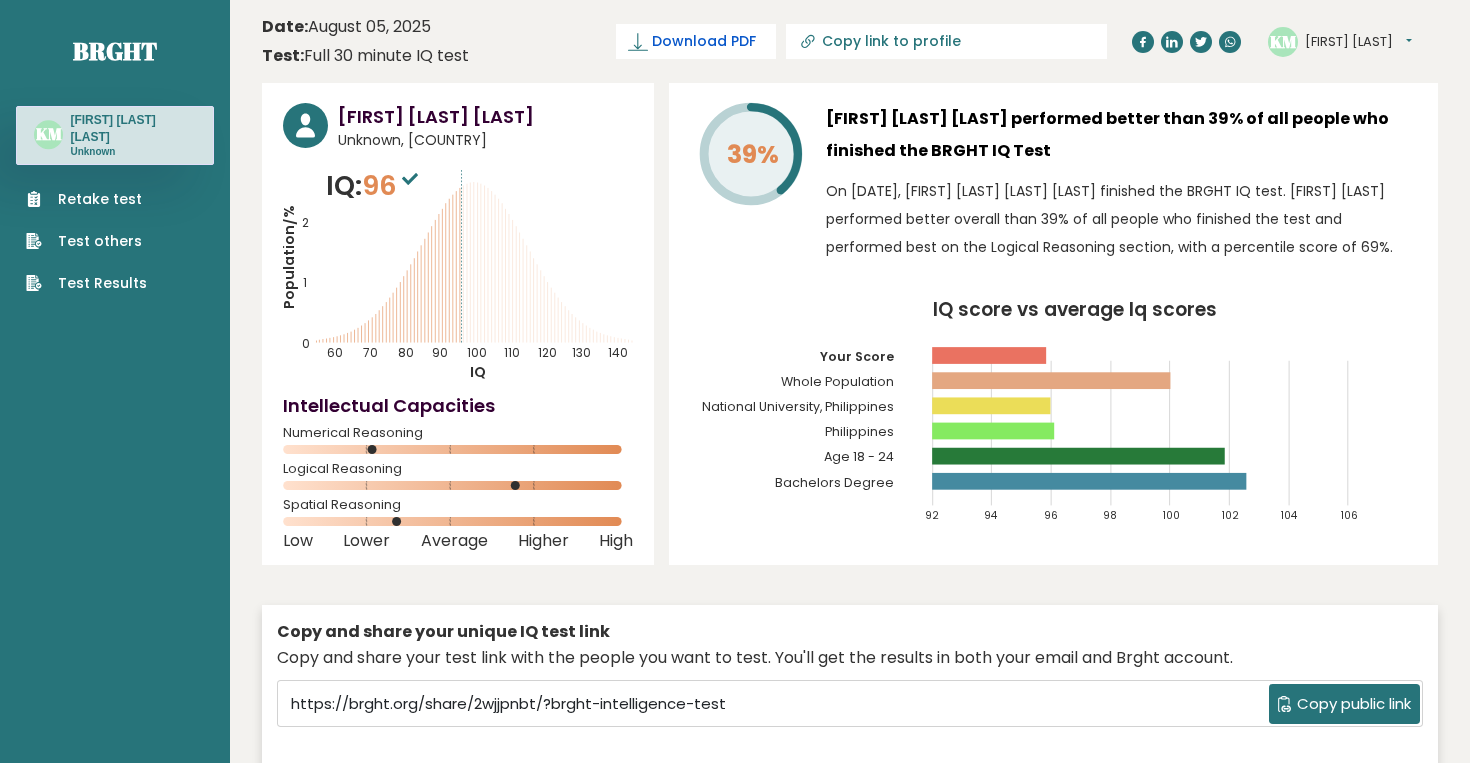 click on "Download PDF" at bounding box center [704, 41] 